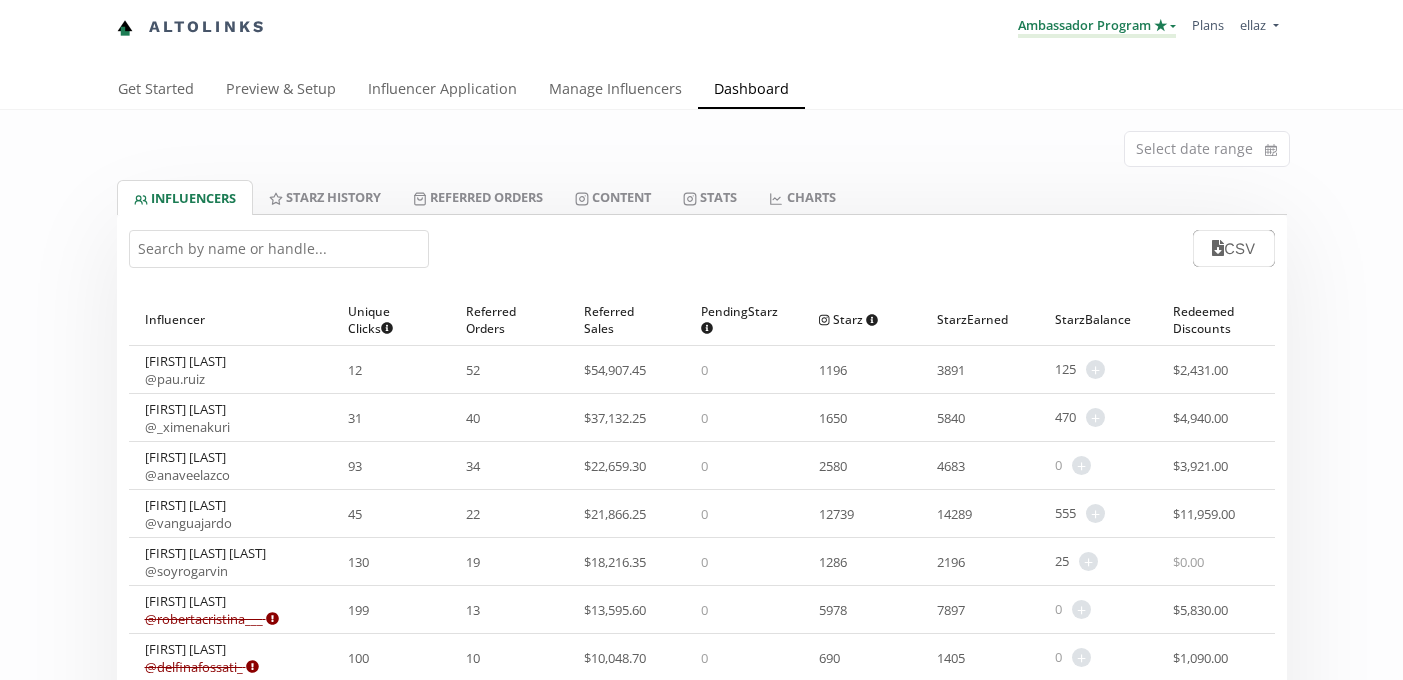 scroll, scrollTop: 0, scrollLeft: 0, axis: both 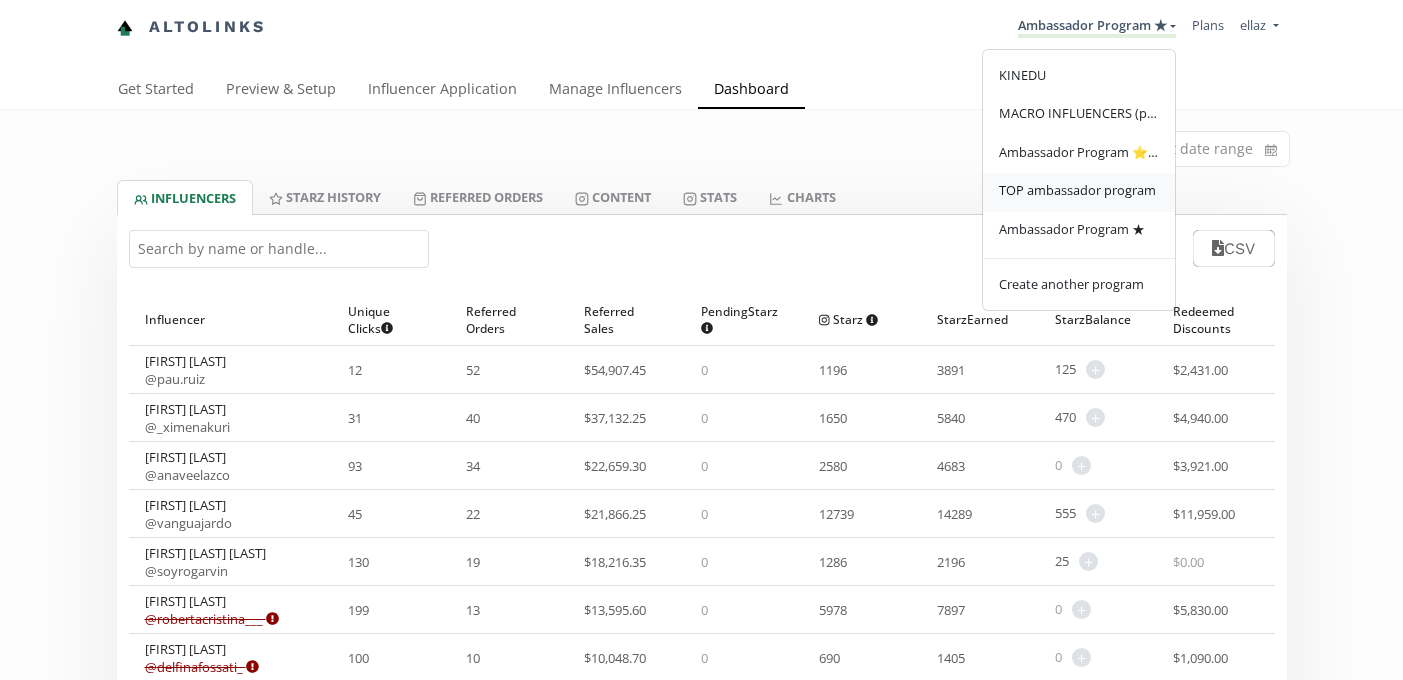 click on "TOP ambassador program" at bounding box center (1077, 190) 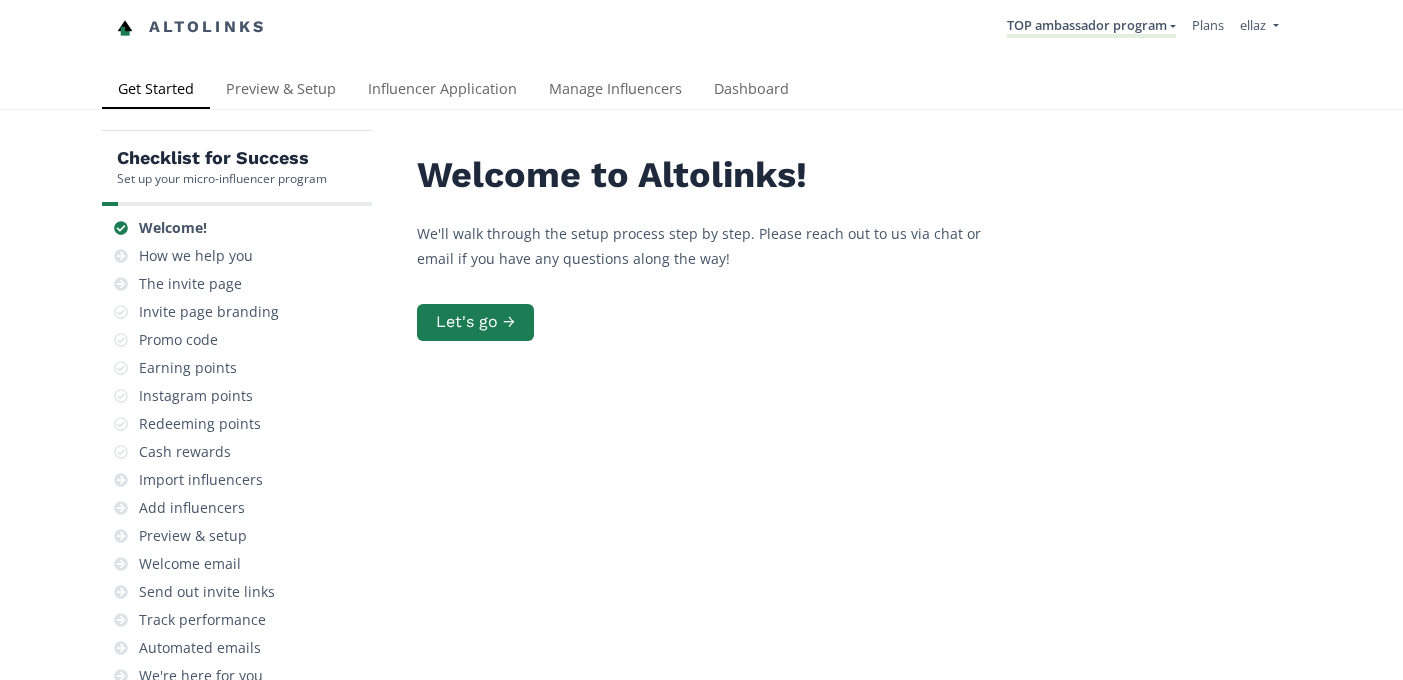 scroll, scrollTop: 0, scrollLeft: 0, axis: both 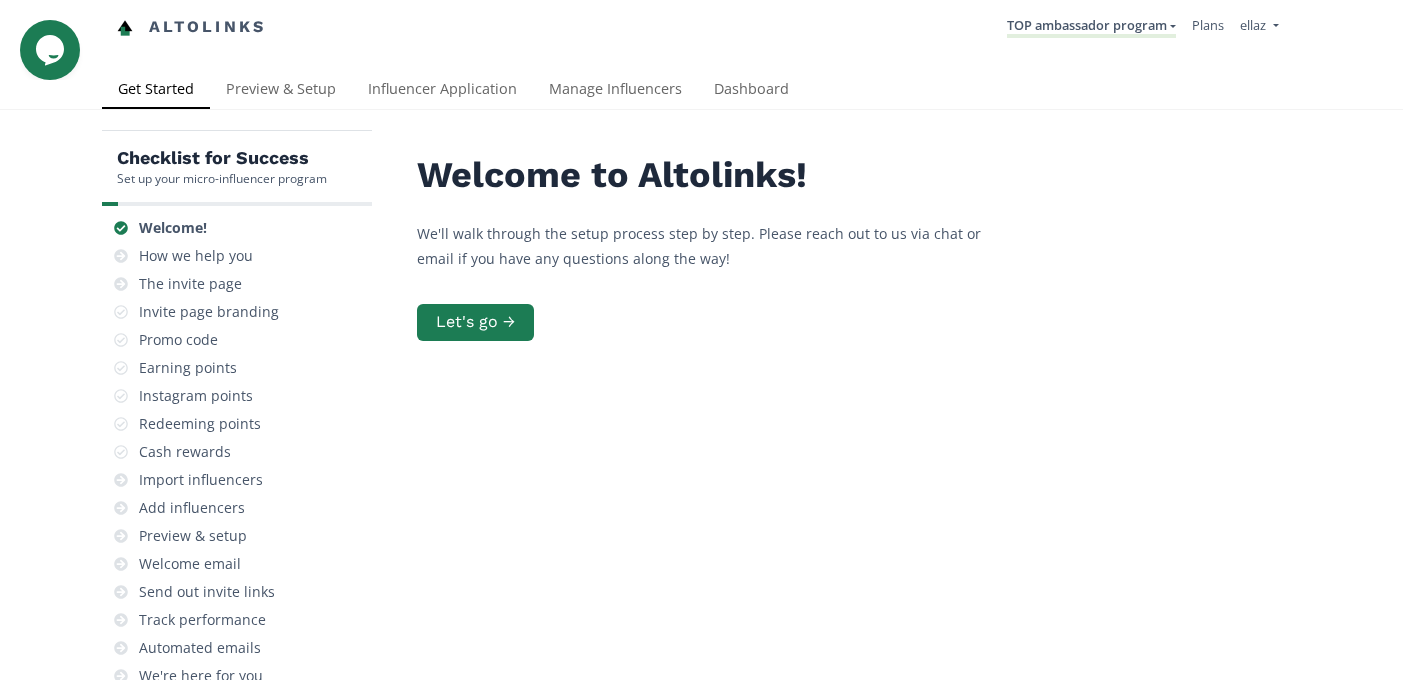 click on "Checklist for Success Set up your micro-influencer program Welcome! How we help you The invite page Invite page branding Promo code Earning points Instagram points Redeeming points Cash rewards Import influencers Add influencers Preview & setup Welcome email Send out invite links Track performance Automated emails We're here for you Welcome to Altolinks! We'll walk through the setup process step by step. Please reach out to us via chat or email if you have any questions along the way! Let's go →" at bounding box center [701, 491] 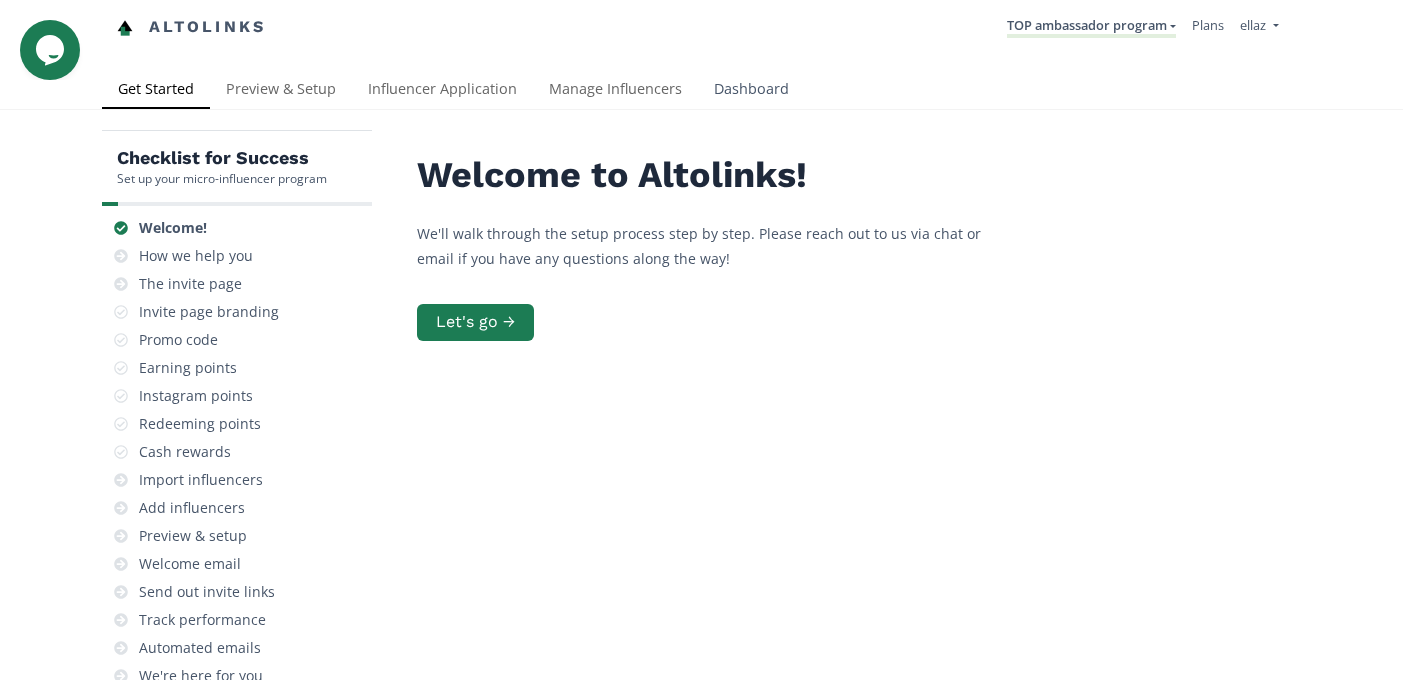 click on "Dashboard" at bounding box center [751, 91] 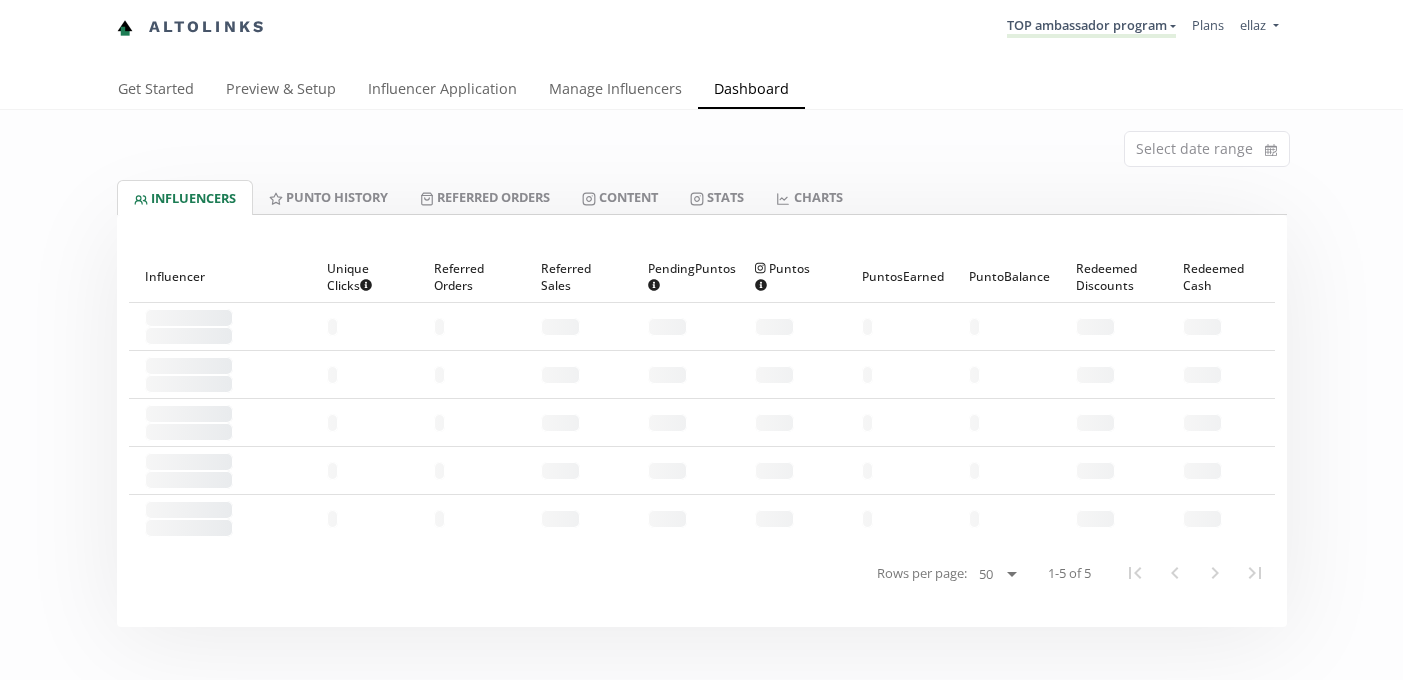 scroll, scrollTop: 0, scrollLeft: 0, axis: both 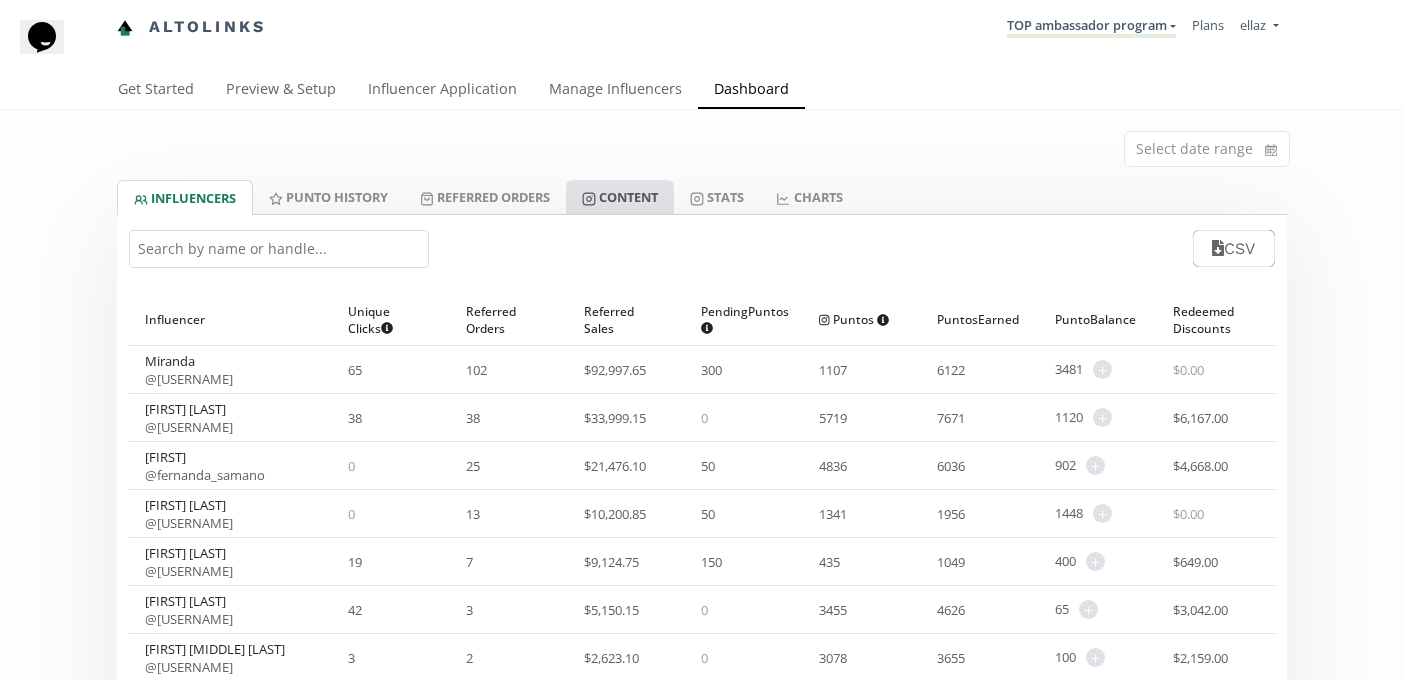 click on "Content" at bounding box center (620, 197) 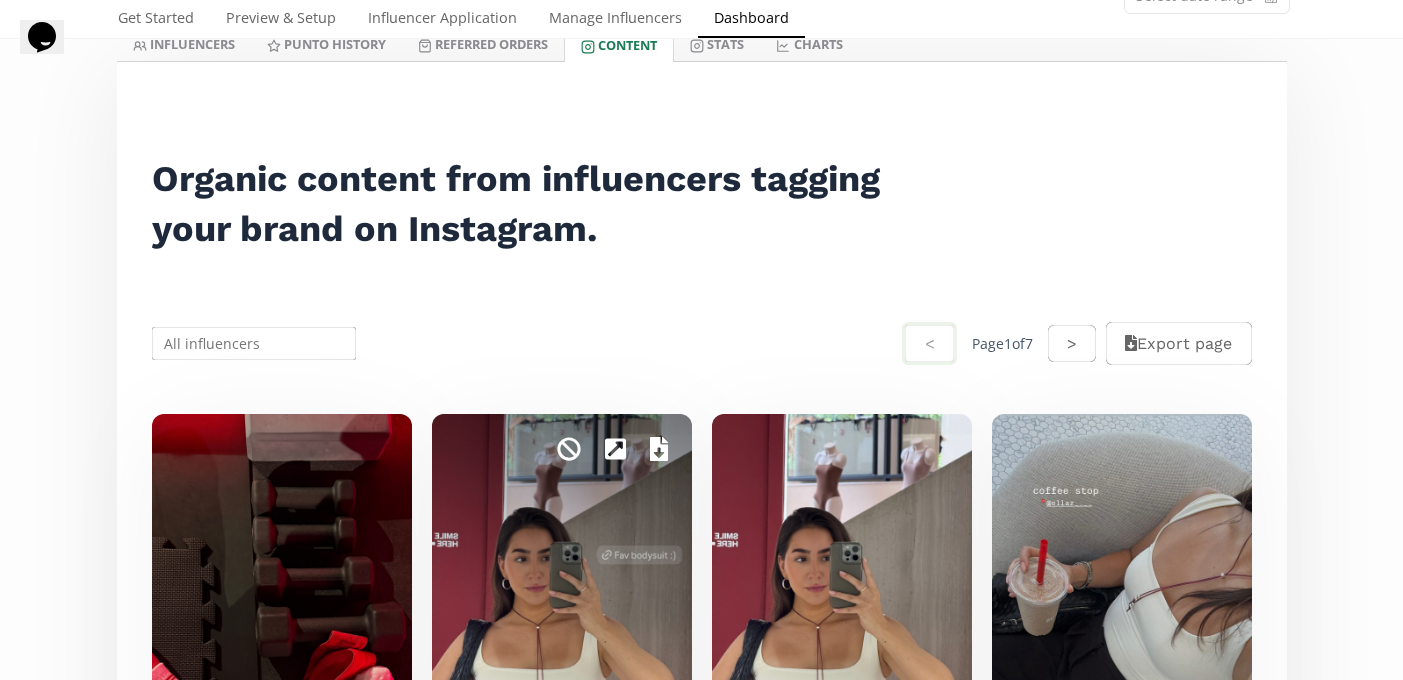 scroll, scrollTop: 171, scrollLeft: 0, axis: vertical 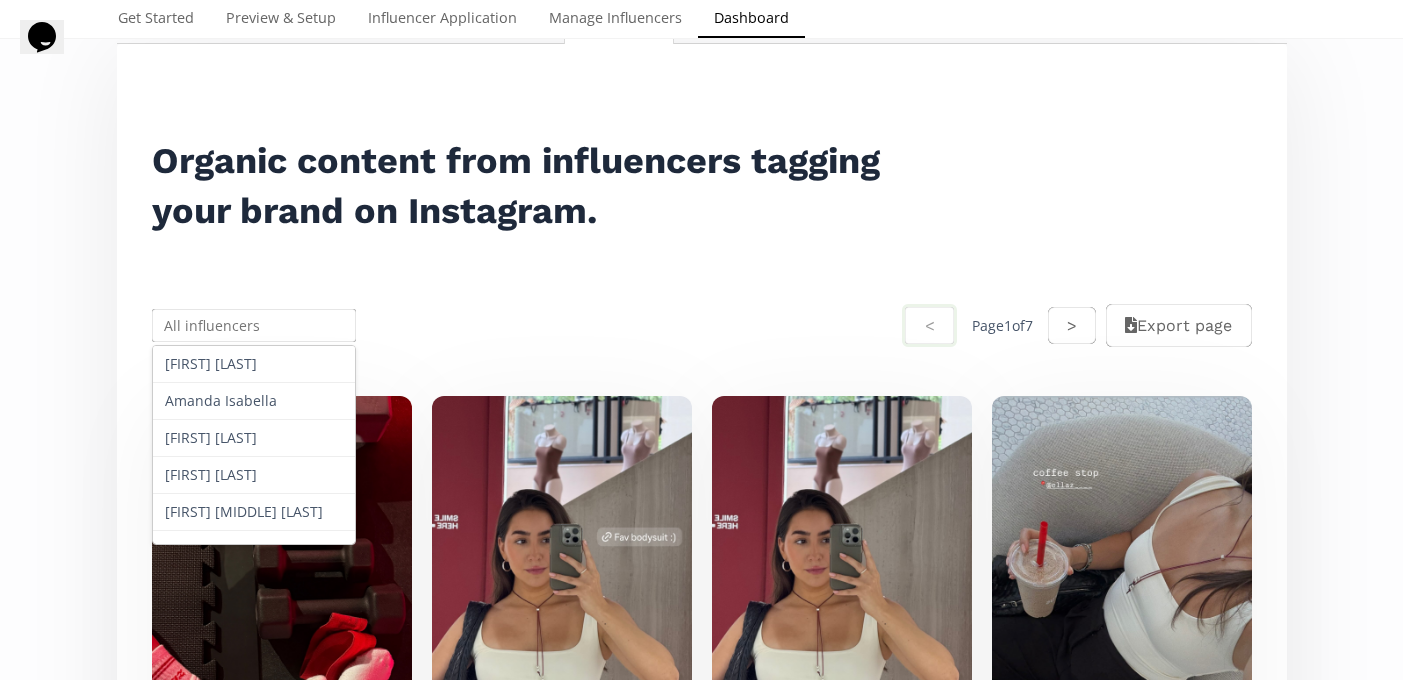 click at bounding box center (254, 325) 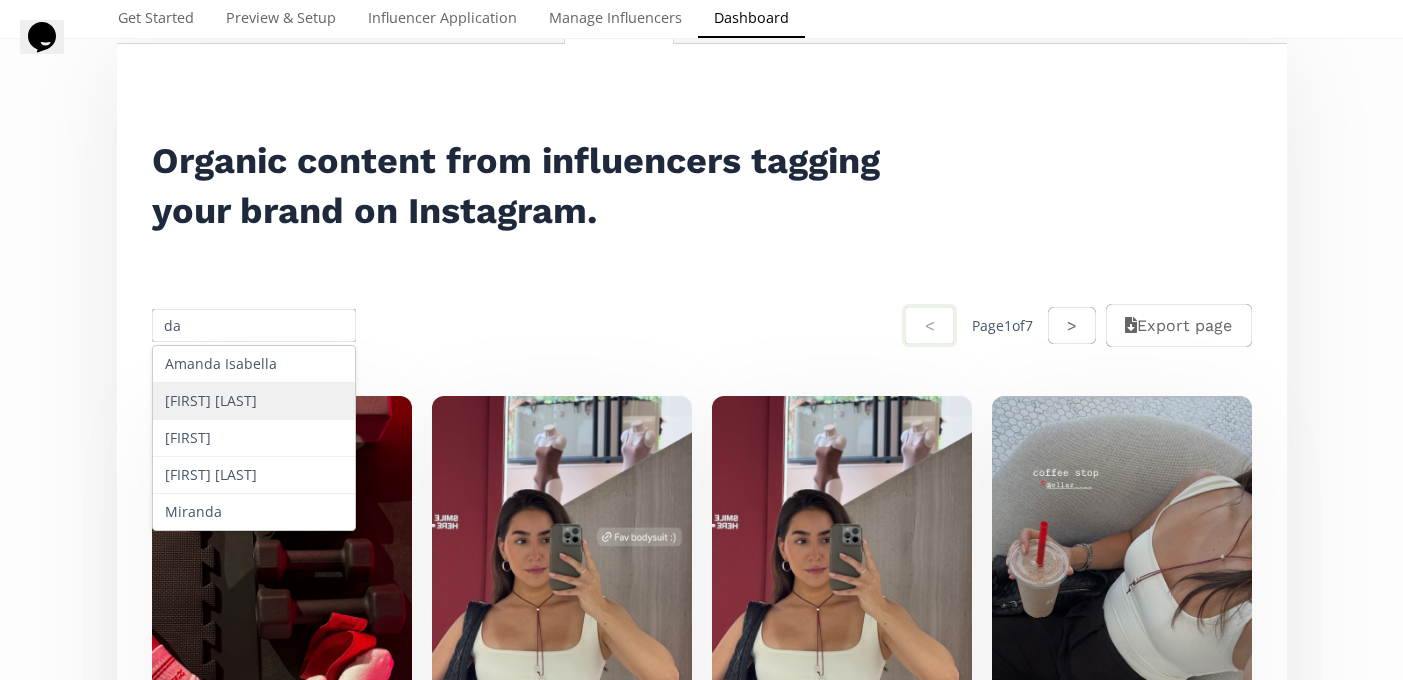 click on "Daniela Villarreal" at bounding box center (254, 401) 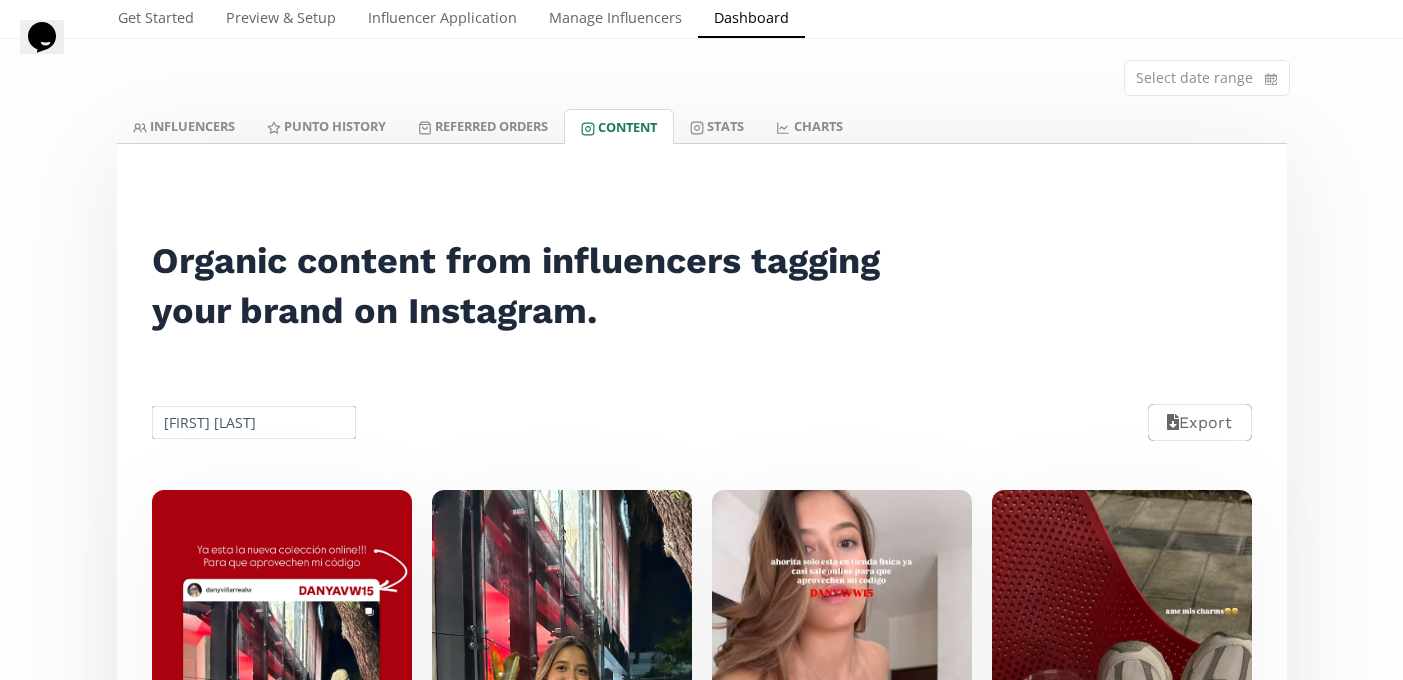 scroll, scrollTop: 0, scrollLeft: 0, axis: both 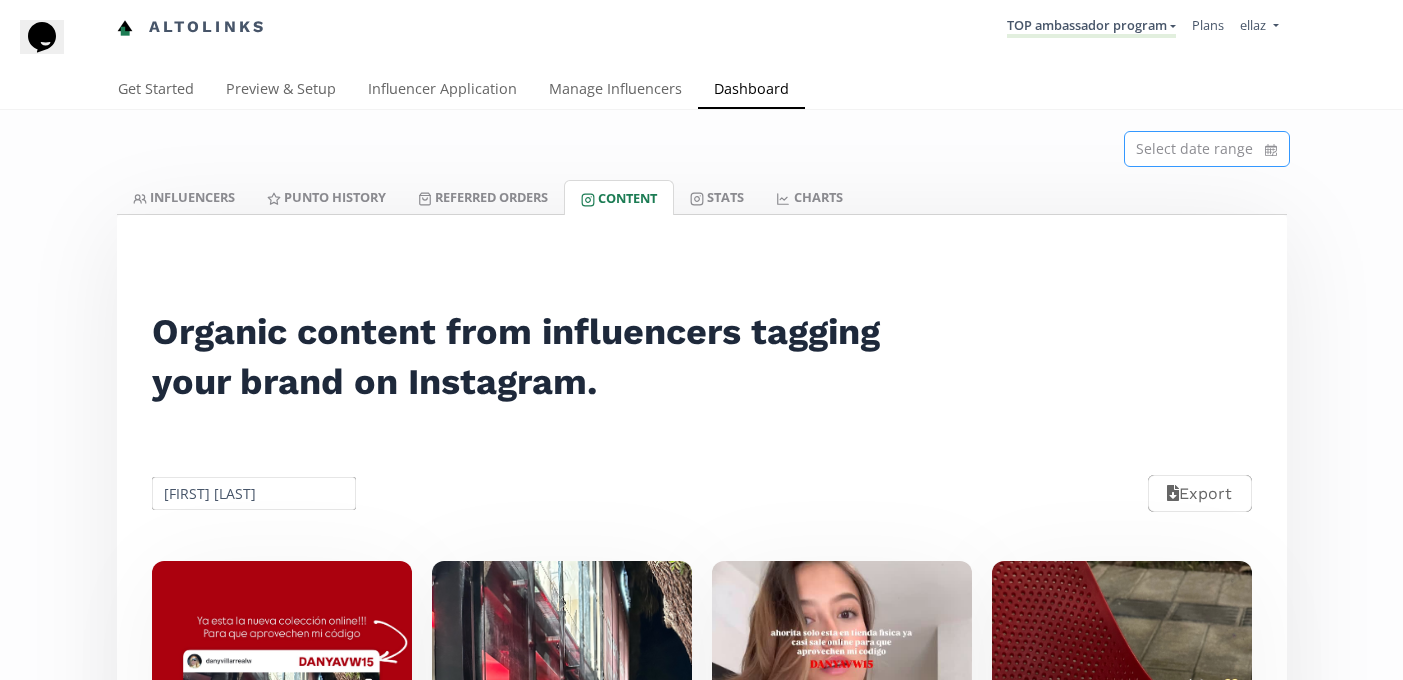 click at bounding box center [1207, 149] 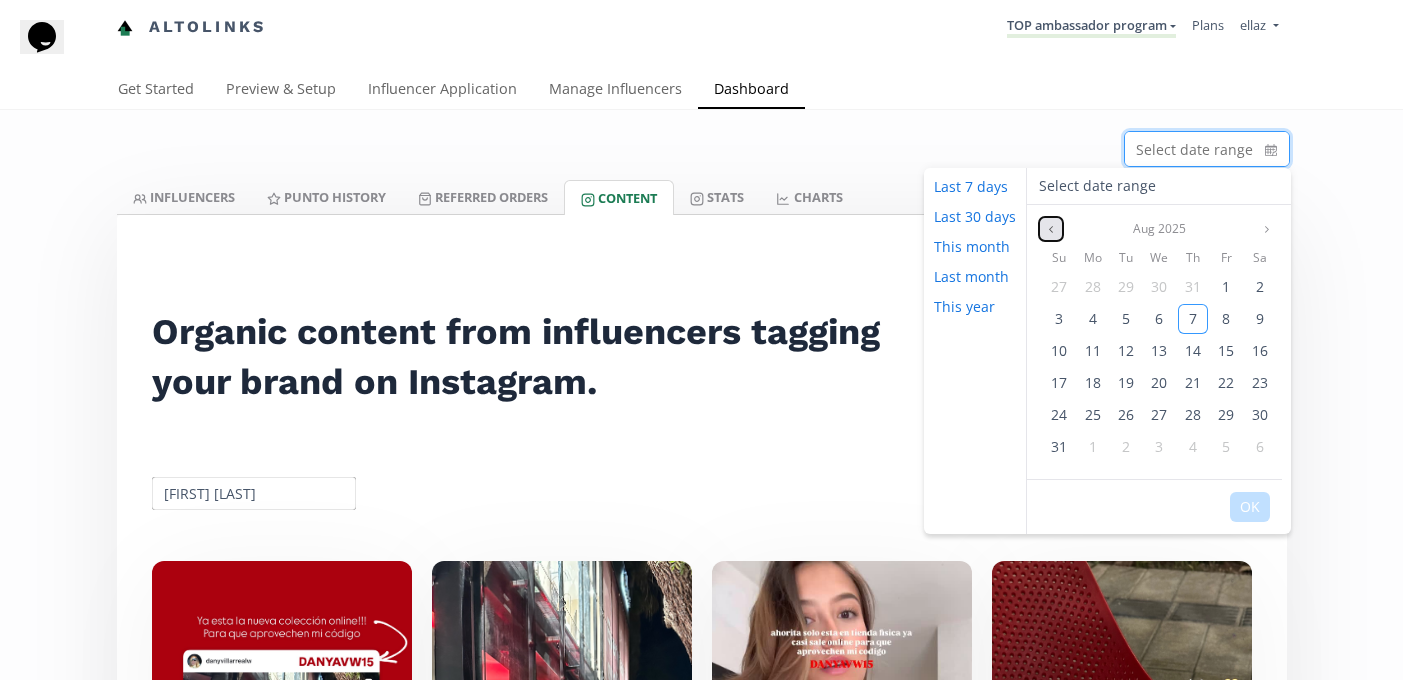 click 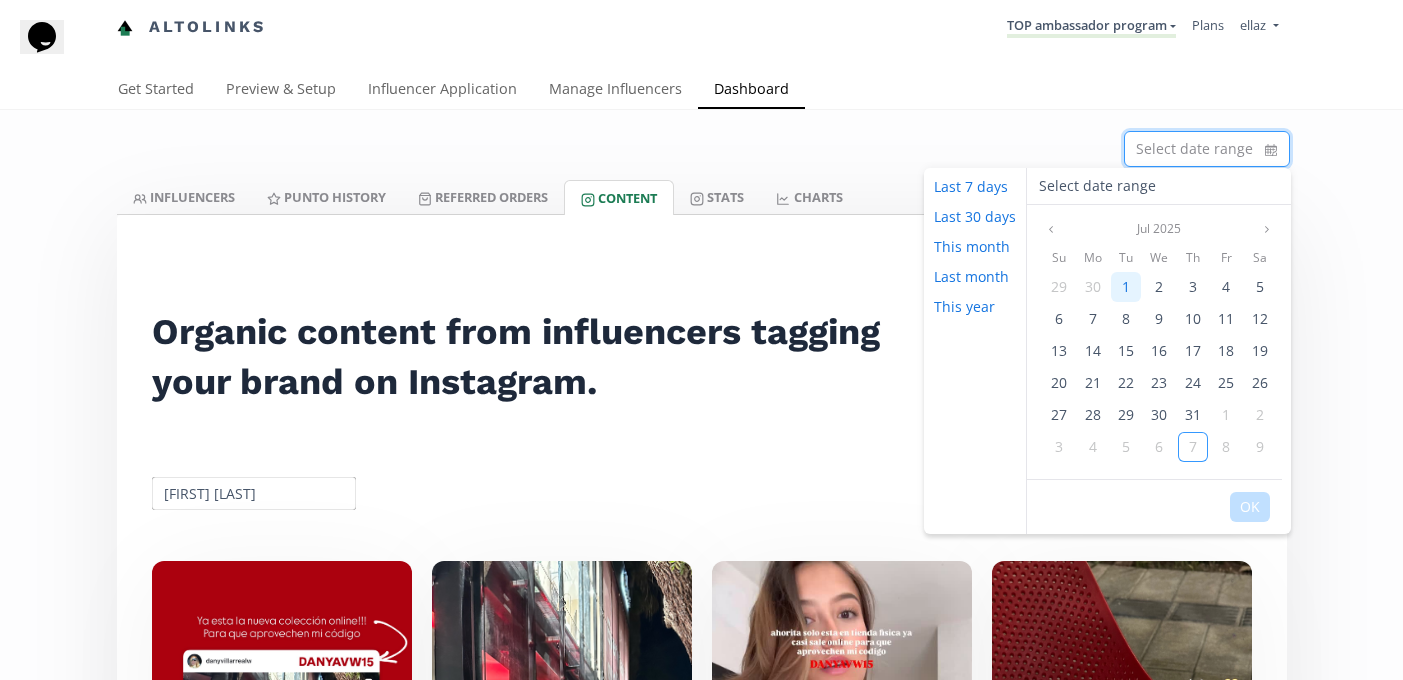 click on "1" at bounding box center [1126, 286] 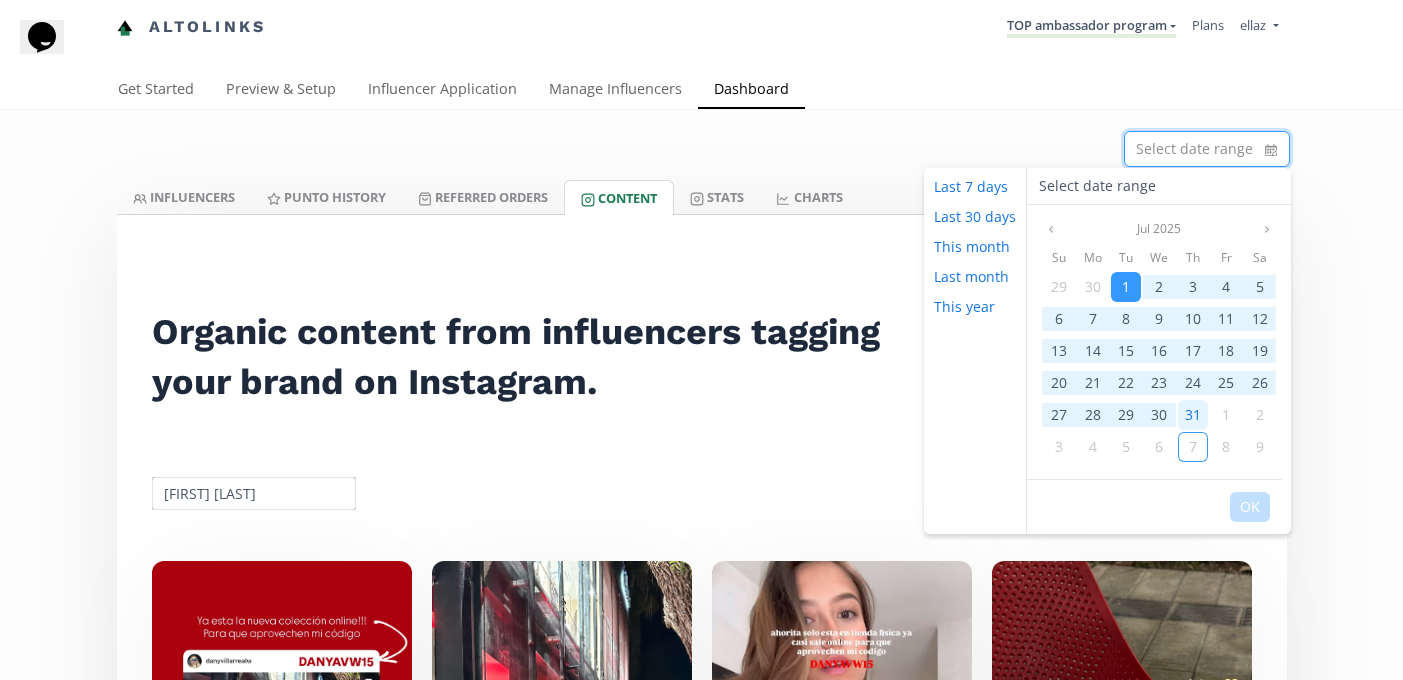 click on "31" at bounding box center [1193, 414] 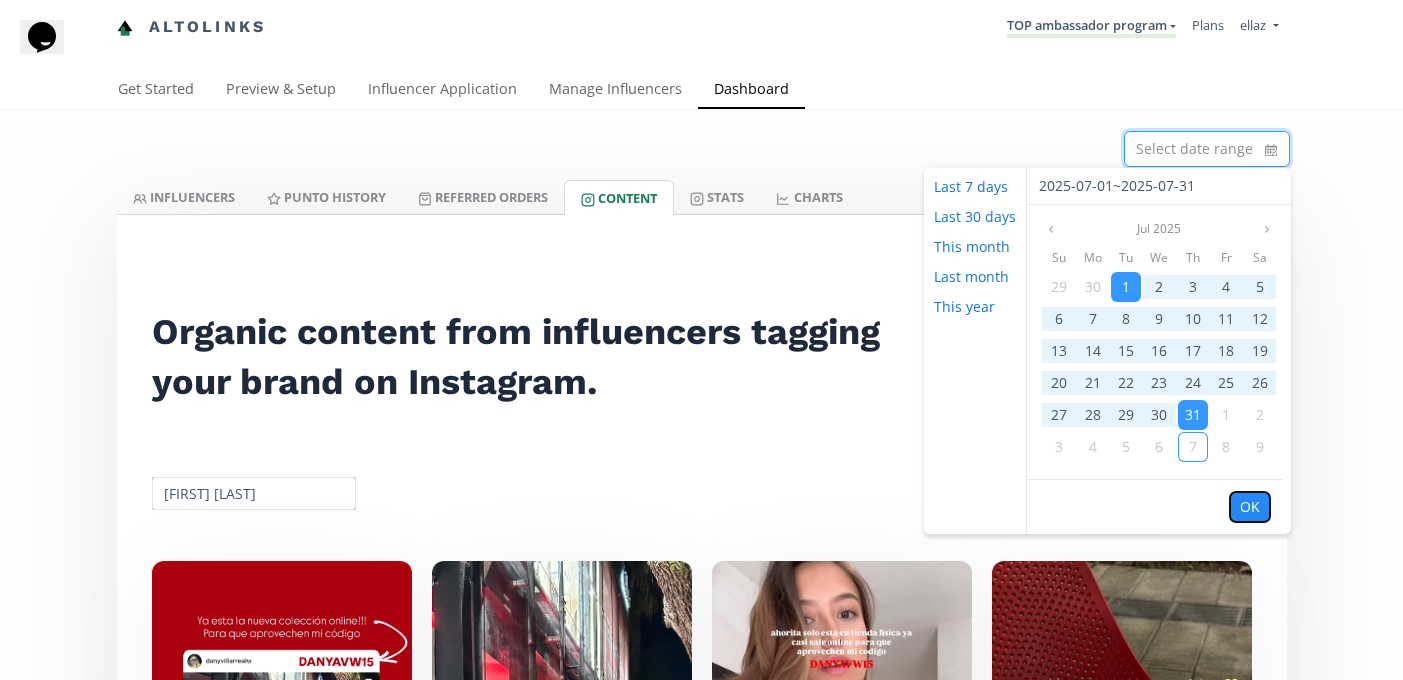 click on "OK" at bounding box center [1250, 507] 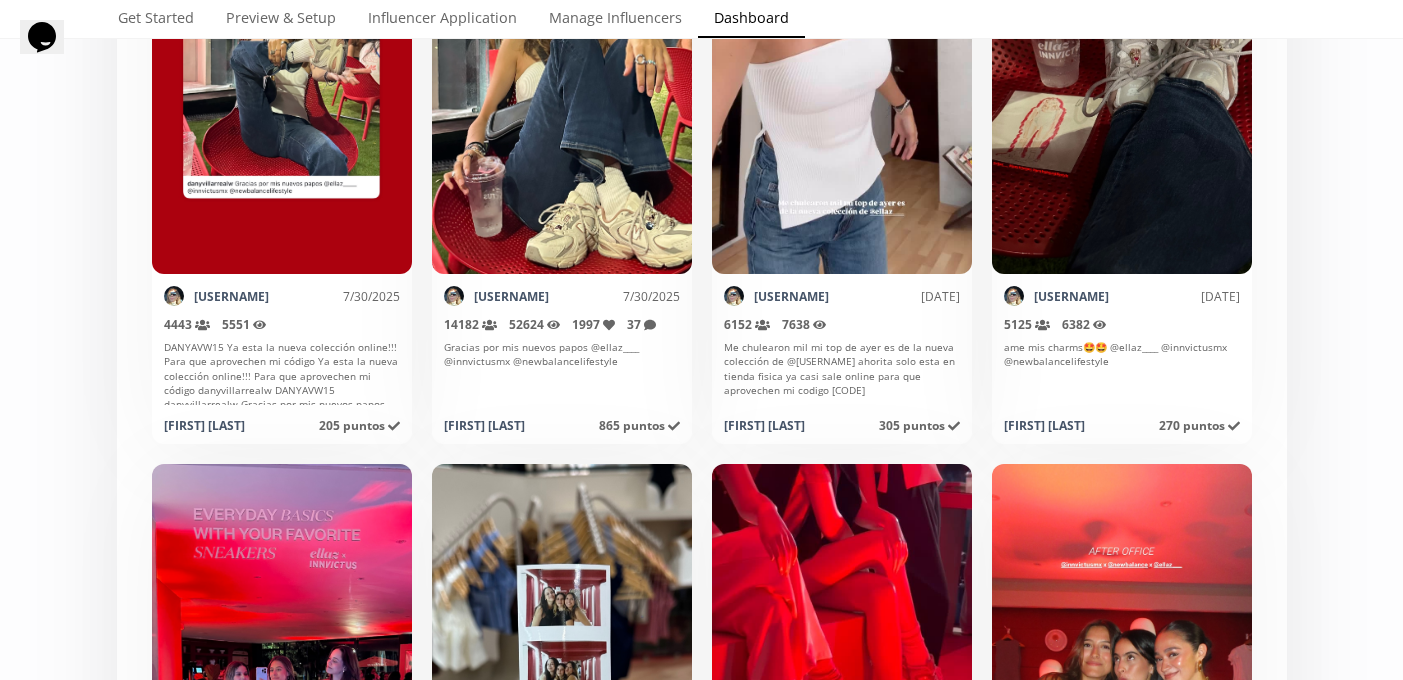 scroll, scrollTop: 0, scrollLeft: 0, axis: both 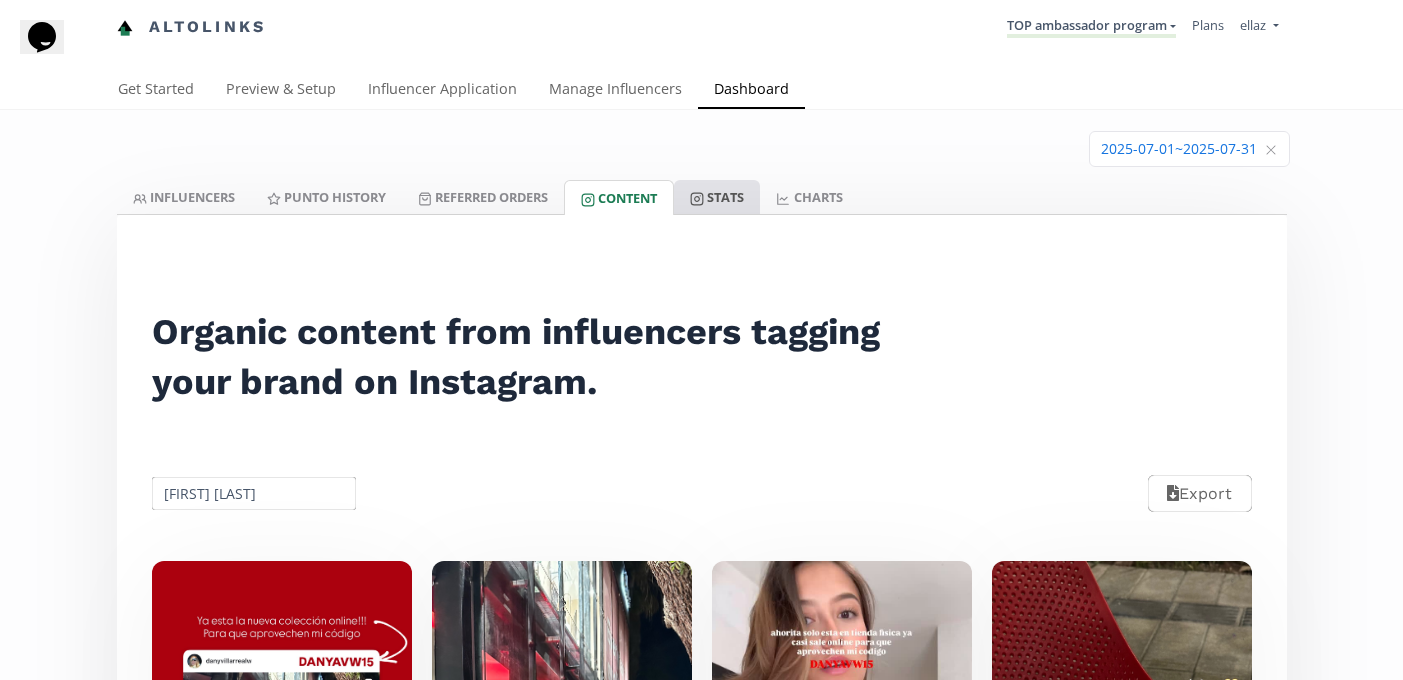 click on "Stats" at bounding box center (717, 197) 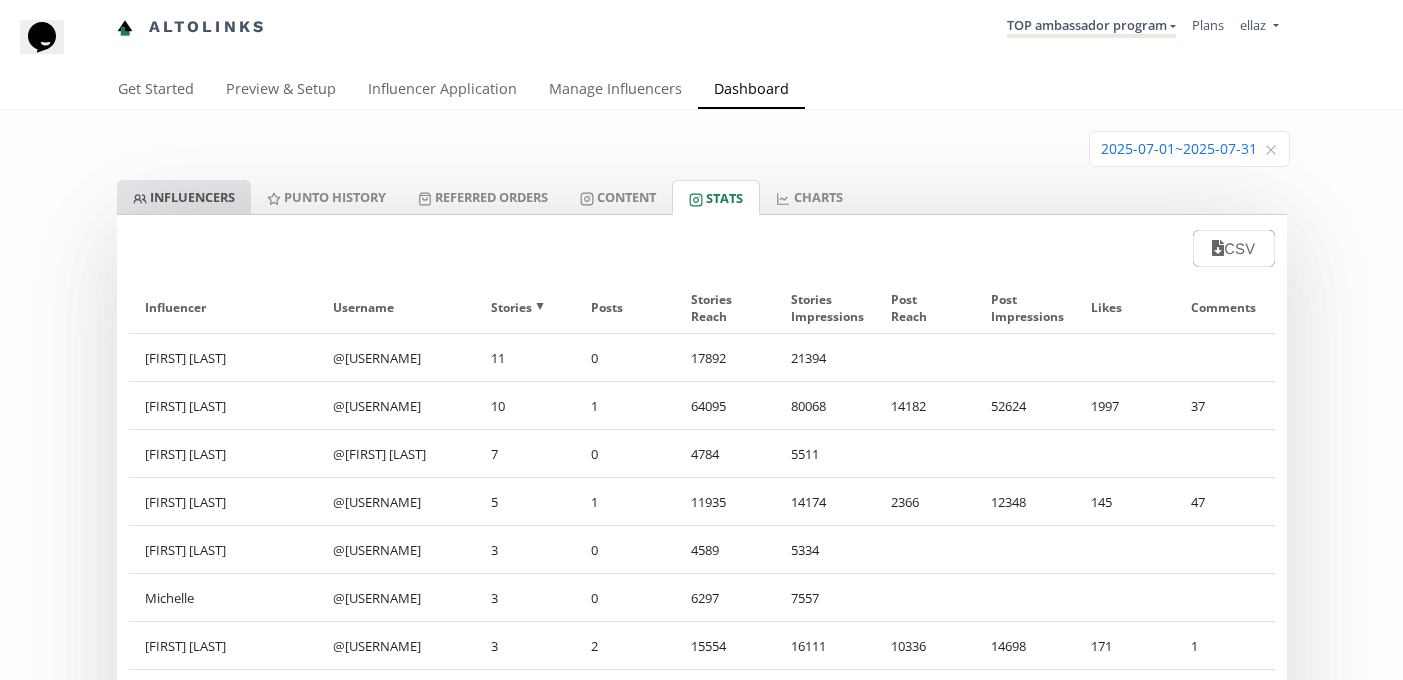 click on "INFLUENCERS" at bounding box center (184, 197) 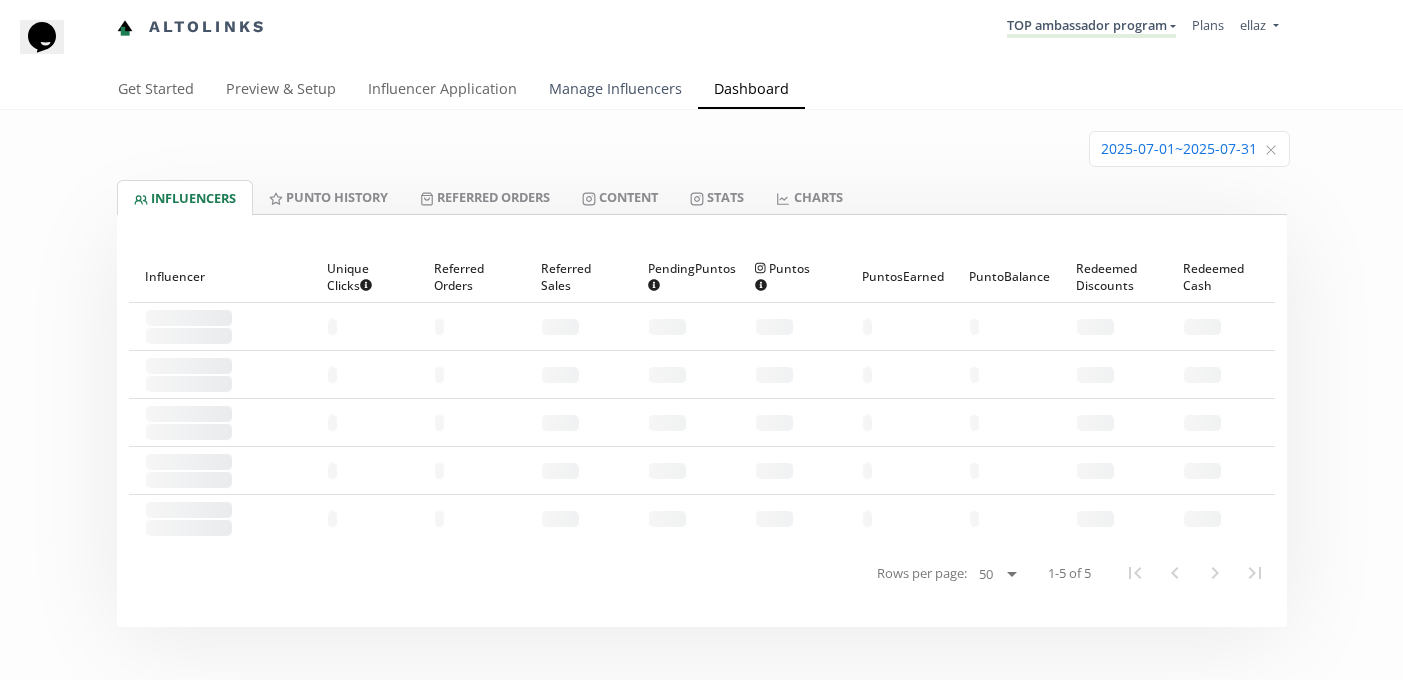click on "Manage Influencers" at bounding box center (615, 91) 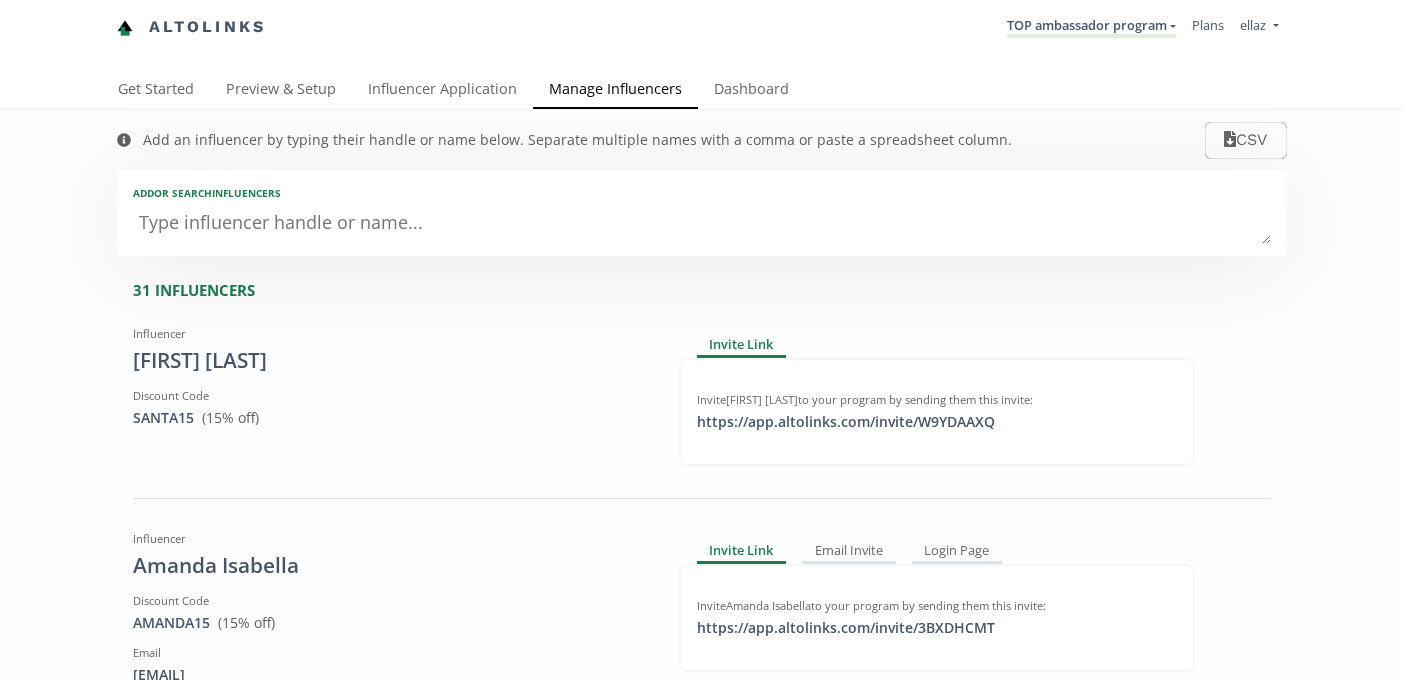 scroll, scrollTop: 0, scrollLeft: 0, axis: both 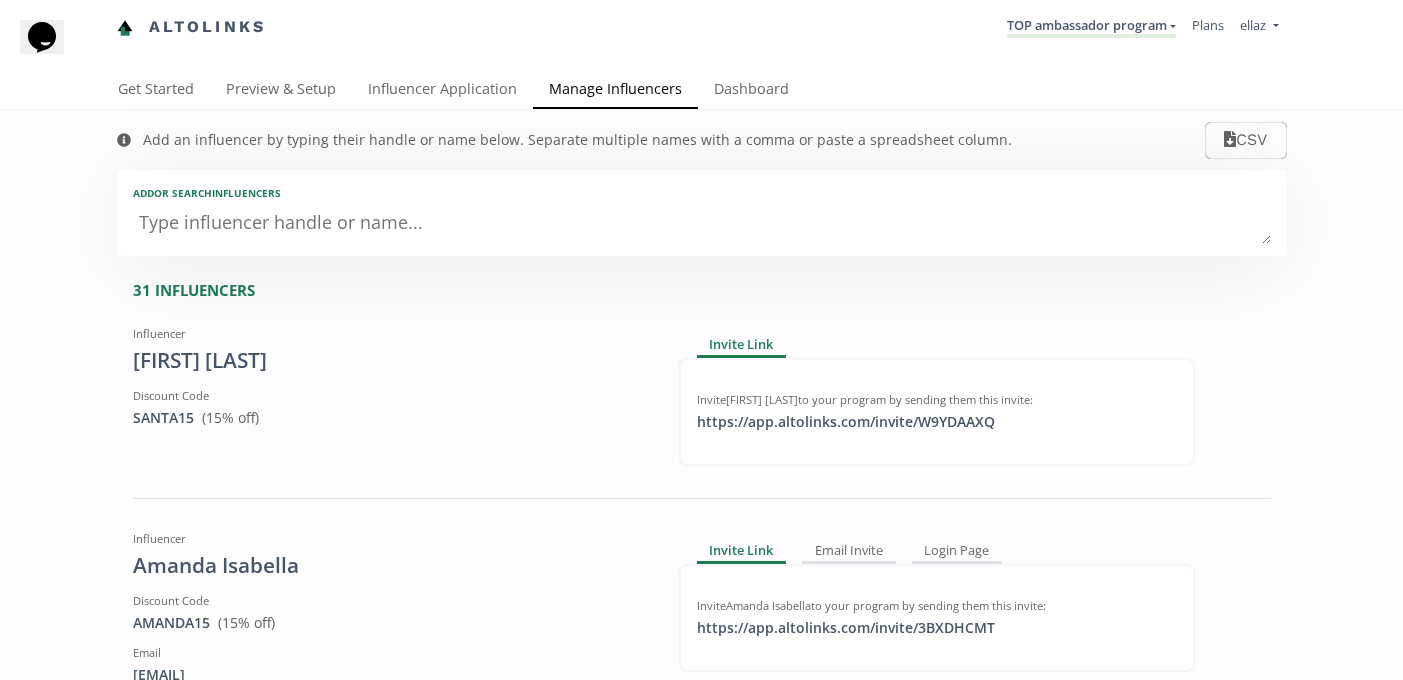 click on "TOP ambassador program
KINEDU
MACRO INFLUENCERS (prog ventas)
Ambassador Program ⭐️⭐️
TOP ambassador program
Ambassador Program ★
Create another program" at bounding box center [1091, 27] 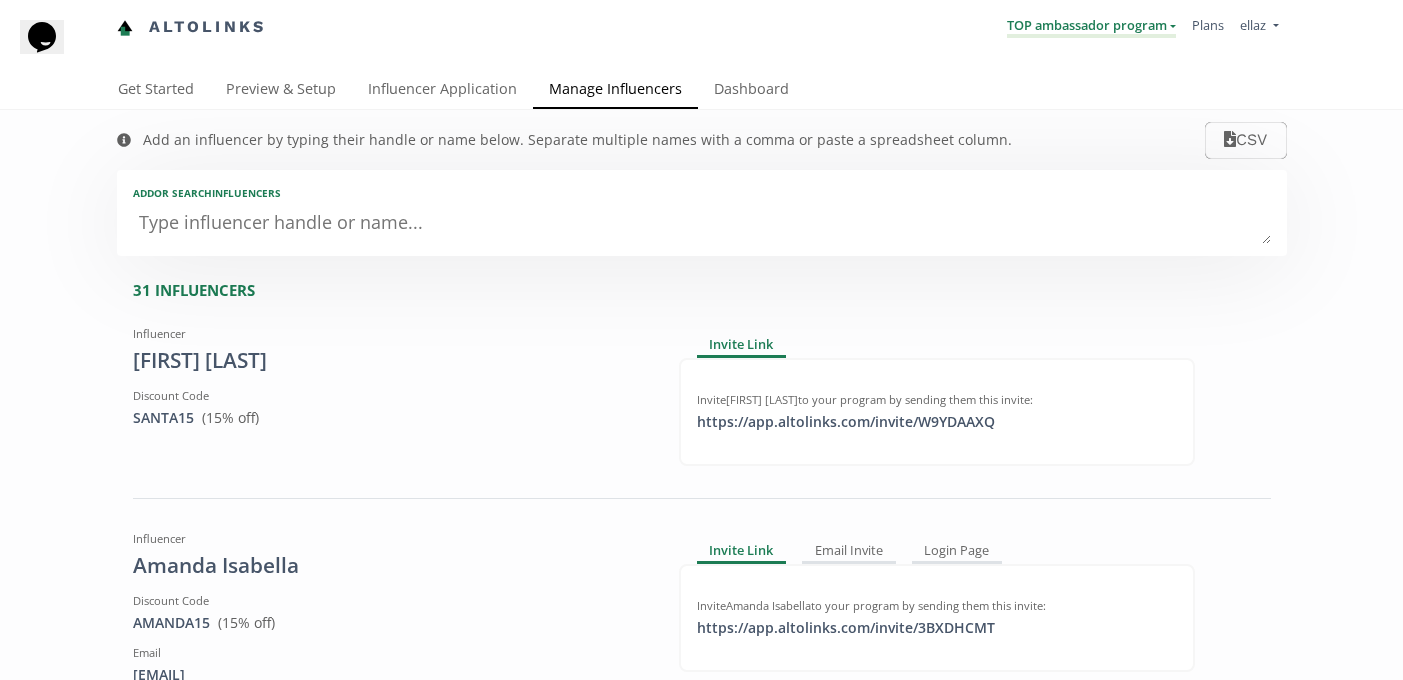 click on "TOP ambassador program" at bounding box center [1091, 27] 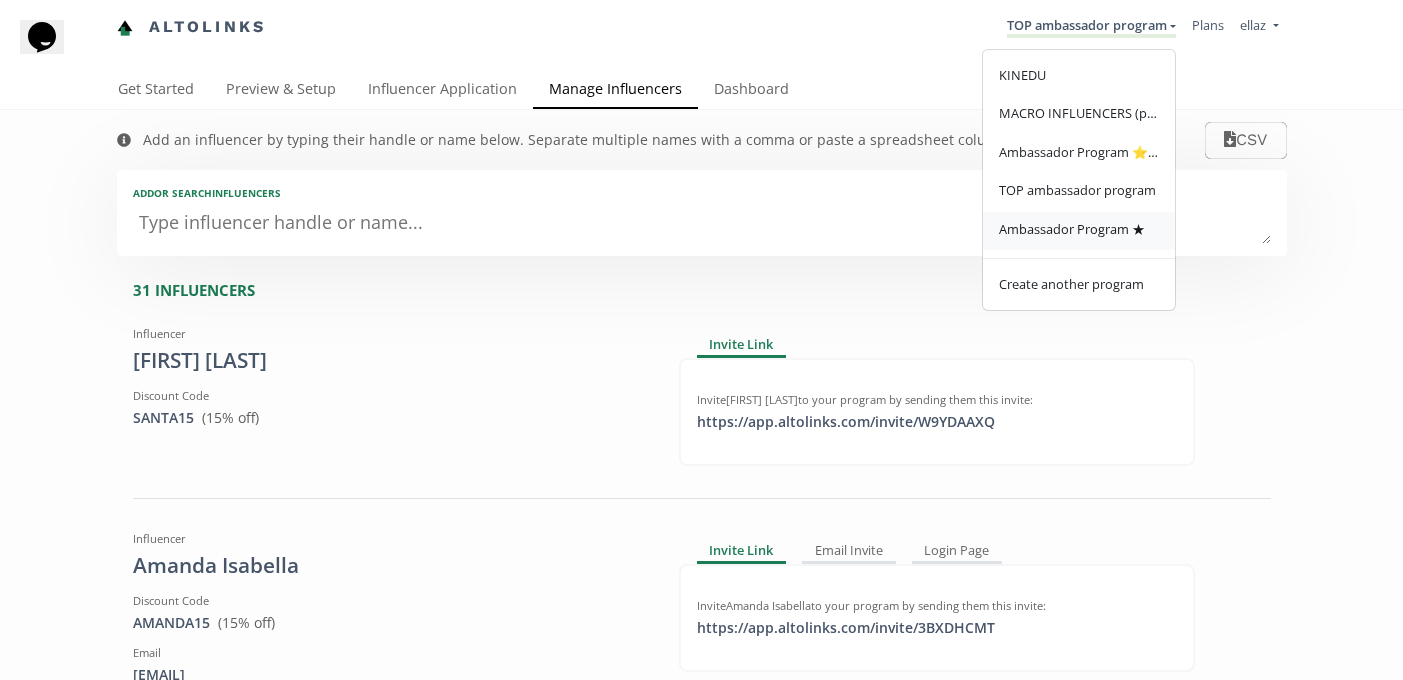 click on "Ambassador Program ★" at bounding box center (1072, 229) 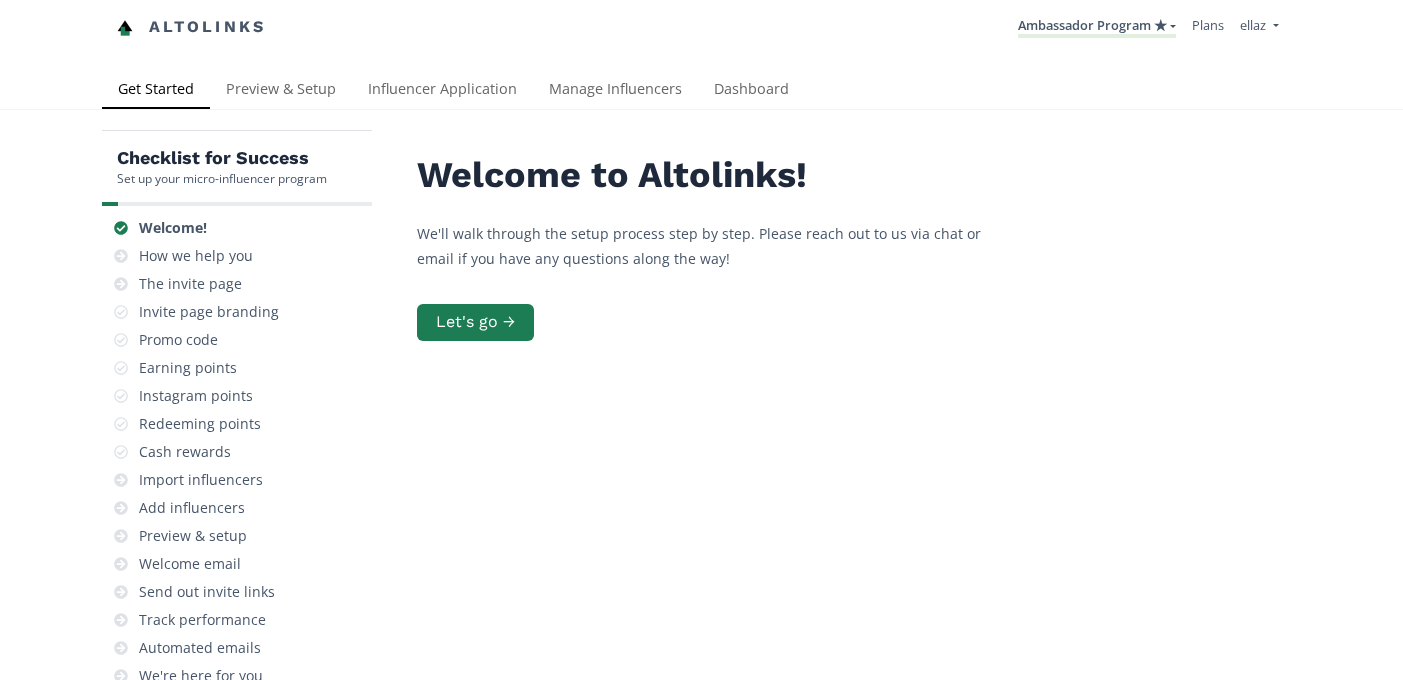 scroll, scrollTop: 0, scrollLeft: 0, axis: both 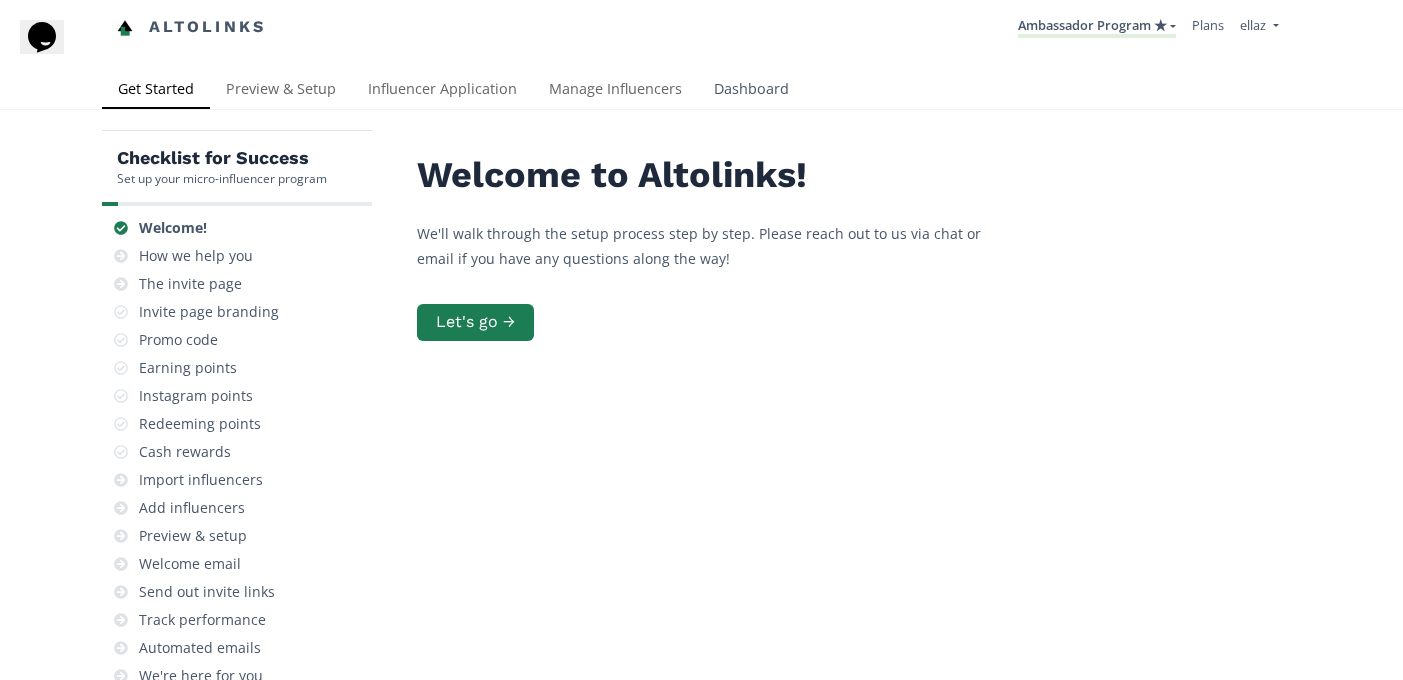 click on "Dashboard" at bounding box center (751, 91) 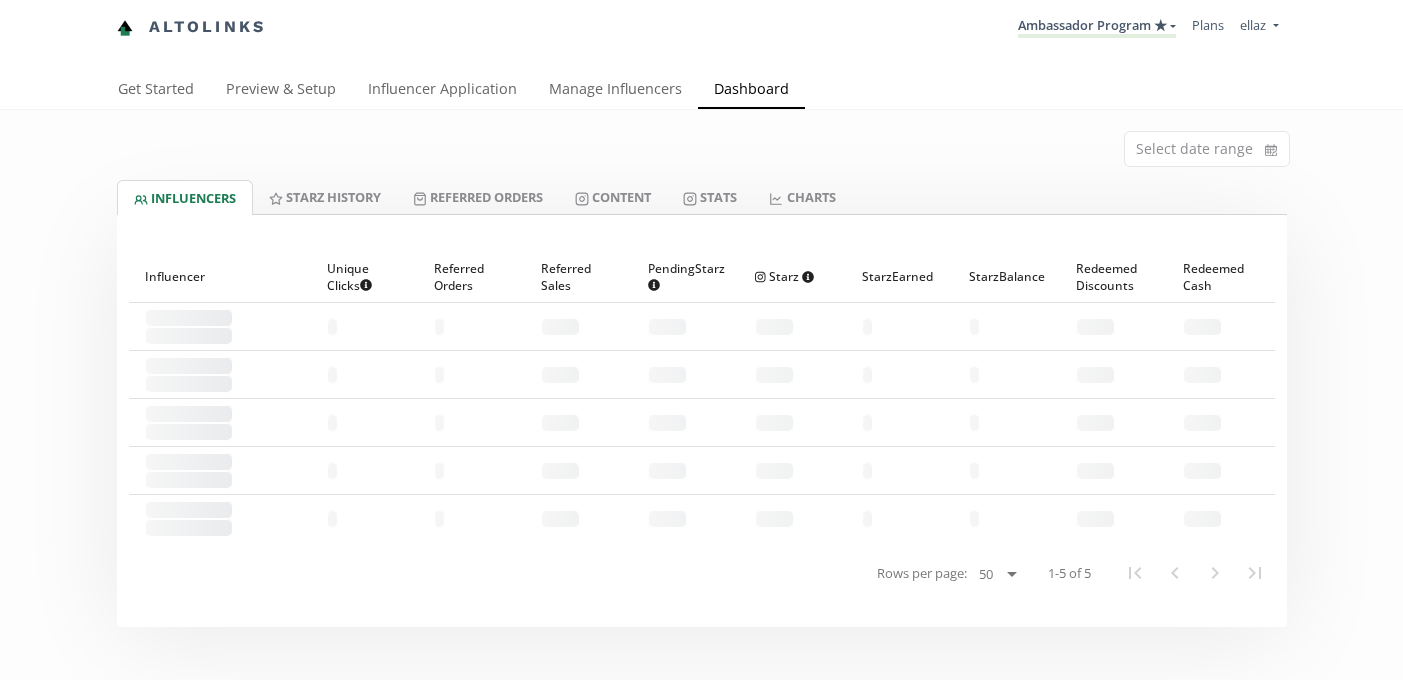 scroll, scrollTop: 0, scrollLeft: 0, axis: both 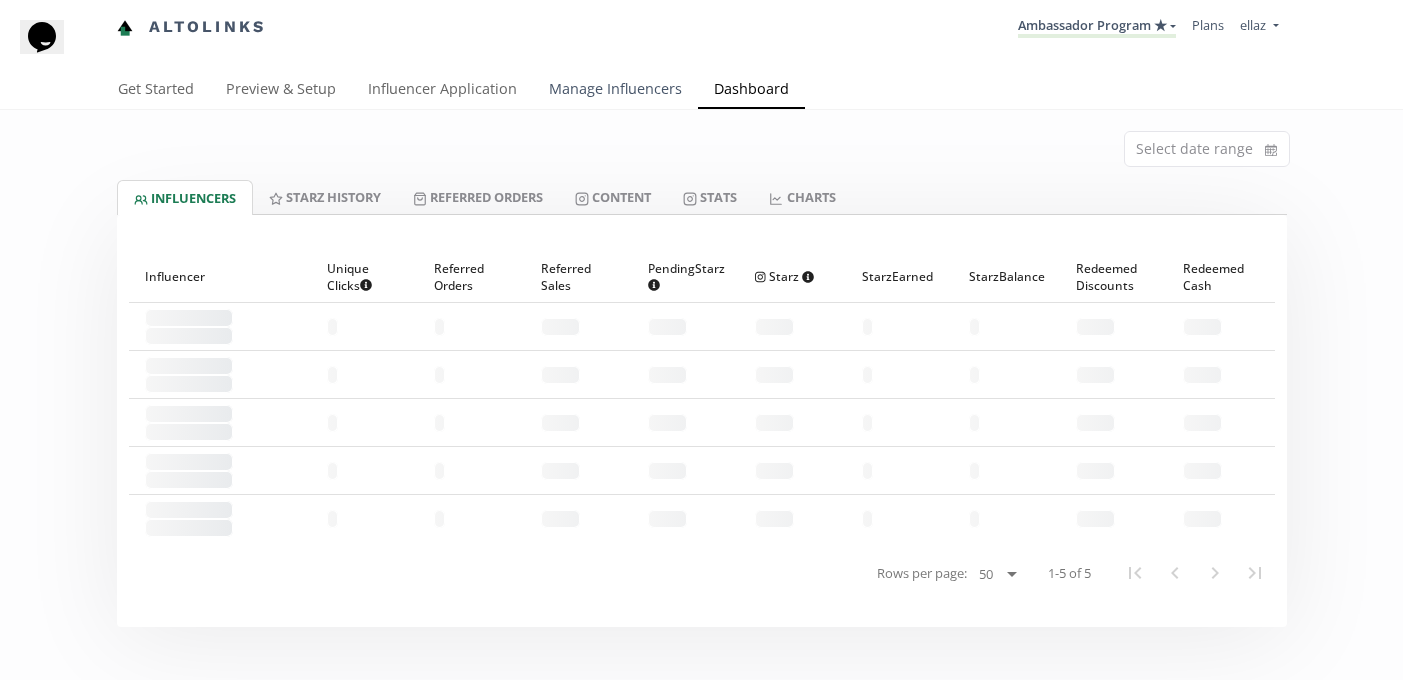 click on "Manage Influencers" at bounding box center [615, 91] 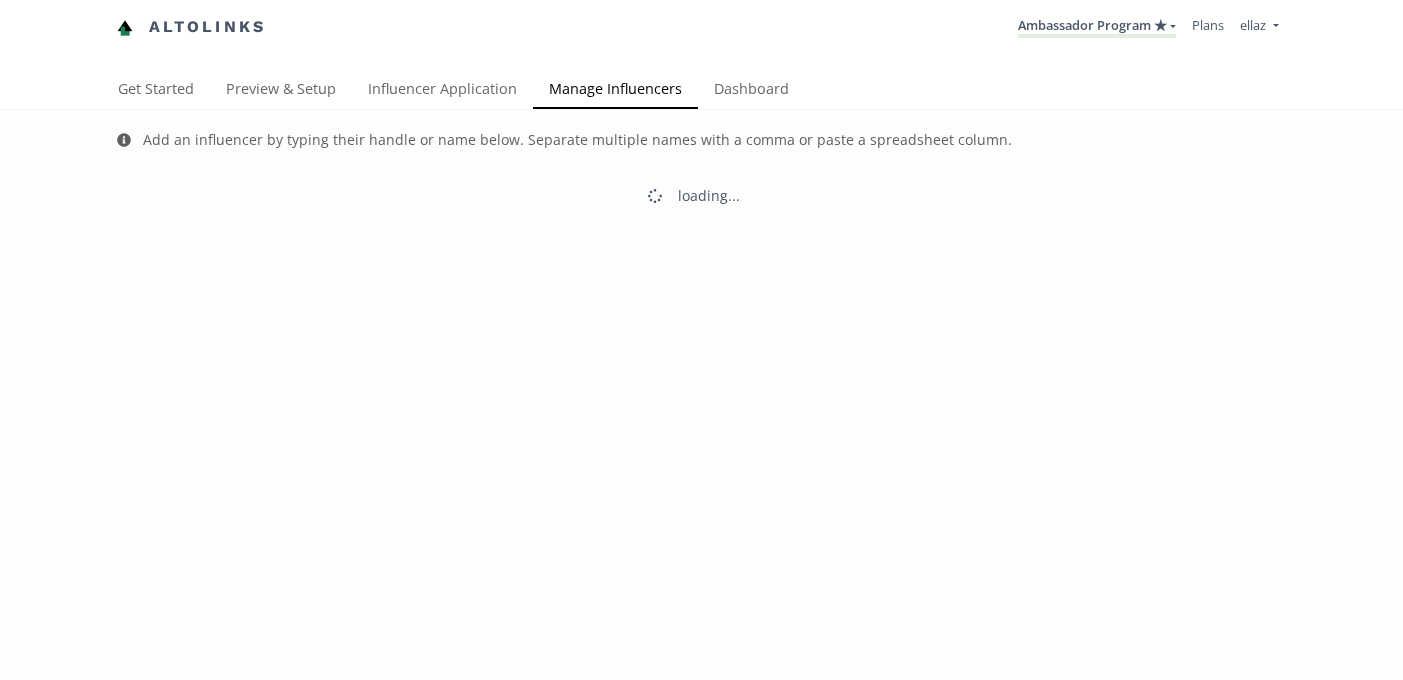 scroll, scrollTop: 0, scrollLeft: 0, axis: both 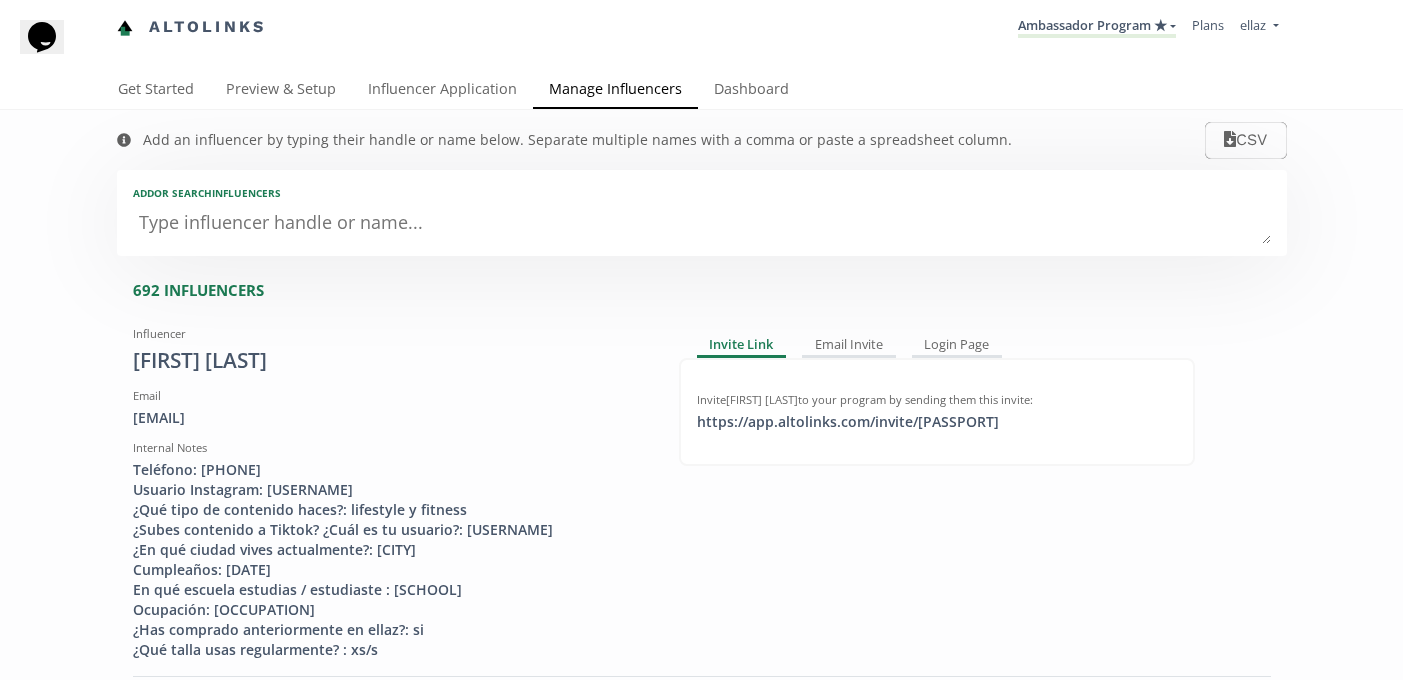 click at bounding box center (702, 224) 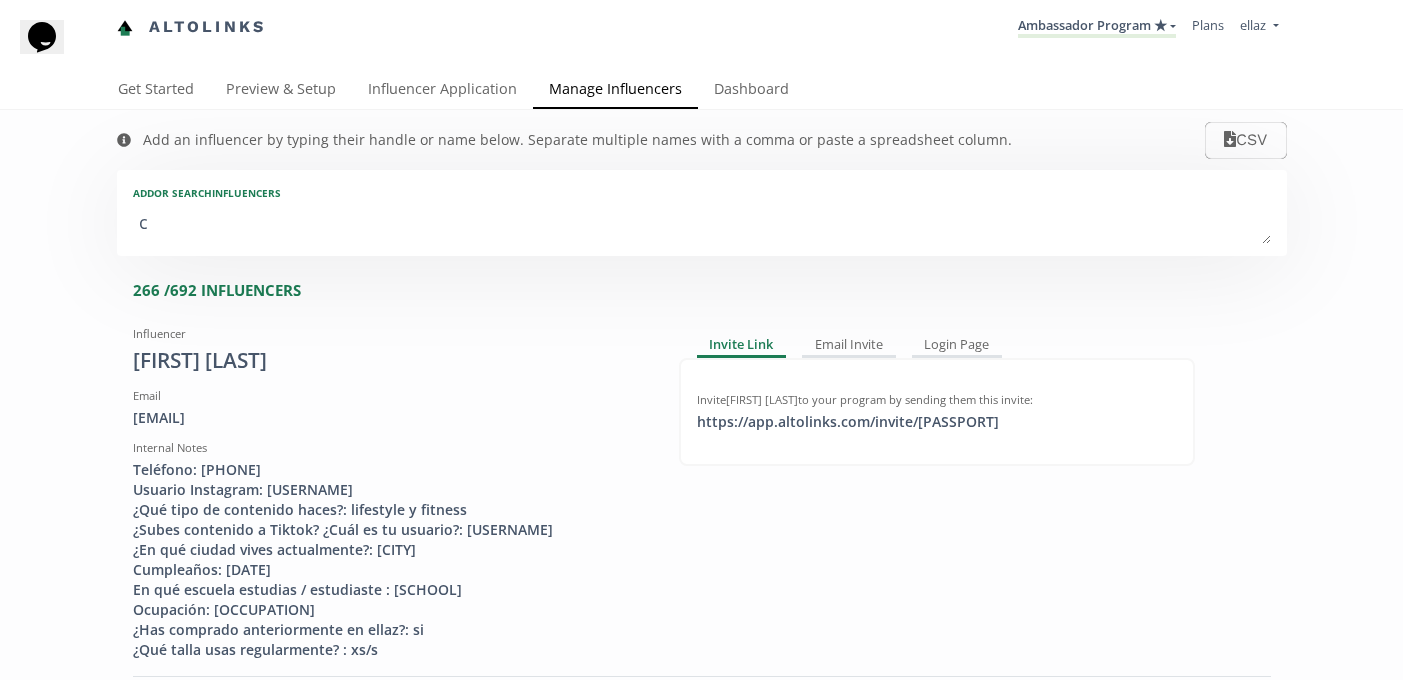 type on "ca" 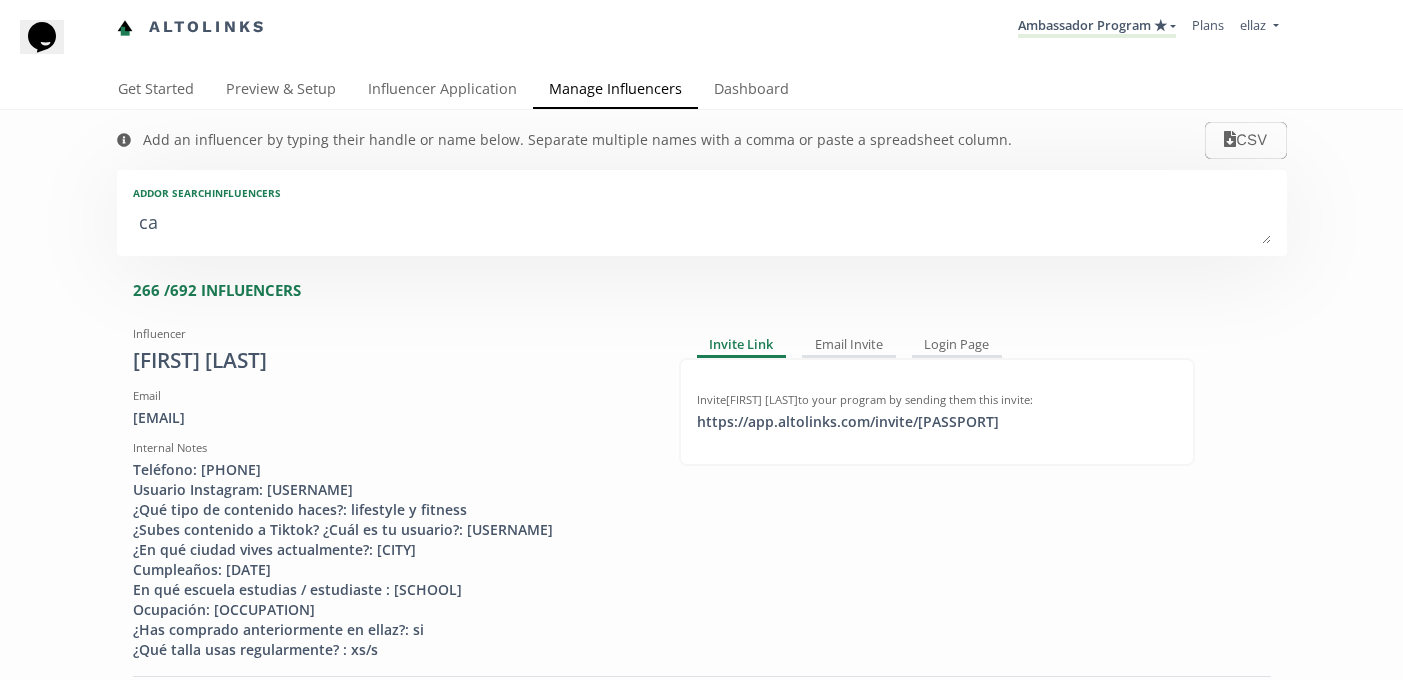 type on "cat" 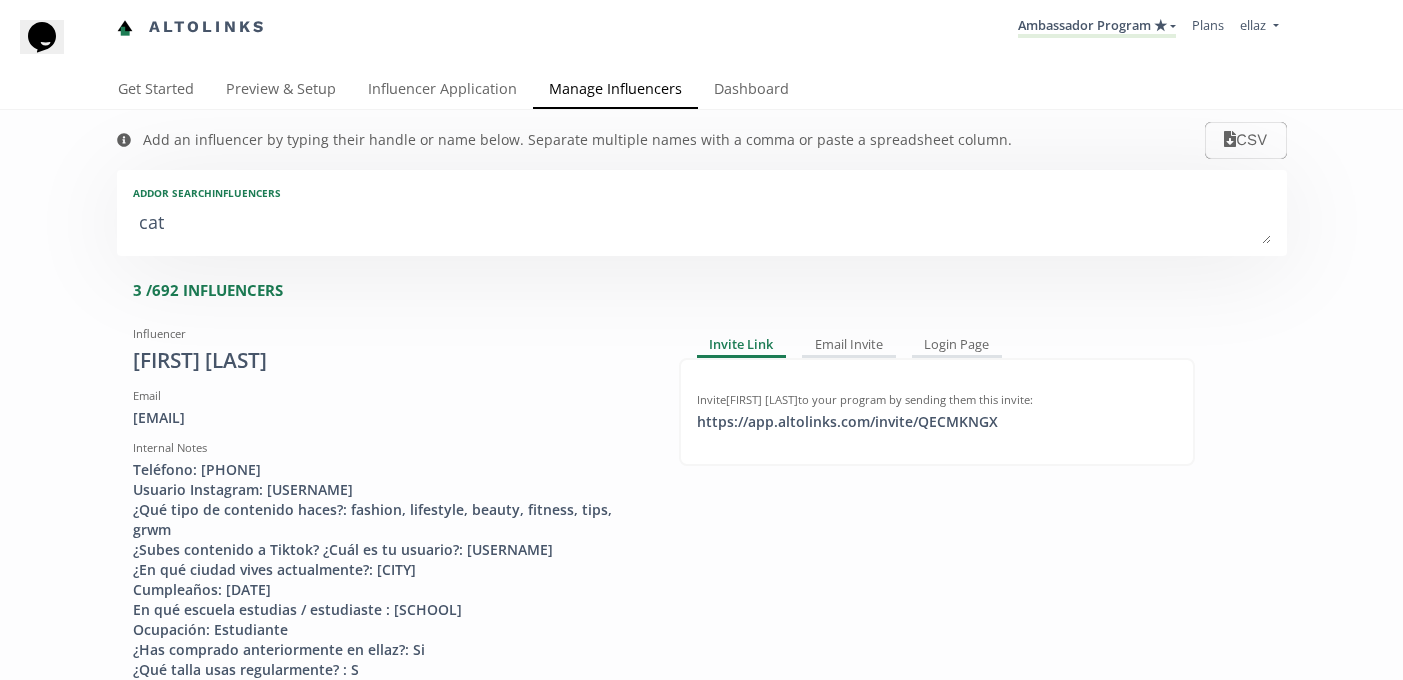 type on "cata" 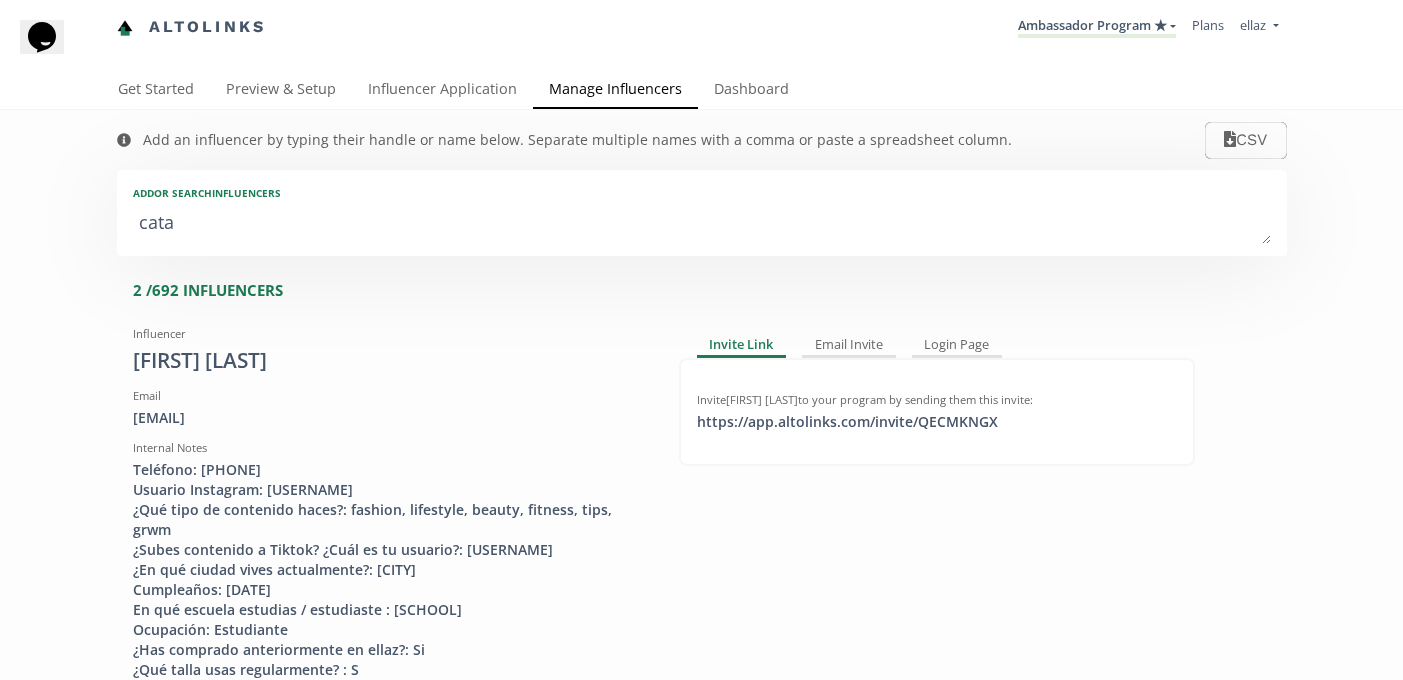type on "catal" 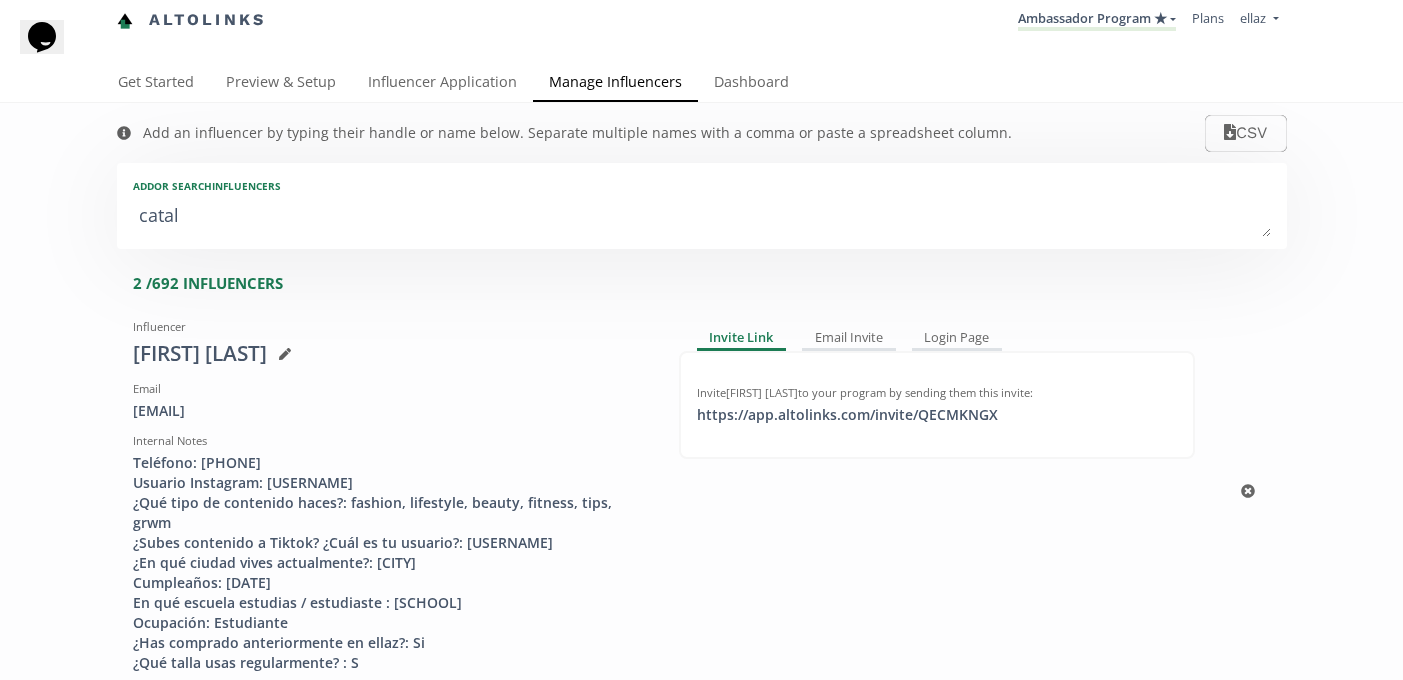 scroll, scrollTop: 13, scrollLeft: 0, axis: vertical 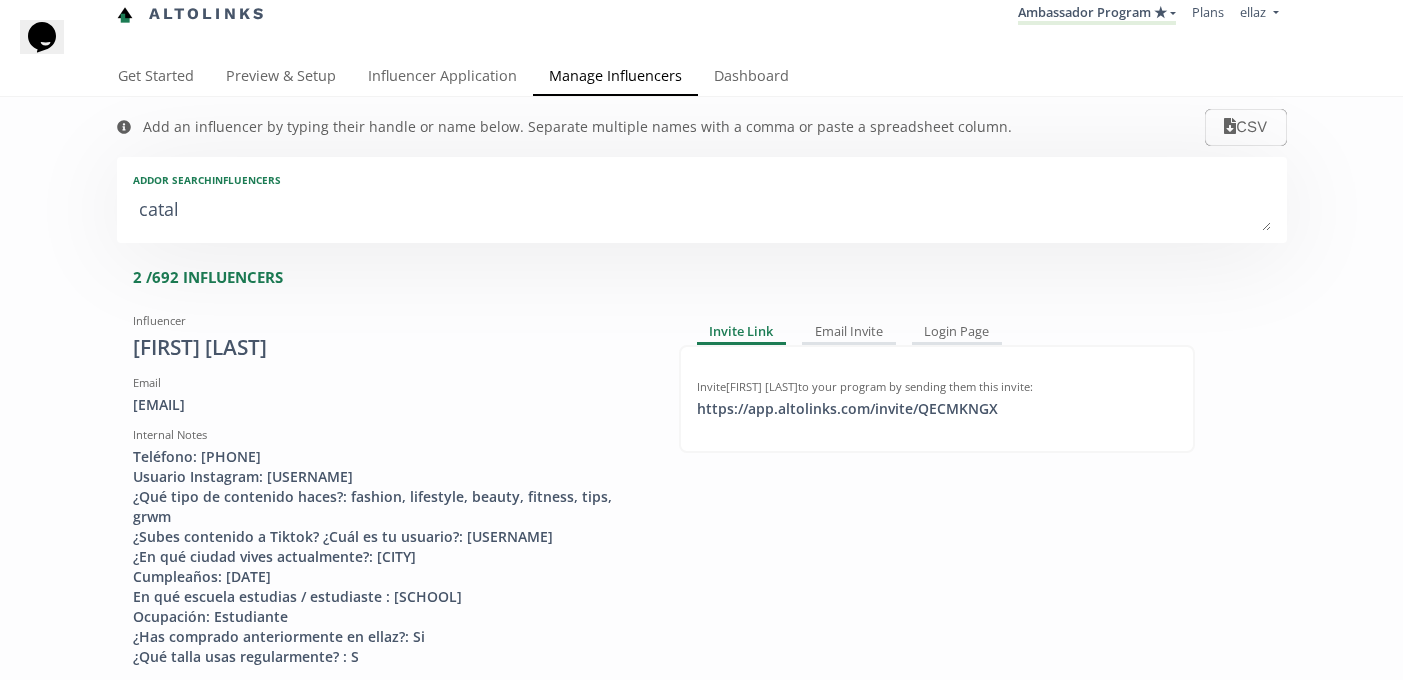 type on "catal" 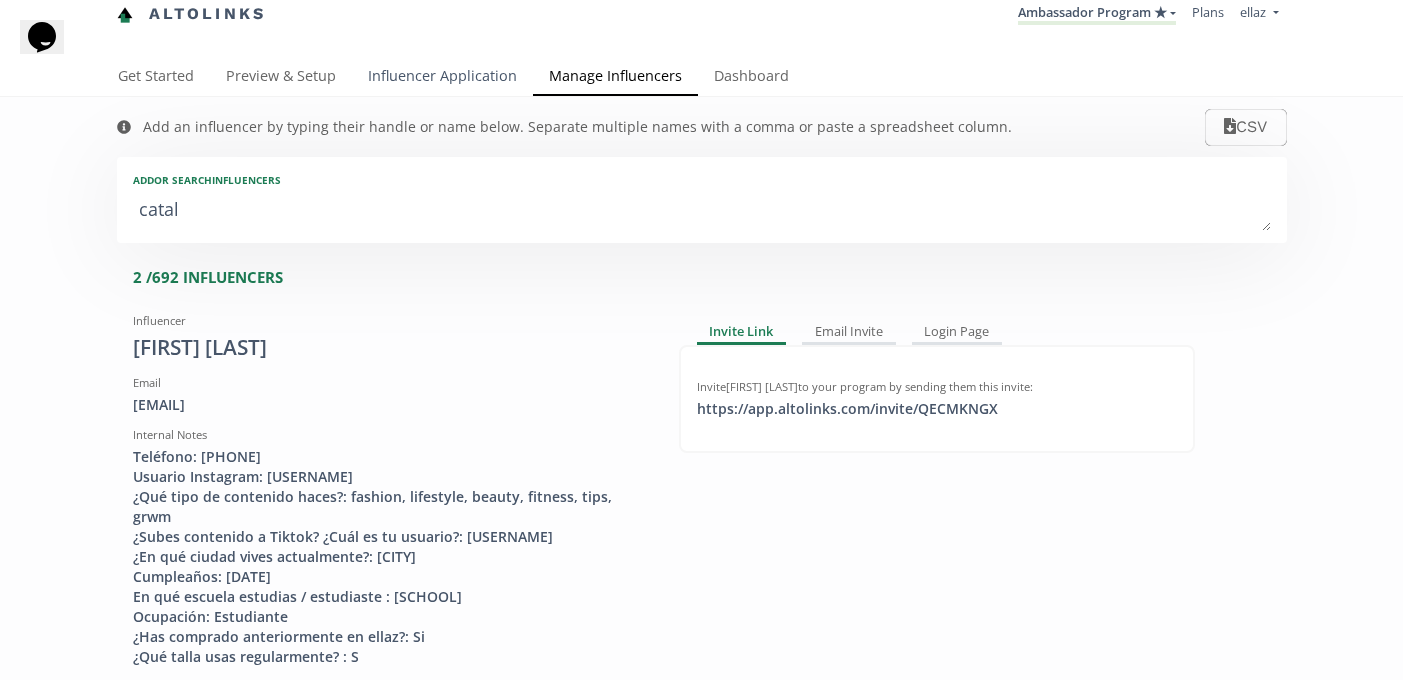 click on "Influencer Application" at bounding box center [442, 78] 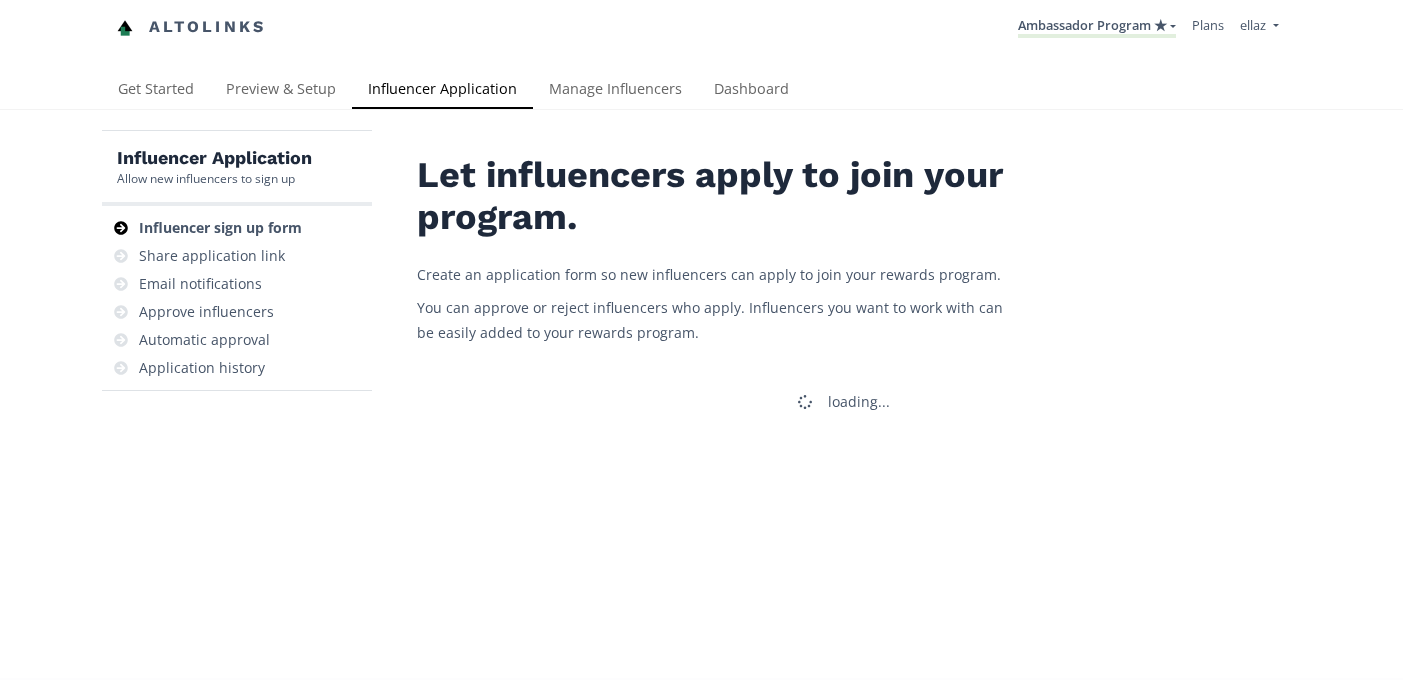 scroll, scrollTop: 0, scrollLeft: 0, axis: both 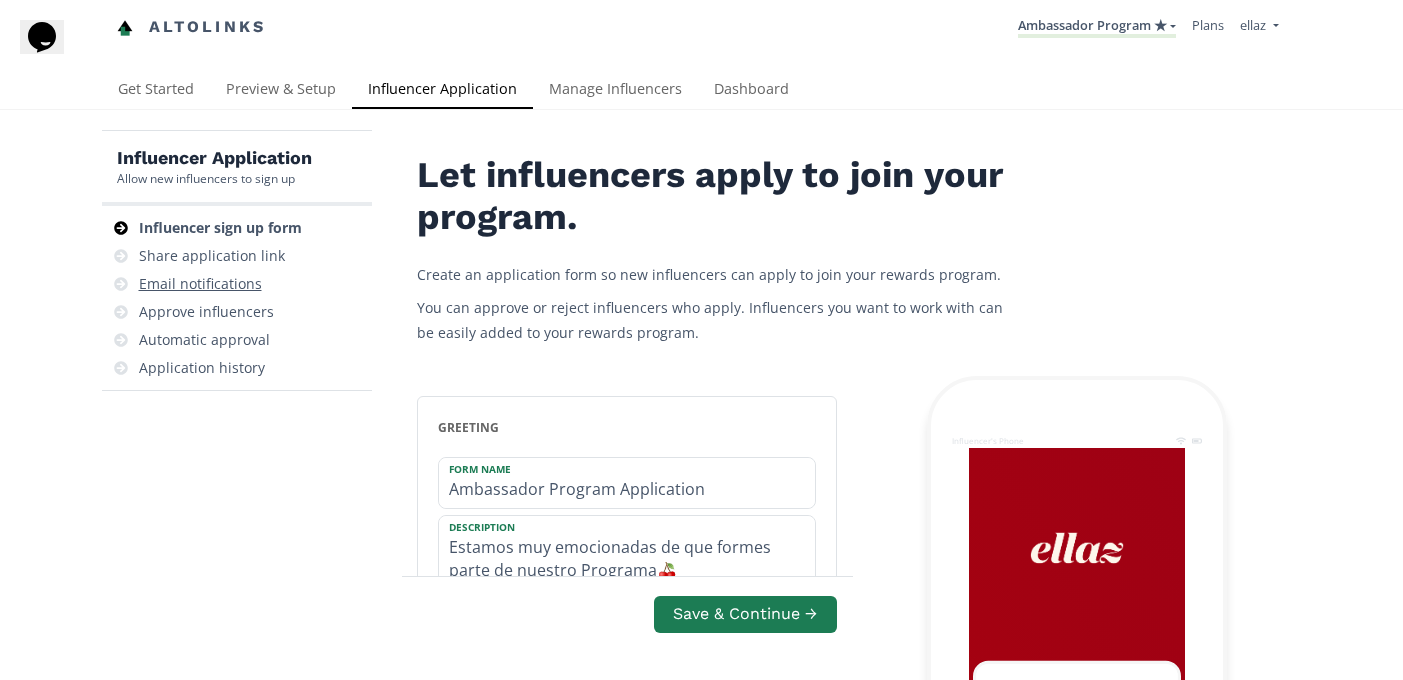 click on "Email notifications" at bounding box center (237, 284) 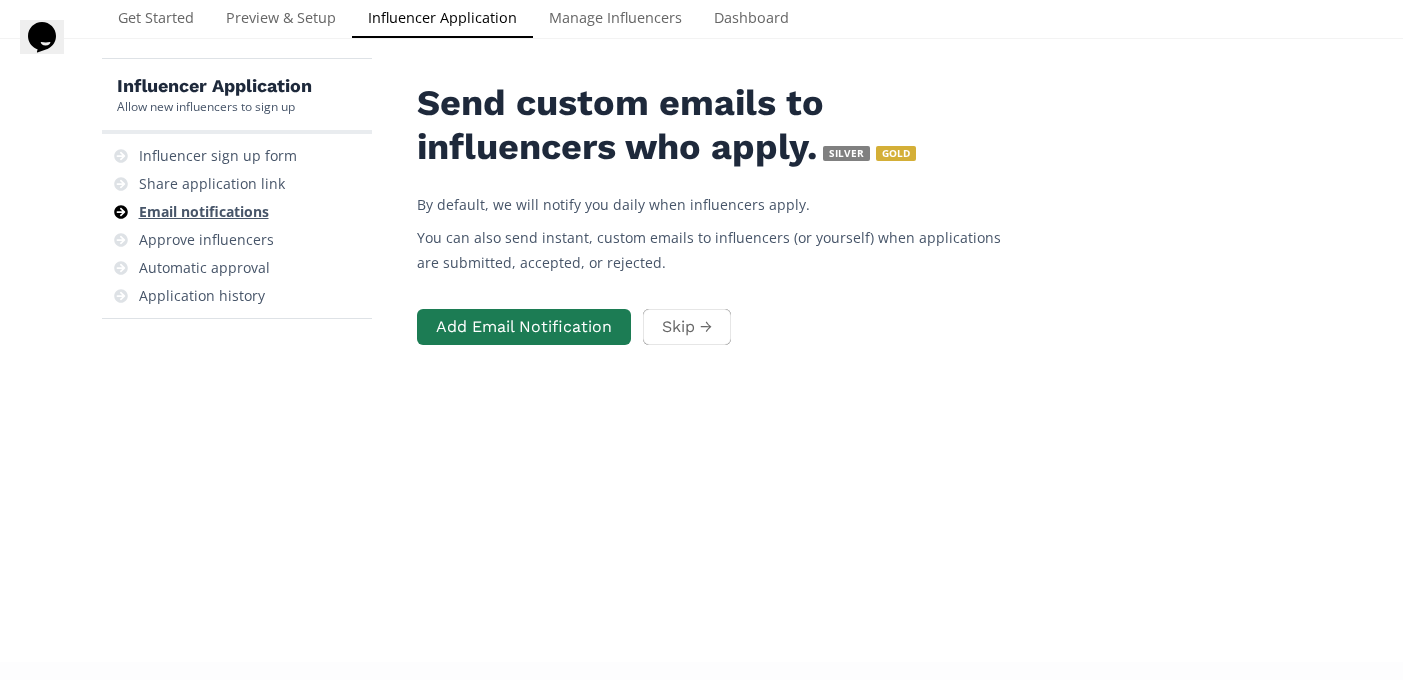 scroll, scrollTop: 80, scrollLeft: 0, axis: vertical 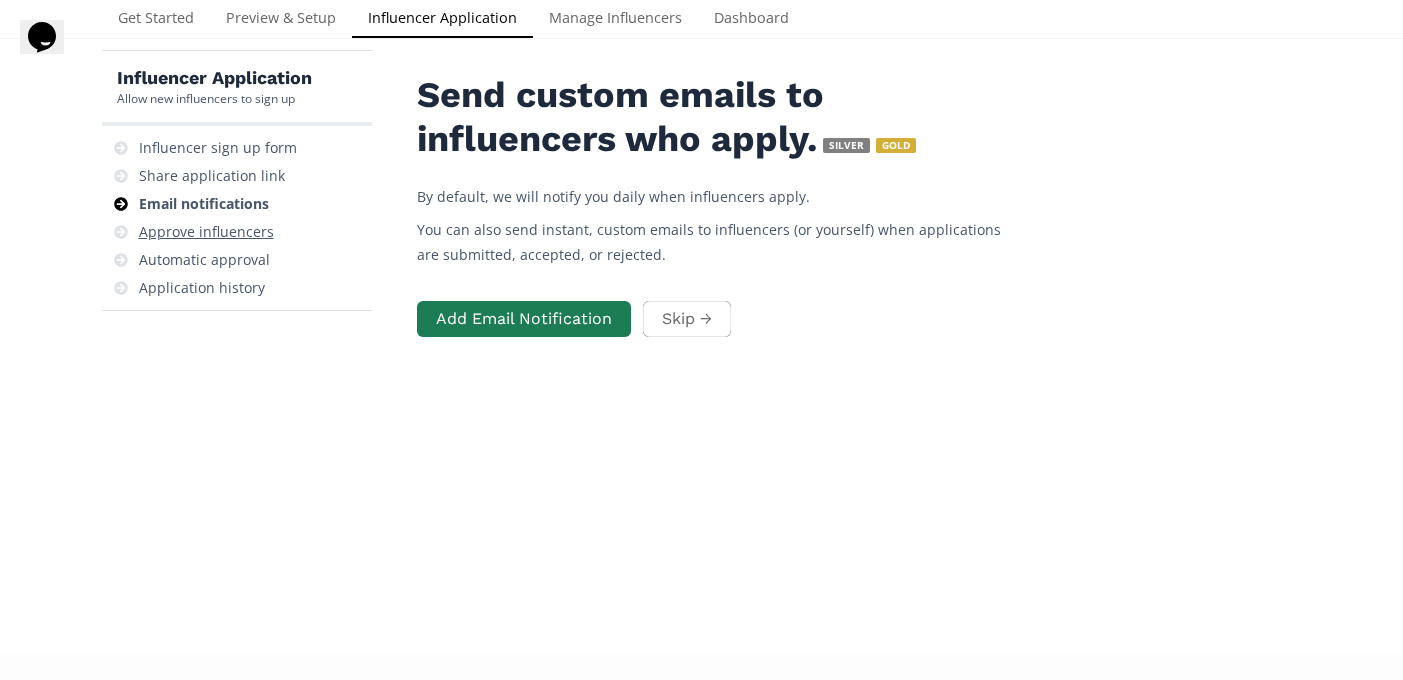 click on "Approve influencers" at bounding box center [206, 232] 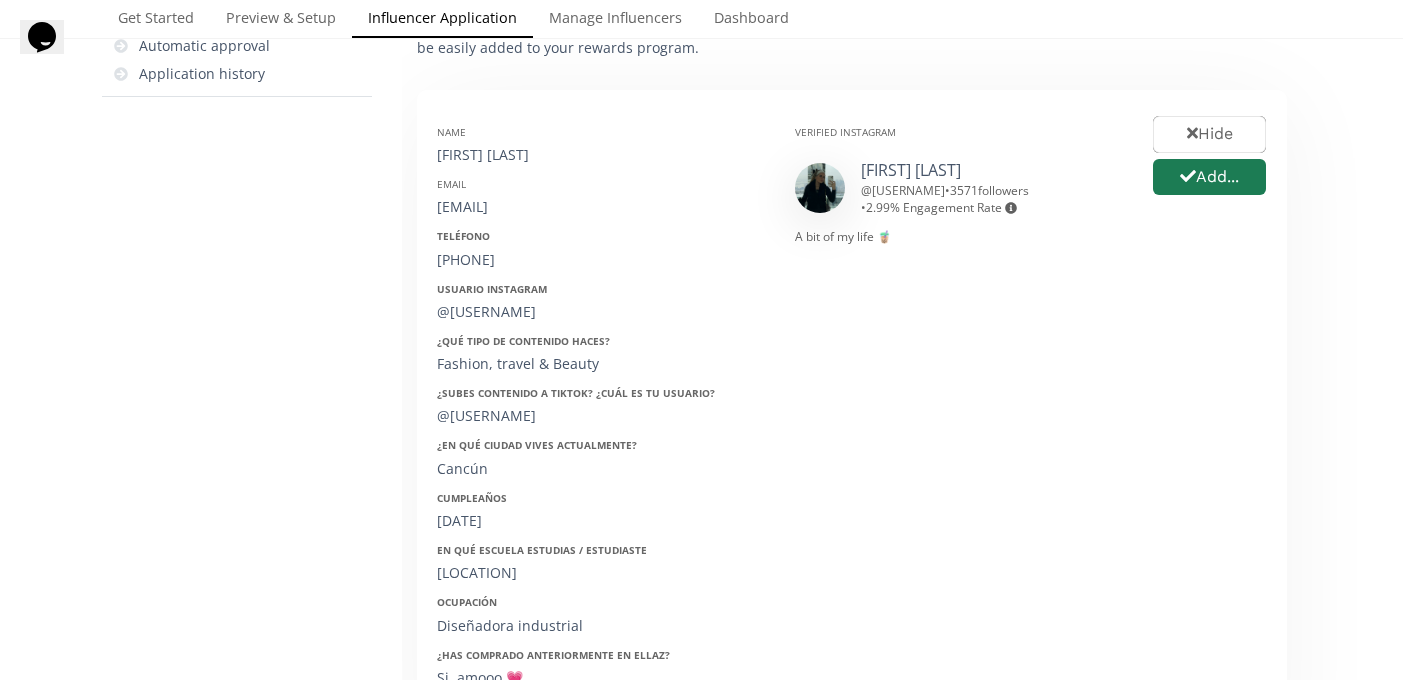 scroll, scrollTop: 282, scrollLeft: 0, axis: vertical 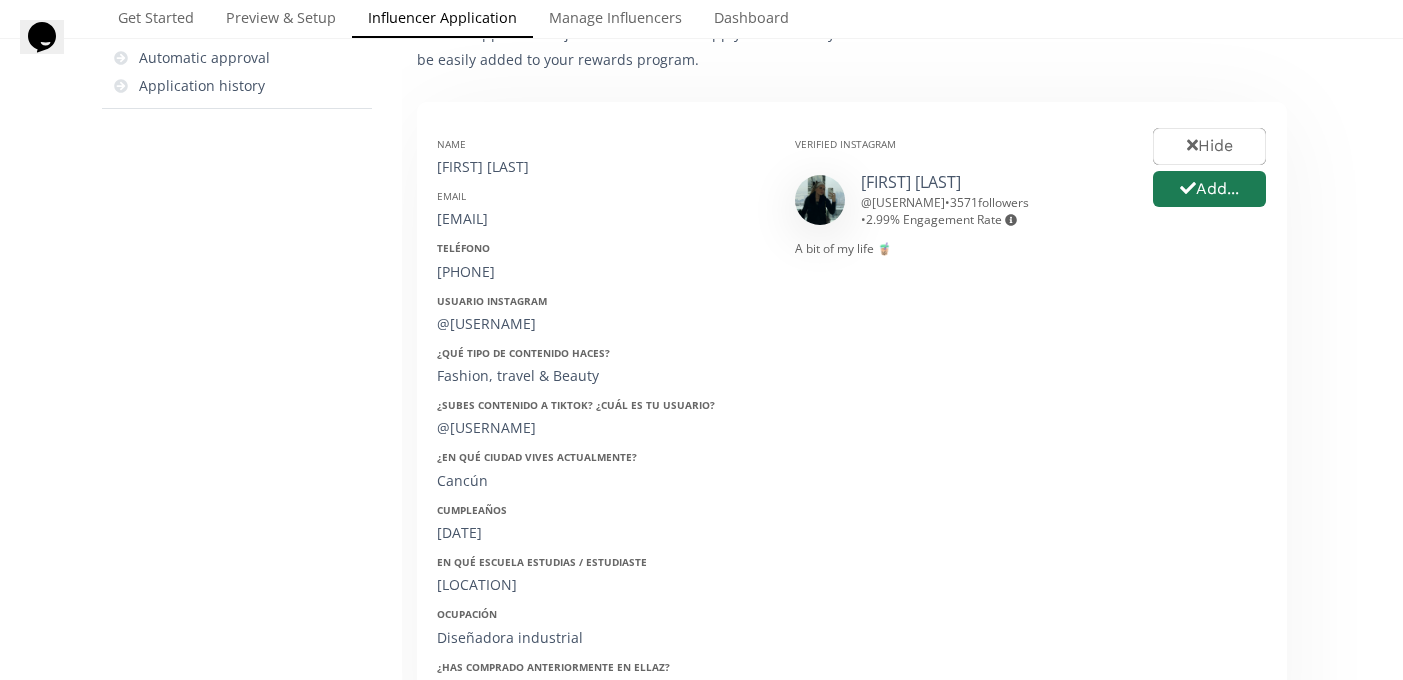click on "[FIRST] [LAST]" at bounding box center (601, 167) 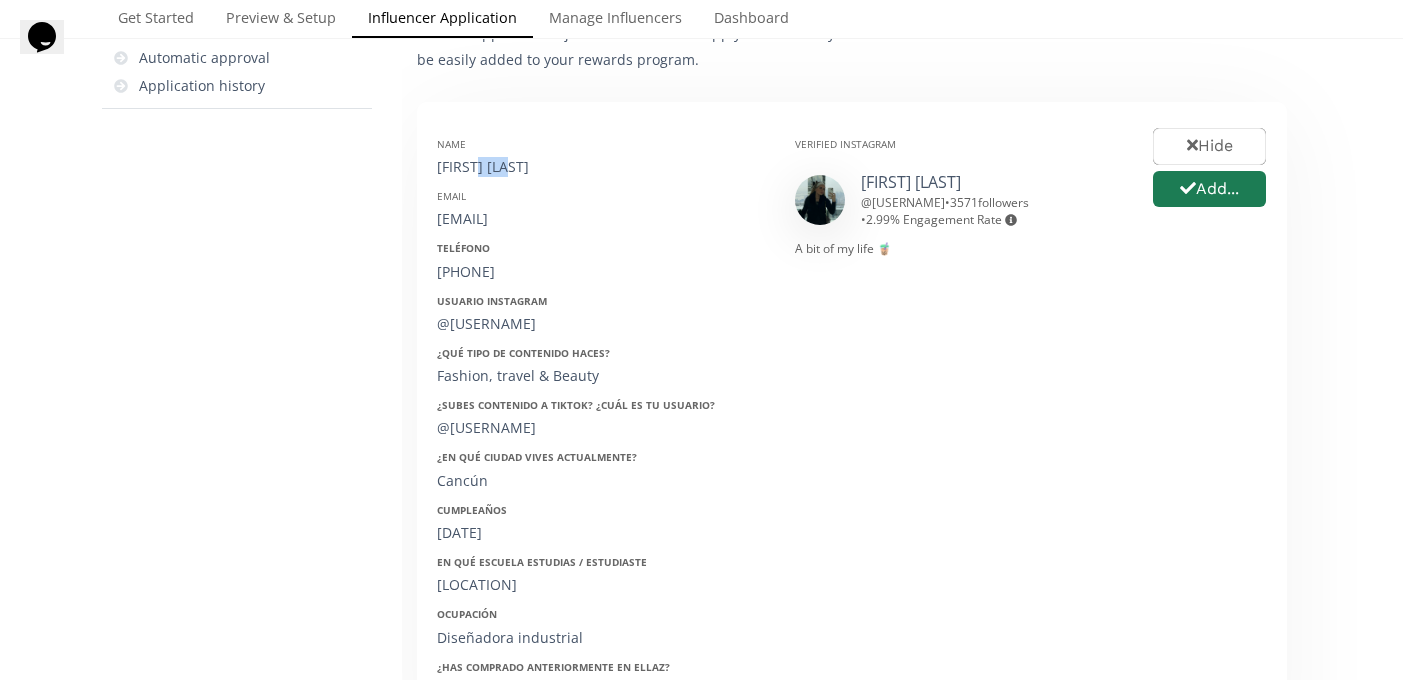 click on "[FIRST] [LAST]" at bounding box center [601, 167] 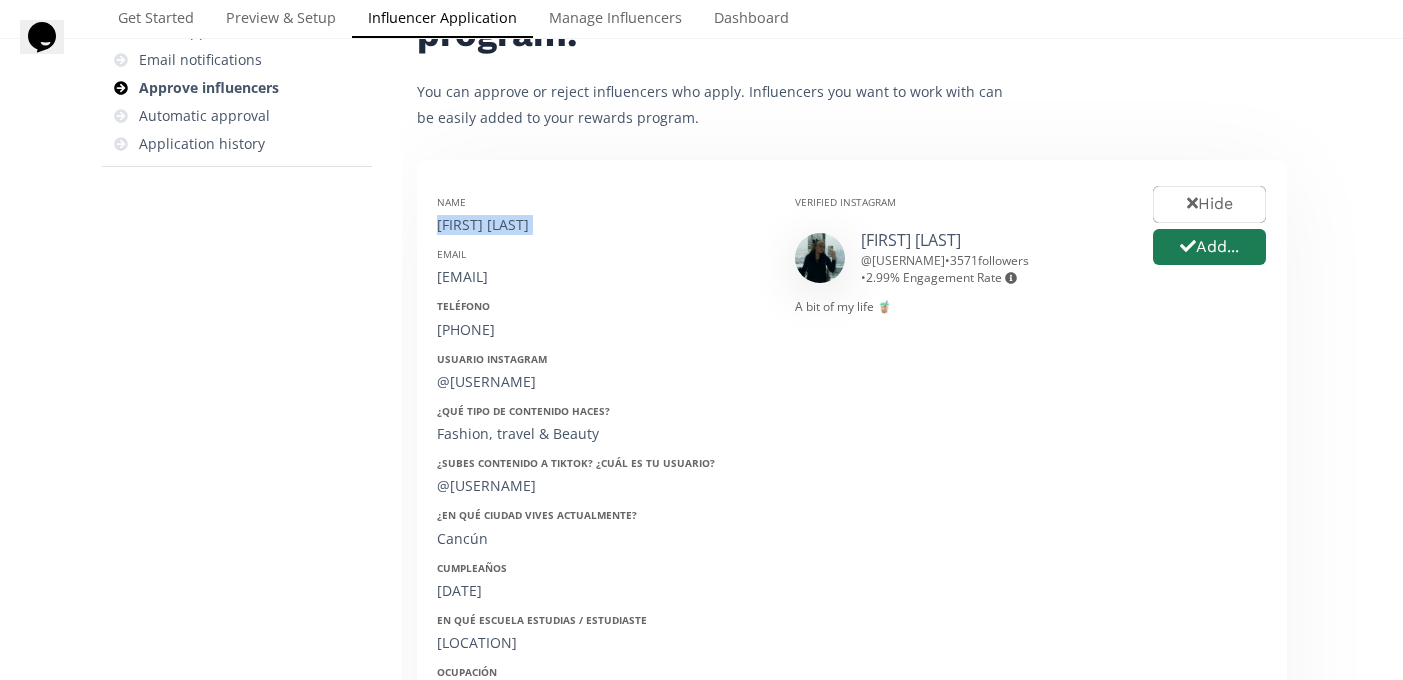 scroll, scrollTop: 0, scrollLeft: 0, axis: both 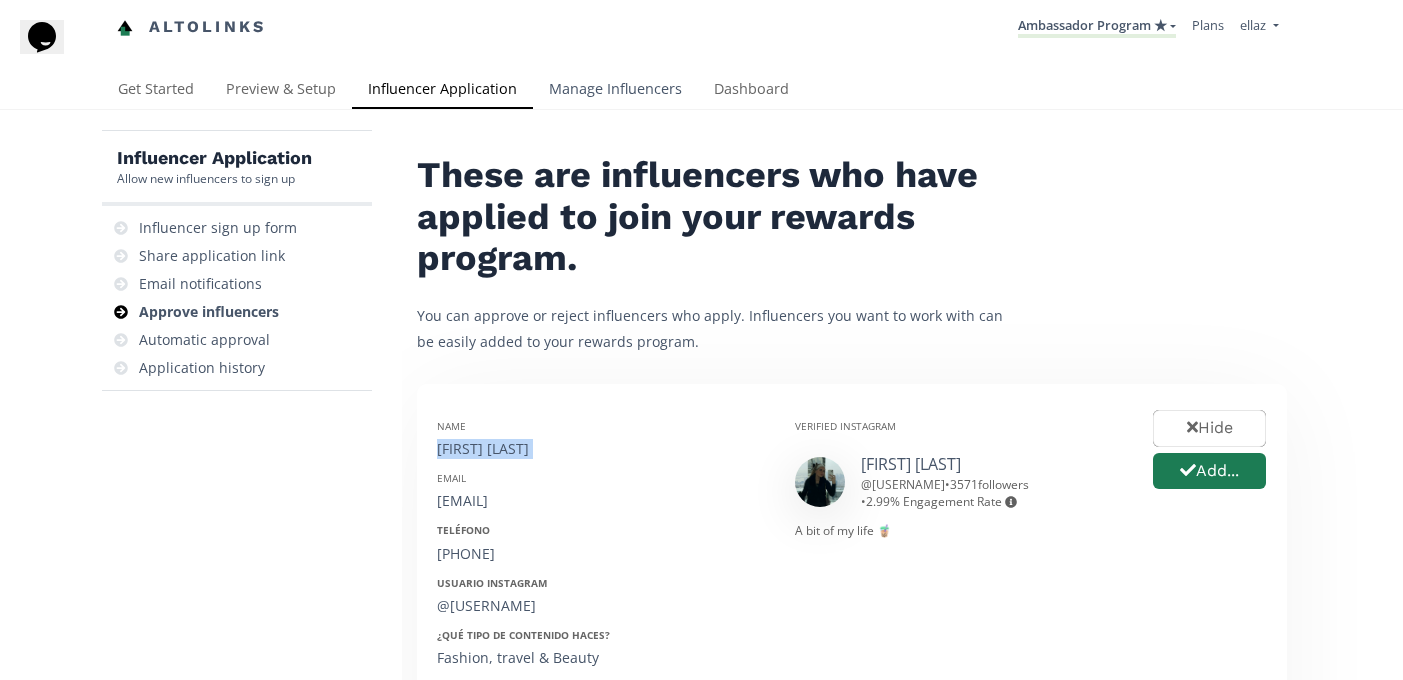 click on "Manage Influencers" at bounding box center (615, 91) 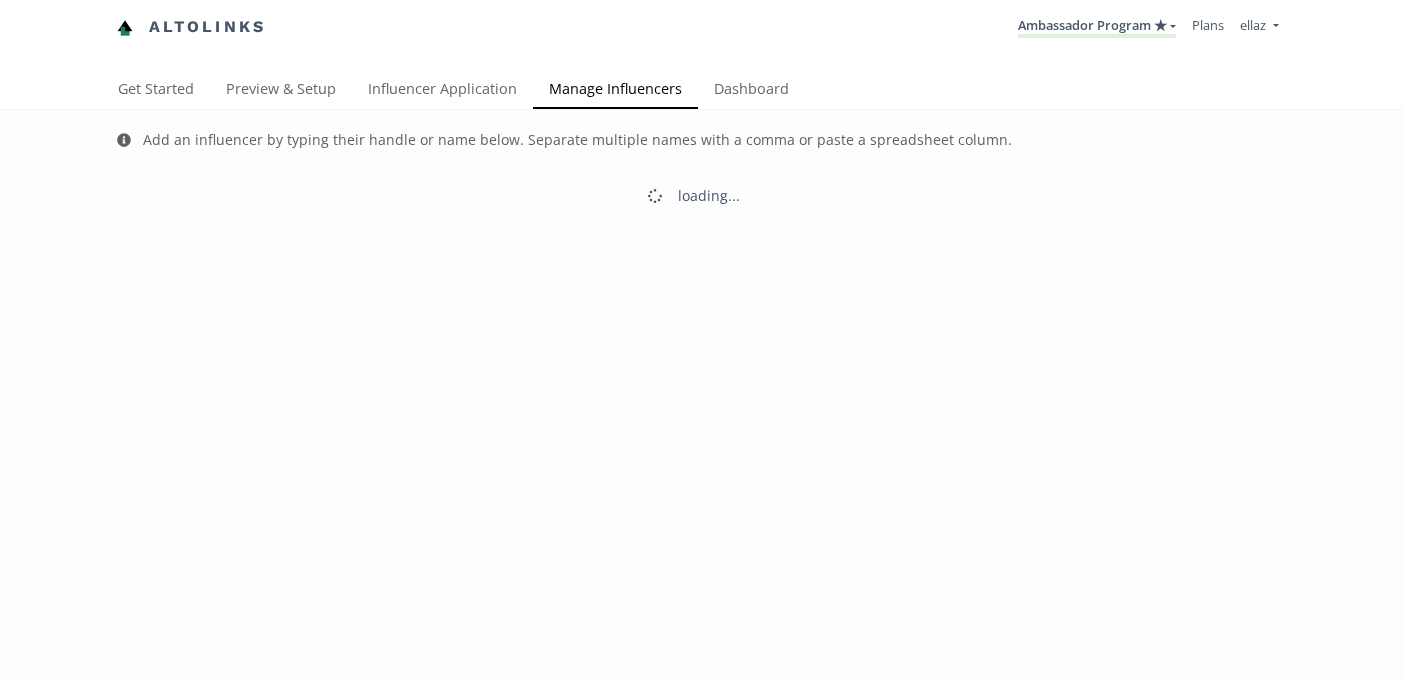 scroll, scrollTop: 0, scrollLeft: 0, axis: both 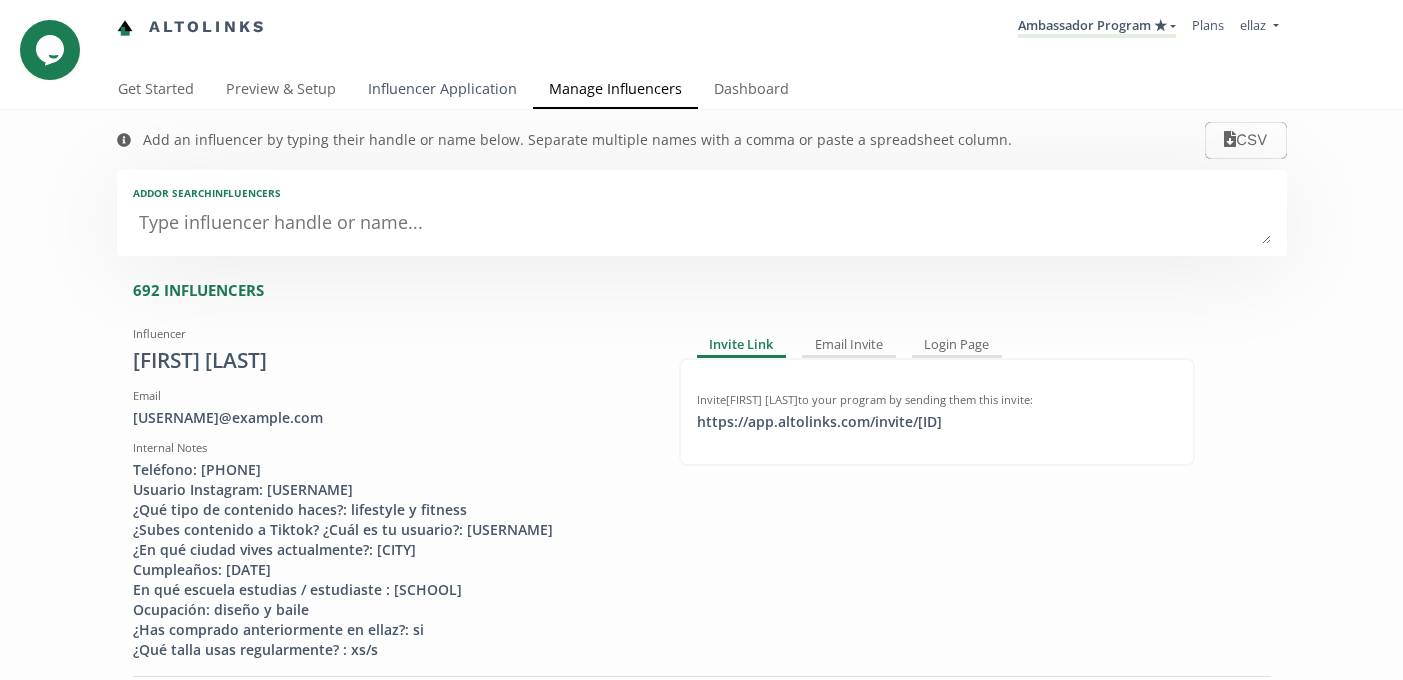 click on "Influencer Application" at bounding box center [442, 91] 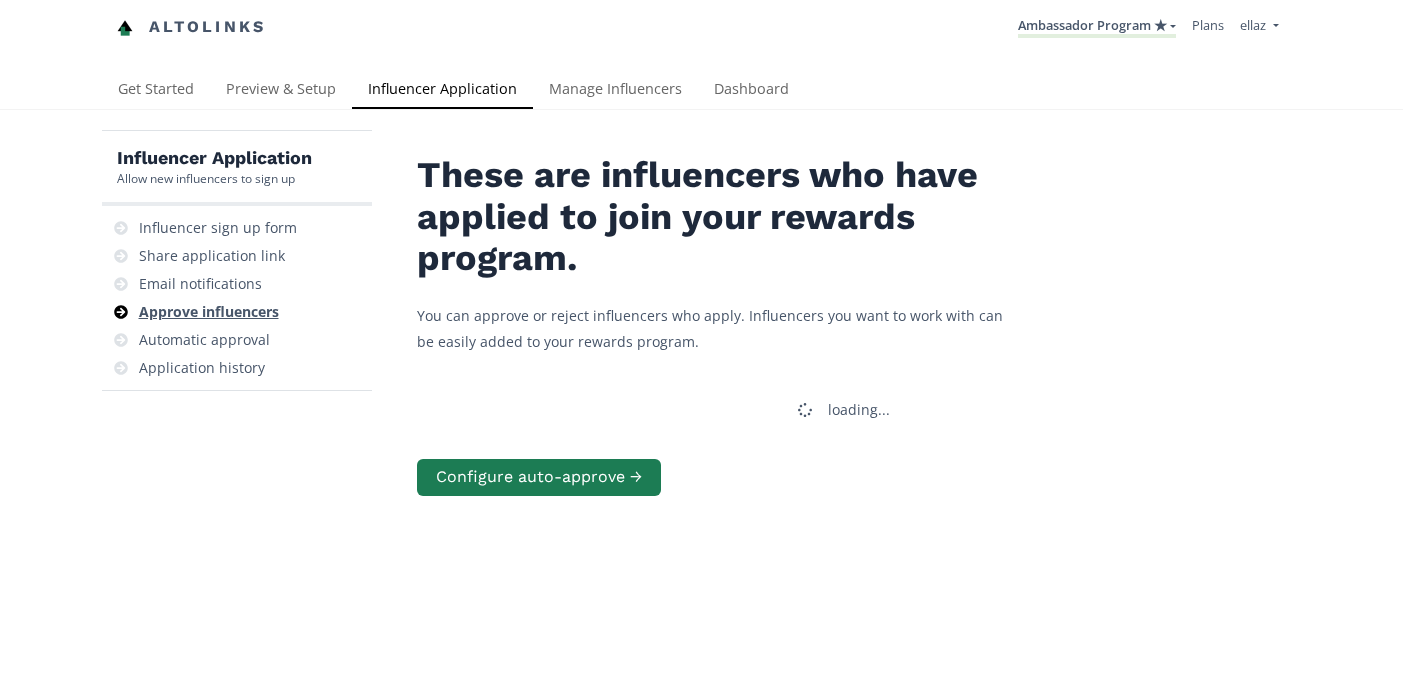 scroll, scrollTop: 0, scrollLeft: 0, axis: both 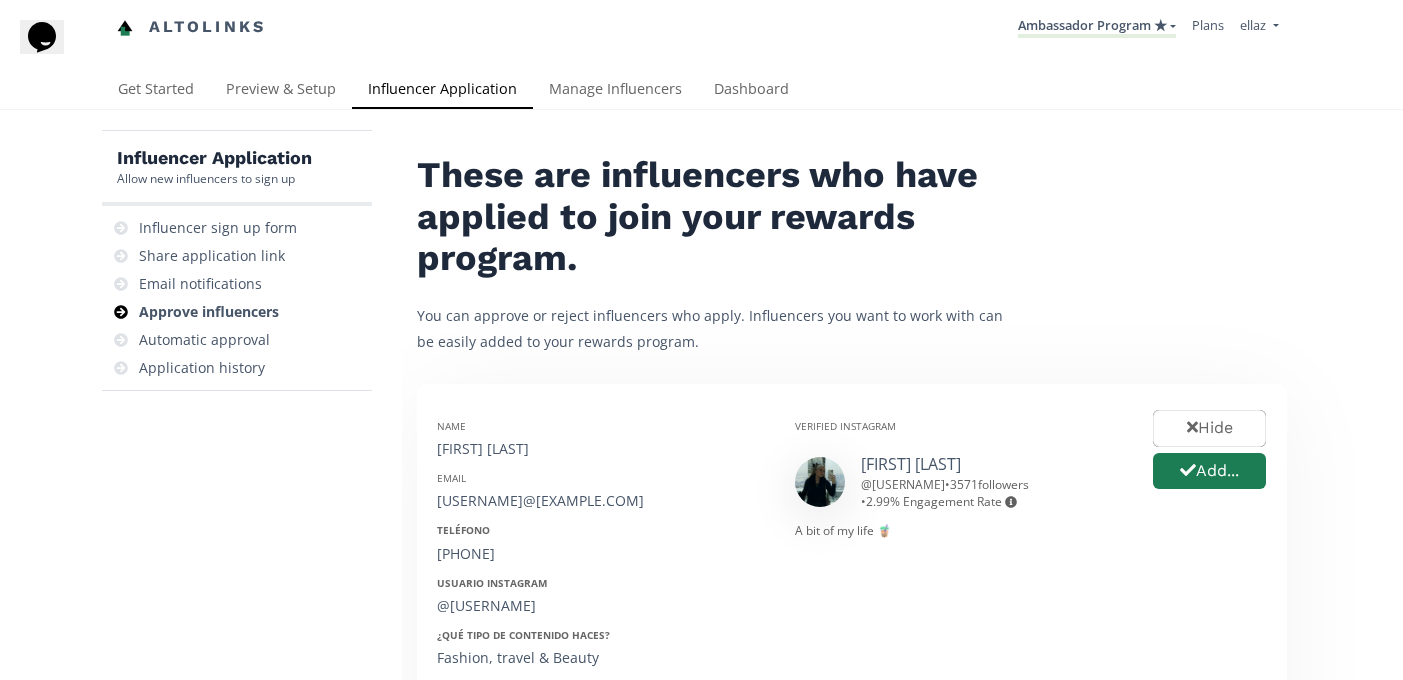 click on "[FIRST] [LAST]" at bounding box center [601, 449] 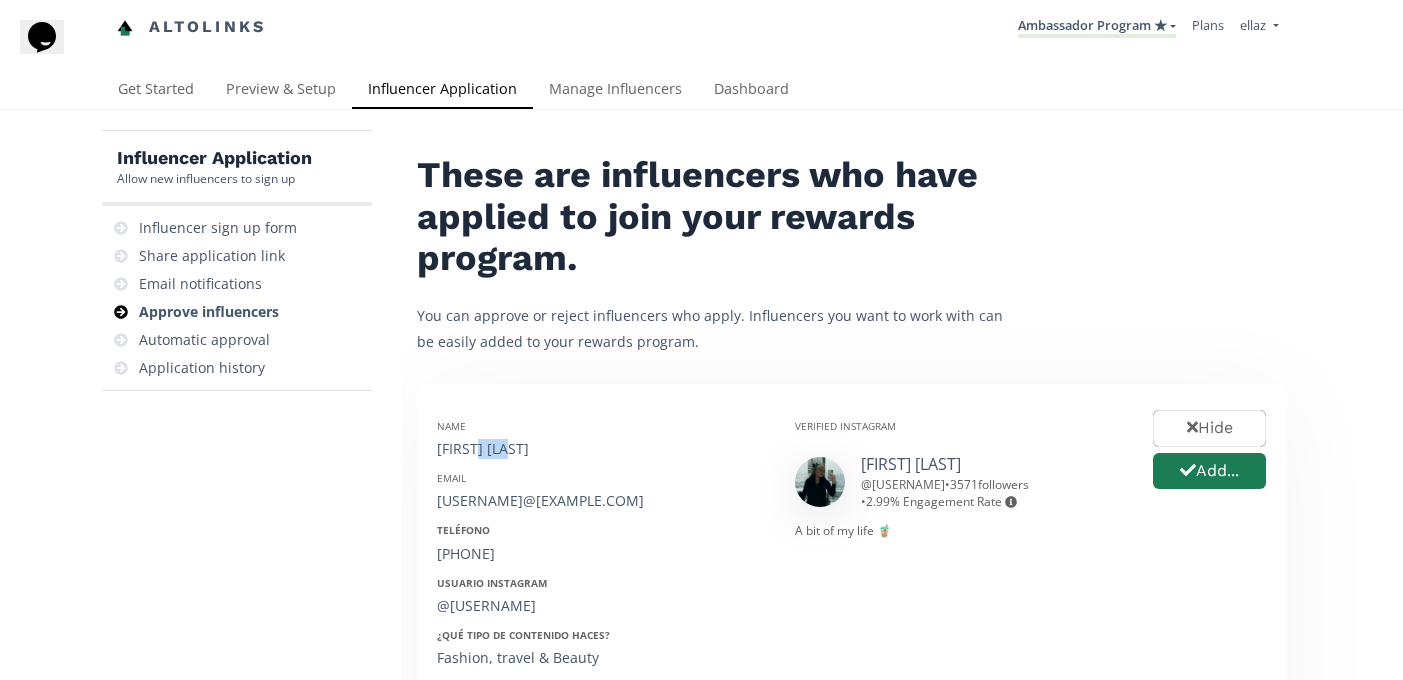 click on "[FIRST] [LAST]" at bounding box center (601, 449) 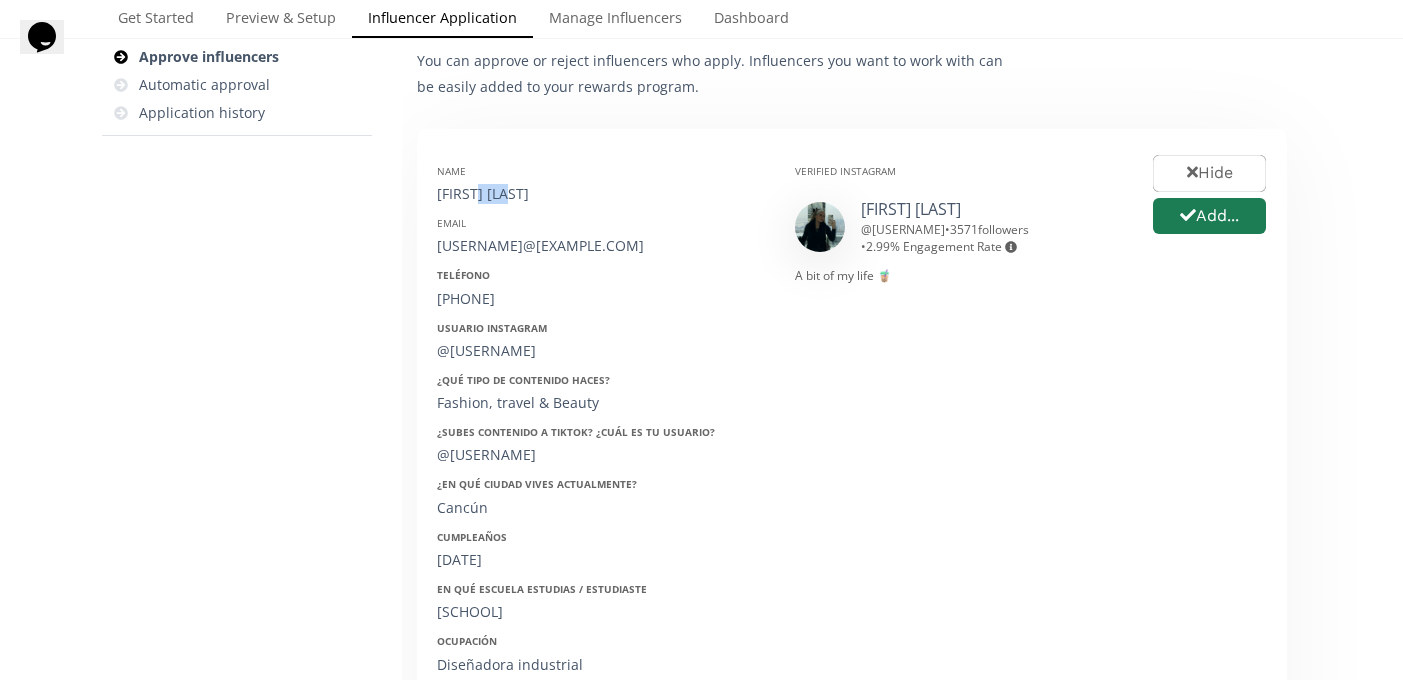 scroll, scrollTop: 237, scrollLeft: 0, axis: vertical 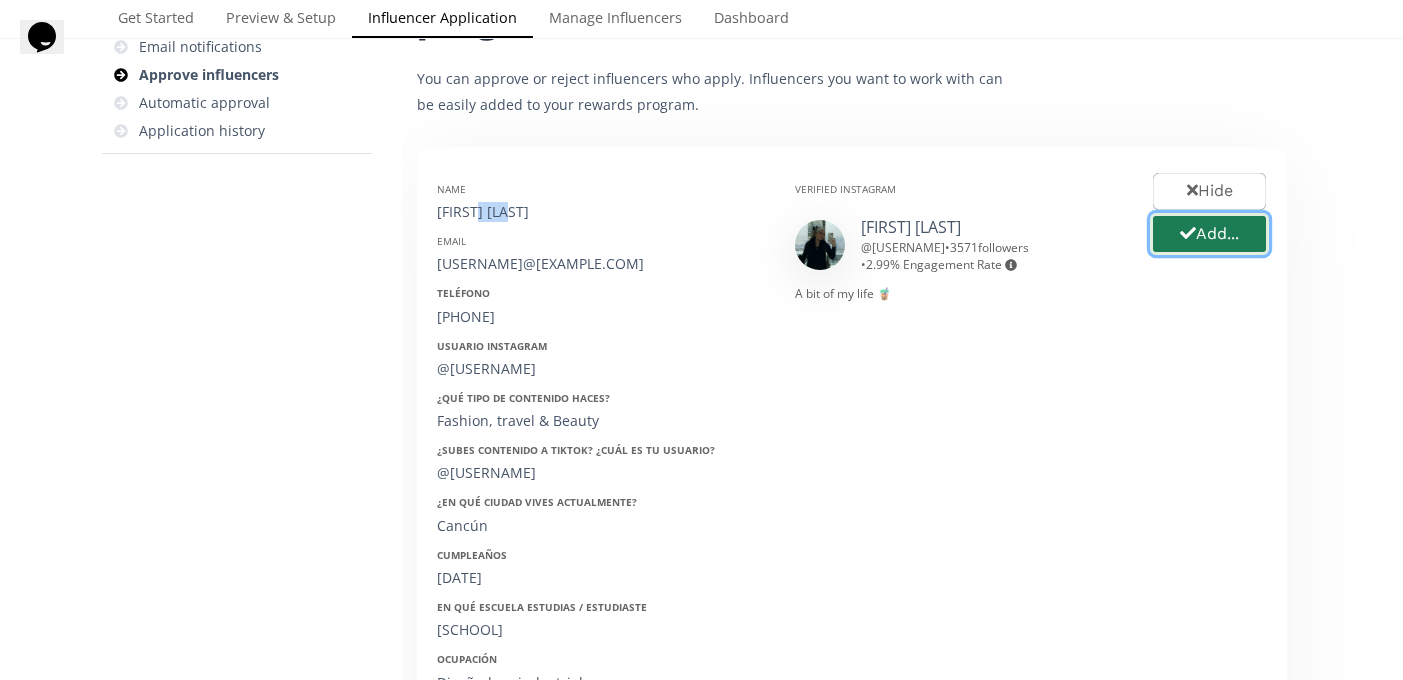 click 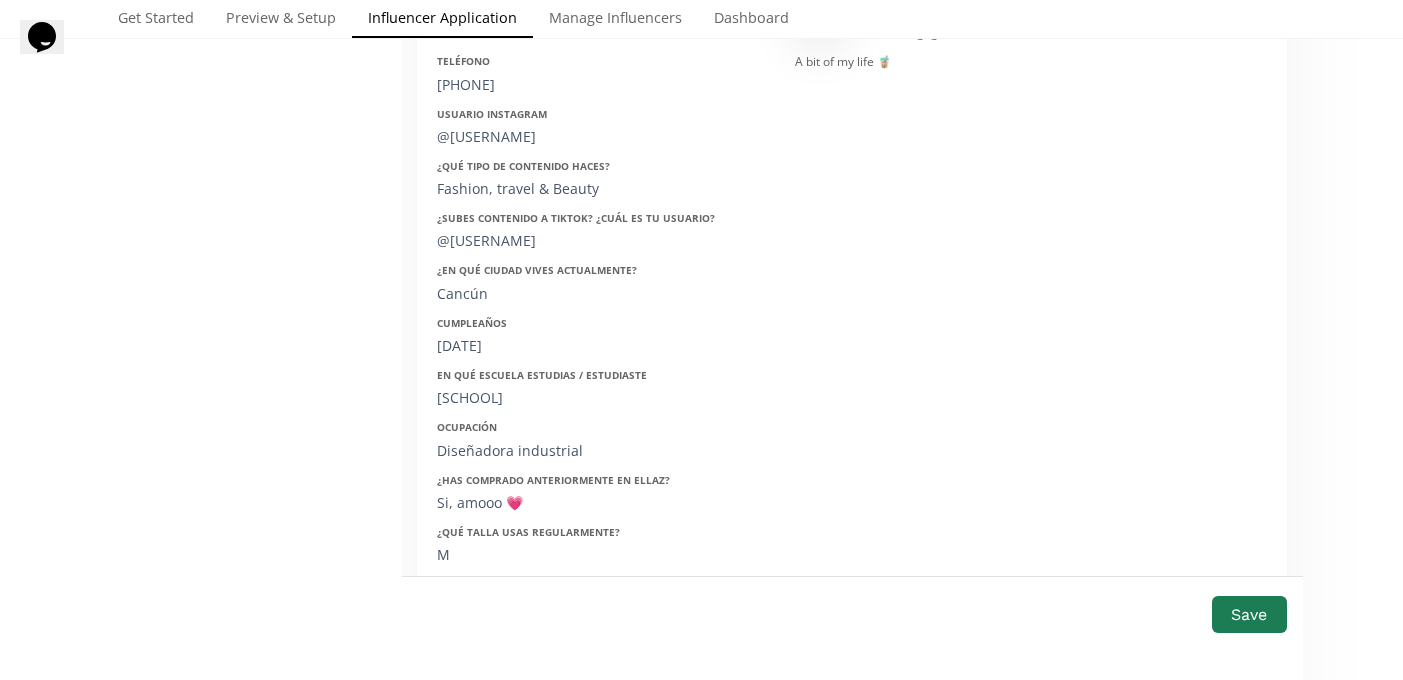 scroll, scrollTop: 694, scrollLeft: 0, axis: vertical 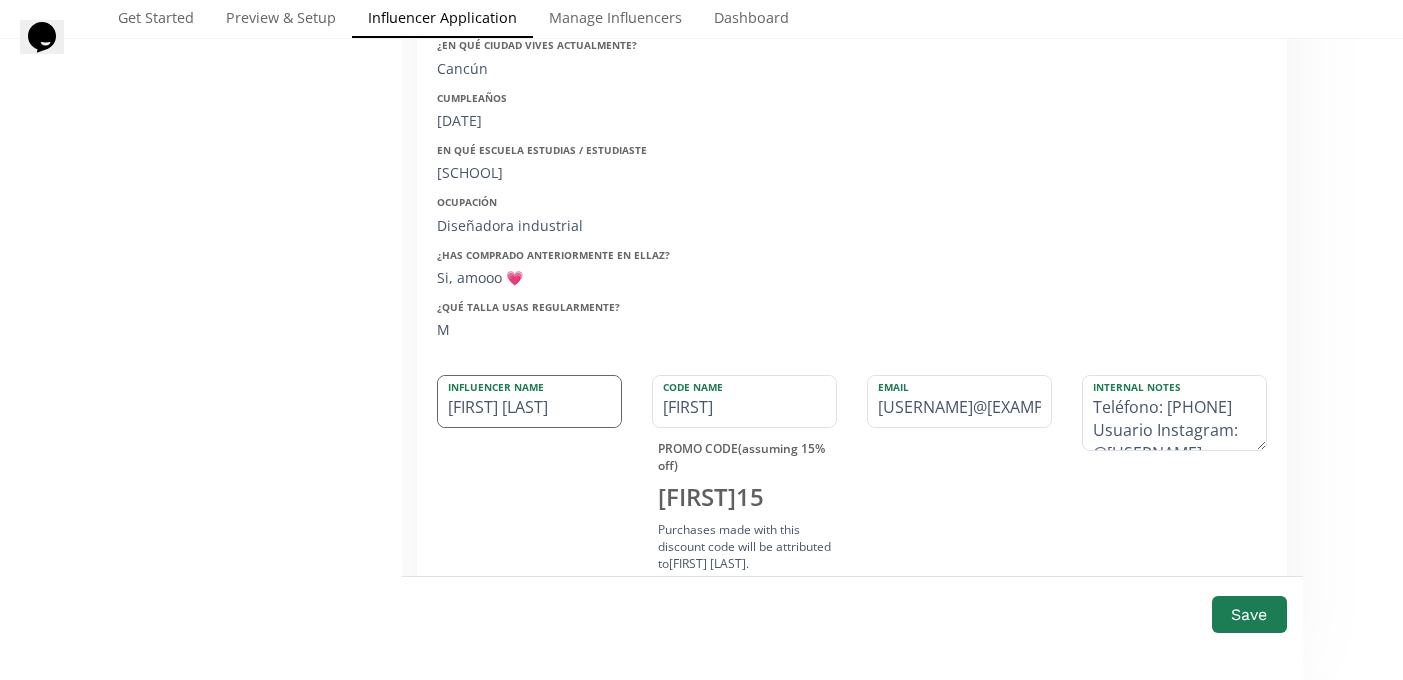 click on "[FIRST] [LAST]" at bounding box center (529, 401) 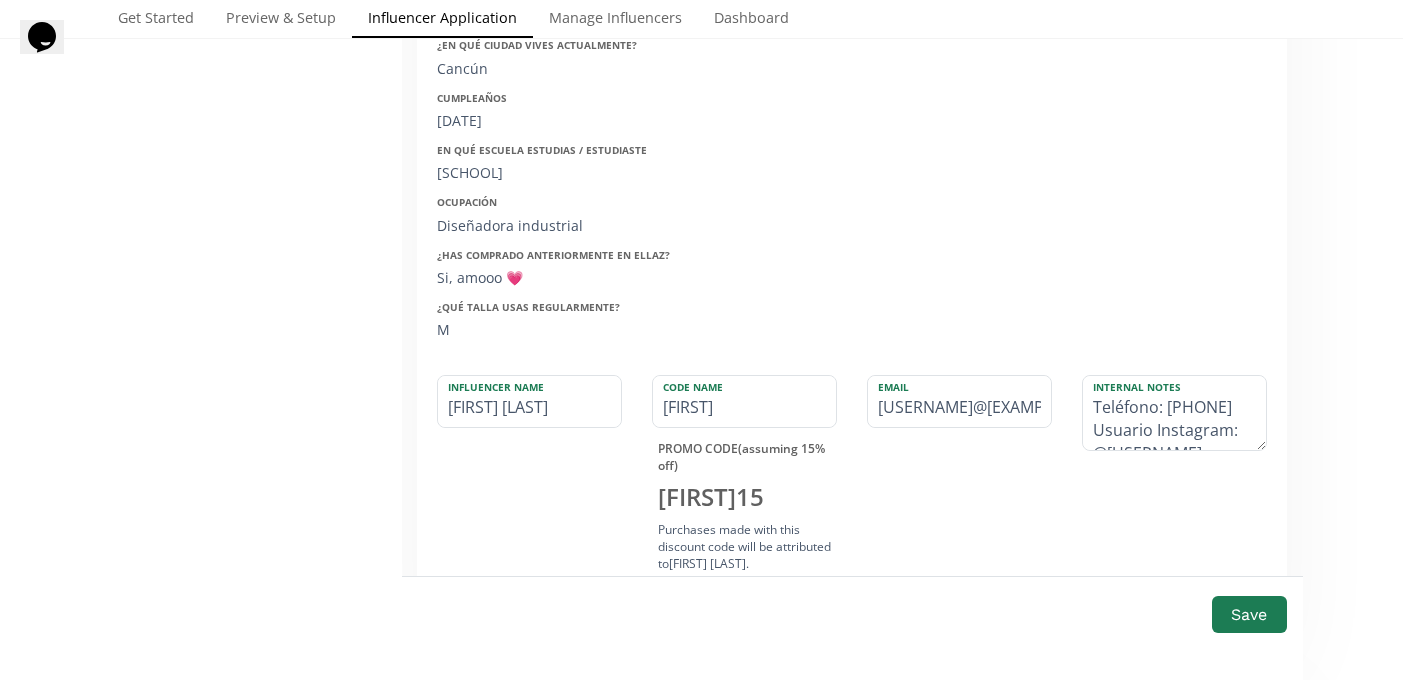 drag, startPoint x: 554, startPoint y: 403, endPoint x: 422, endPoint y: 403, distance: 132 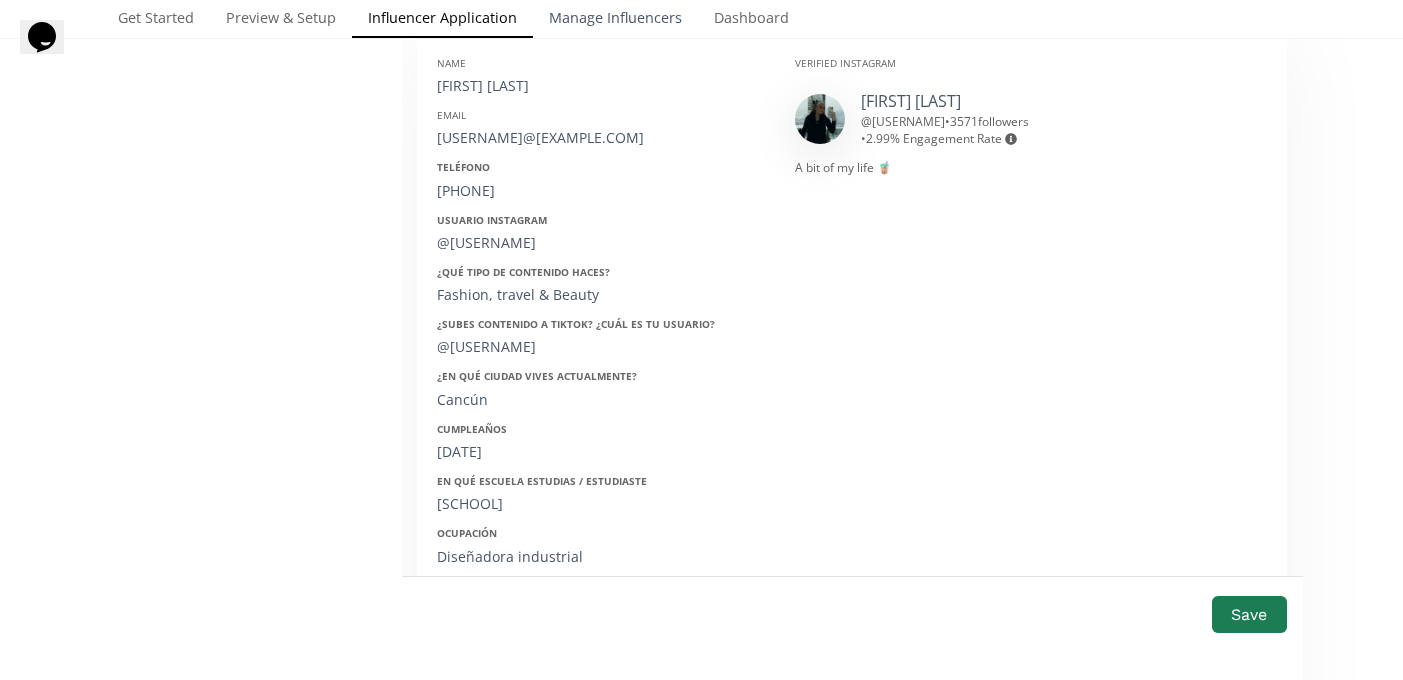 scroll, scrollTop: 335, scrollLeft: 0, axis: vertical 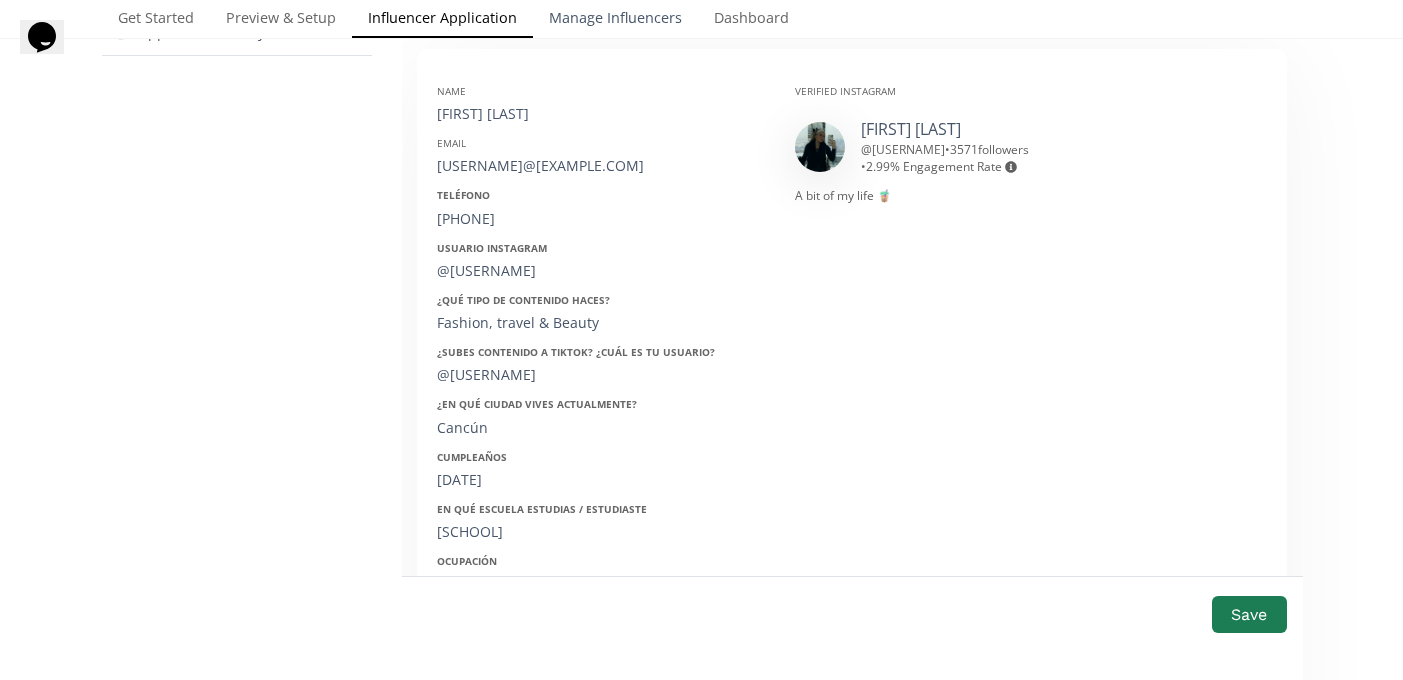 type on "[FIRST] [LAST]" 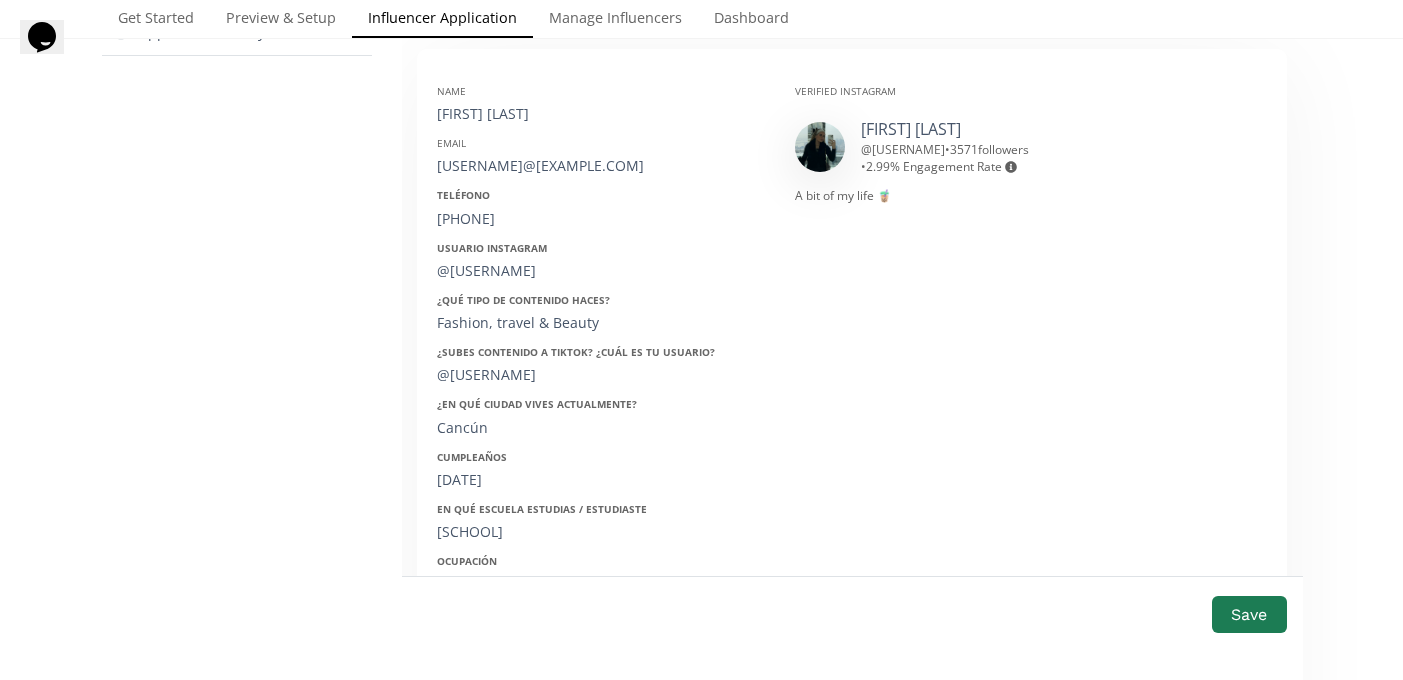 click on "Name [FIRST] [LAST] Email [USERNAME]@[EXAMPLE.COM] Teléfono [PHONE] Usuario Instagram @[USERNAME] ¿Qué tipo de contenido haces? Fashion, travel & Beauty  ¿Subes contenido a Tiktok? ¿Cuál es tu usuario? @[USERNAME] ¿En qué ciudad vives actualmente? [CITY] Cumpleaños [DATE] En qué escuela estudias / estudiaste  [SCHOOL]  Ocupación Diseñadora industrial  ¿Has comprado anteriormente en ellaz? Si, amooo 💗 ¿Qué talla usas regularmente?  M" at bounding box center (601, 385) 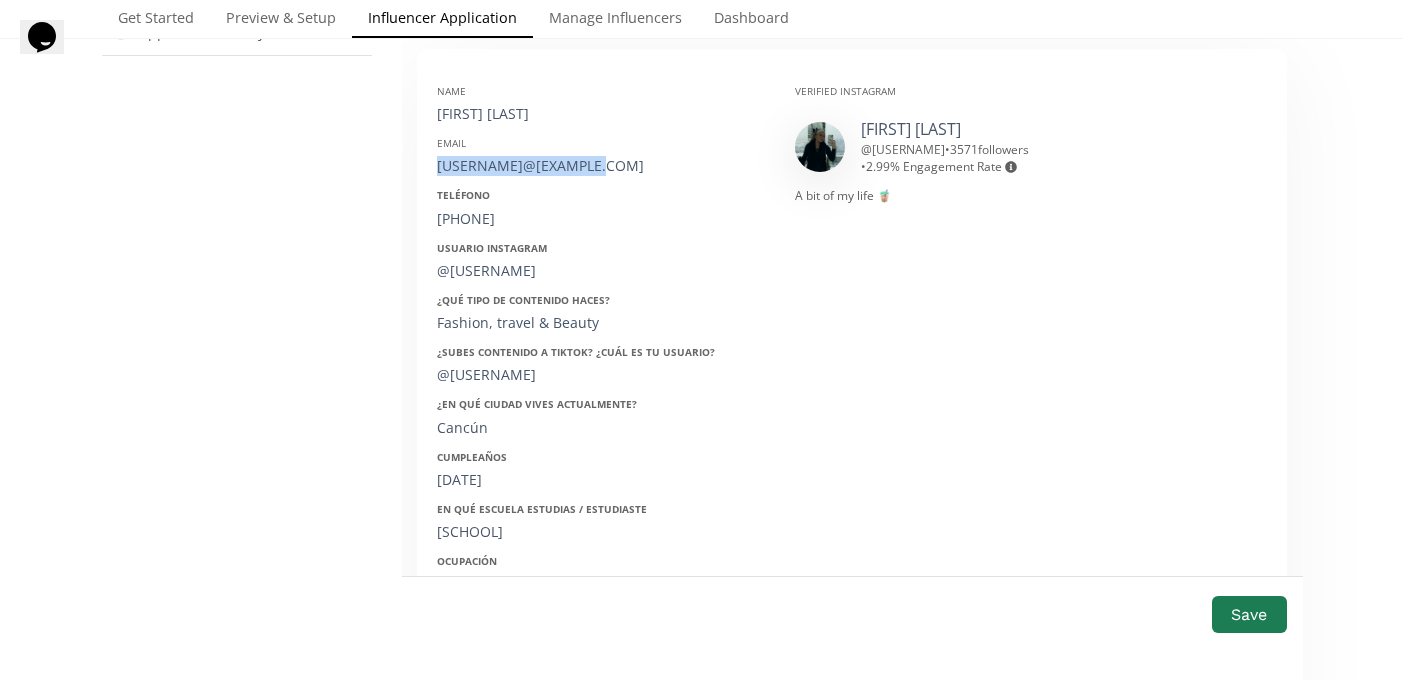 click on "keanasudredelacadena@gmail.com" at bounding box center (601, 166) 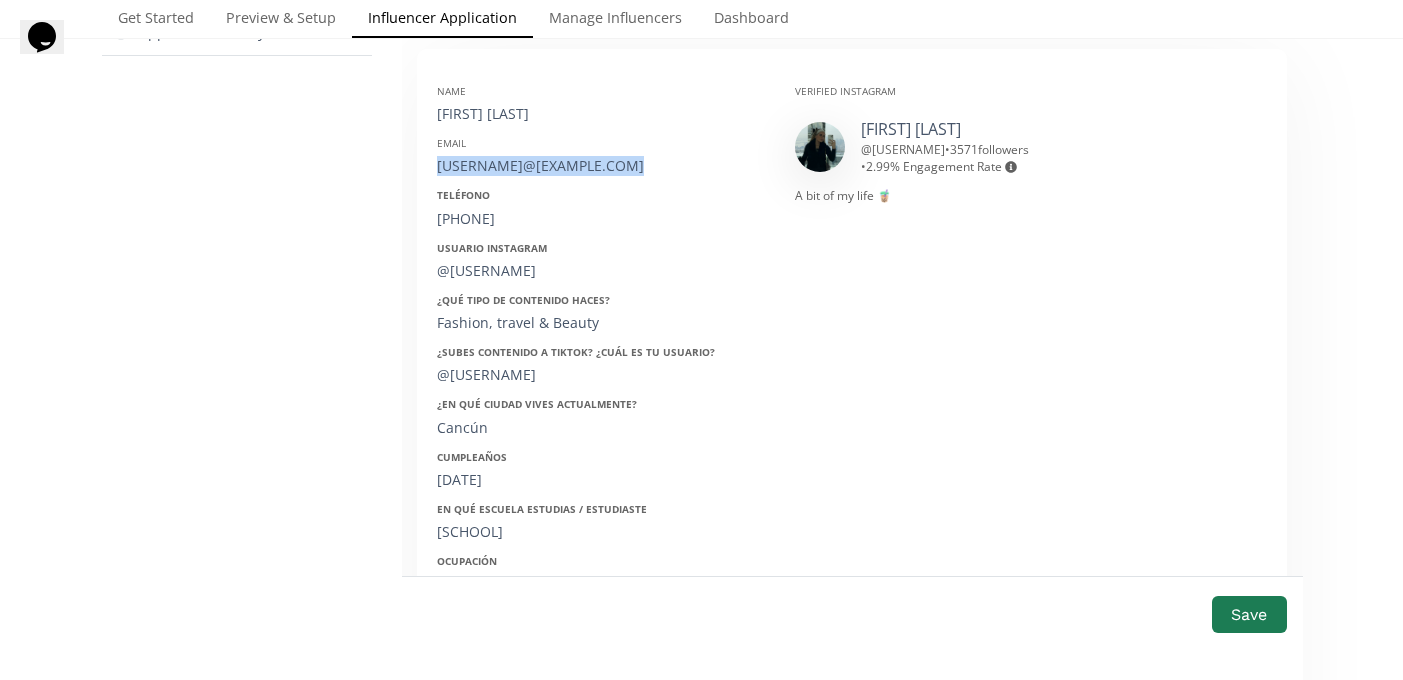 click on "keanasudredelacadena@gmail.com" at bounding box center [601, 166] 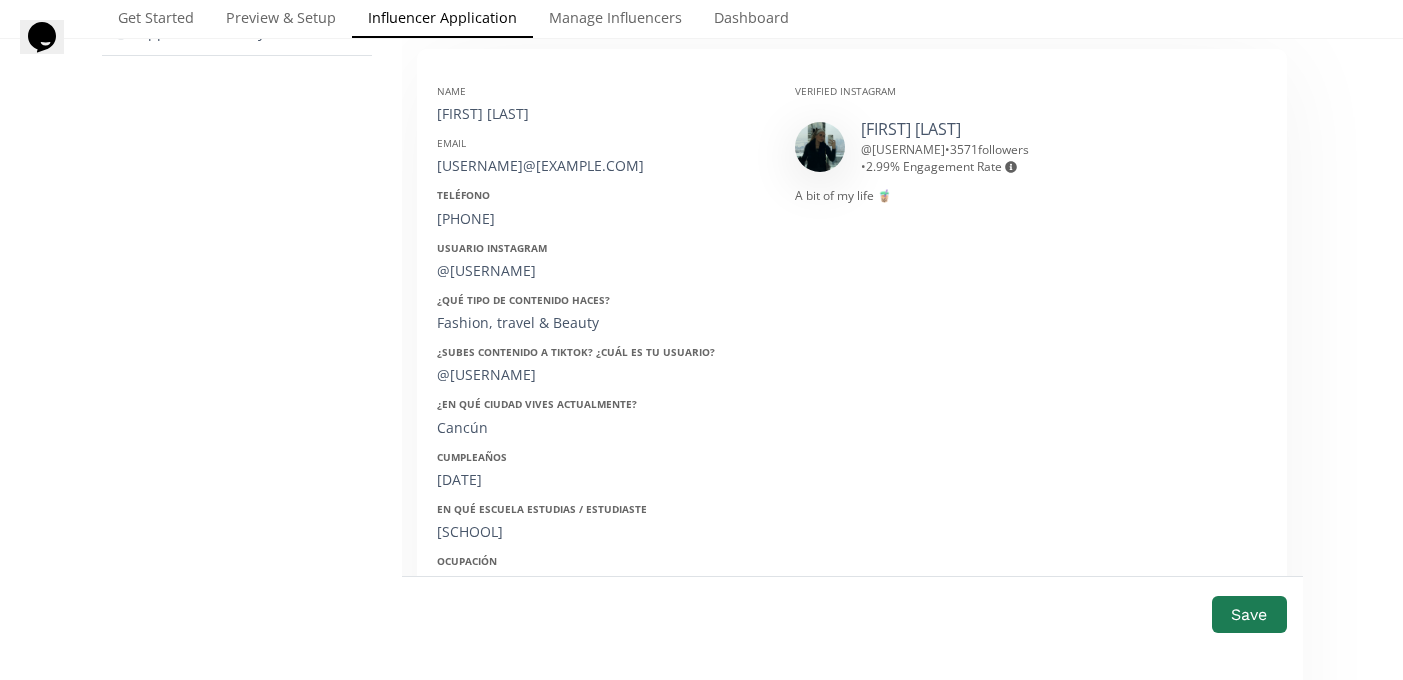 click on "9982153254" at bounding box center [601, 219] 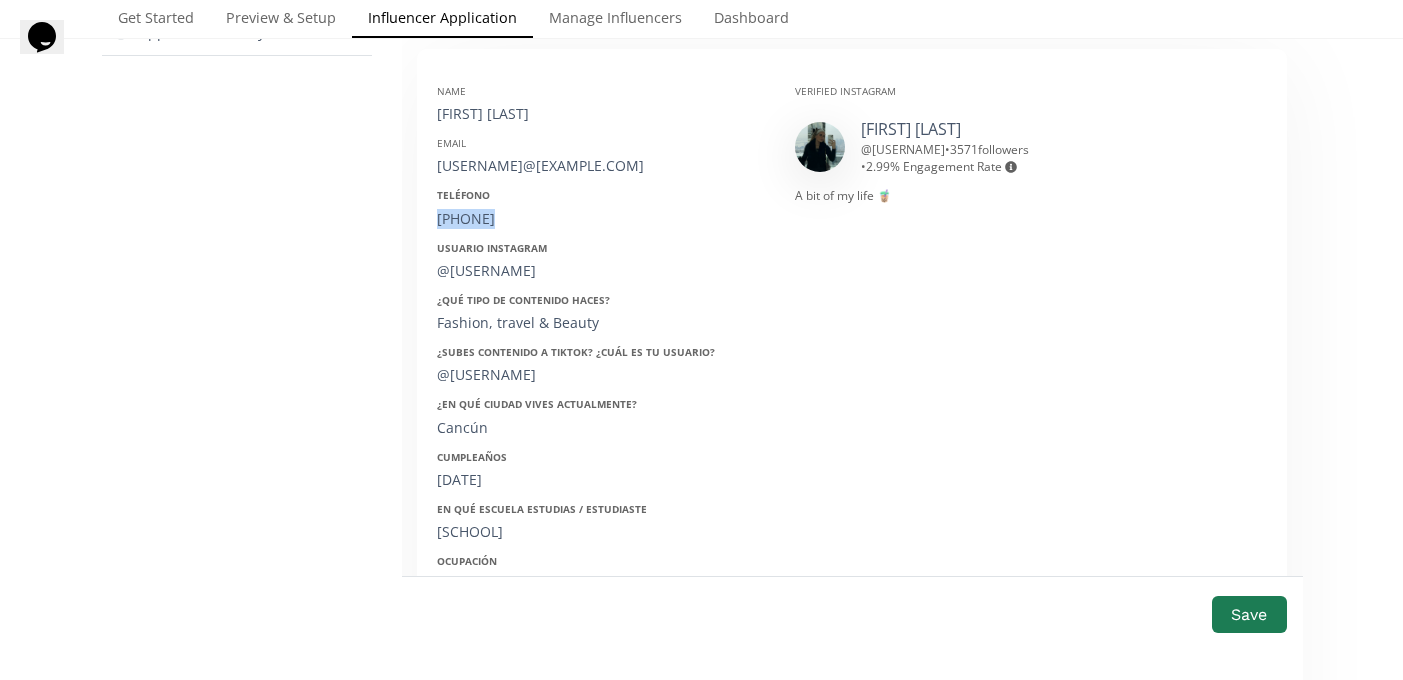 click on "9982153254" at bounding box center [601, 219] 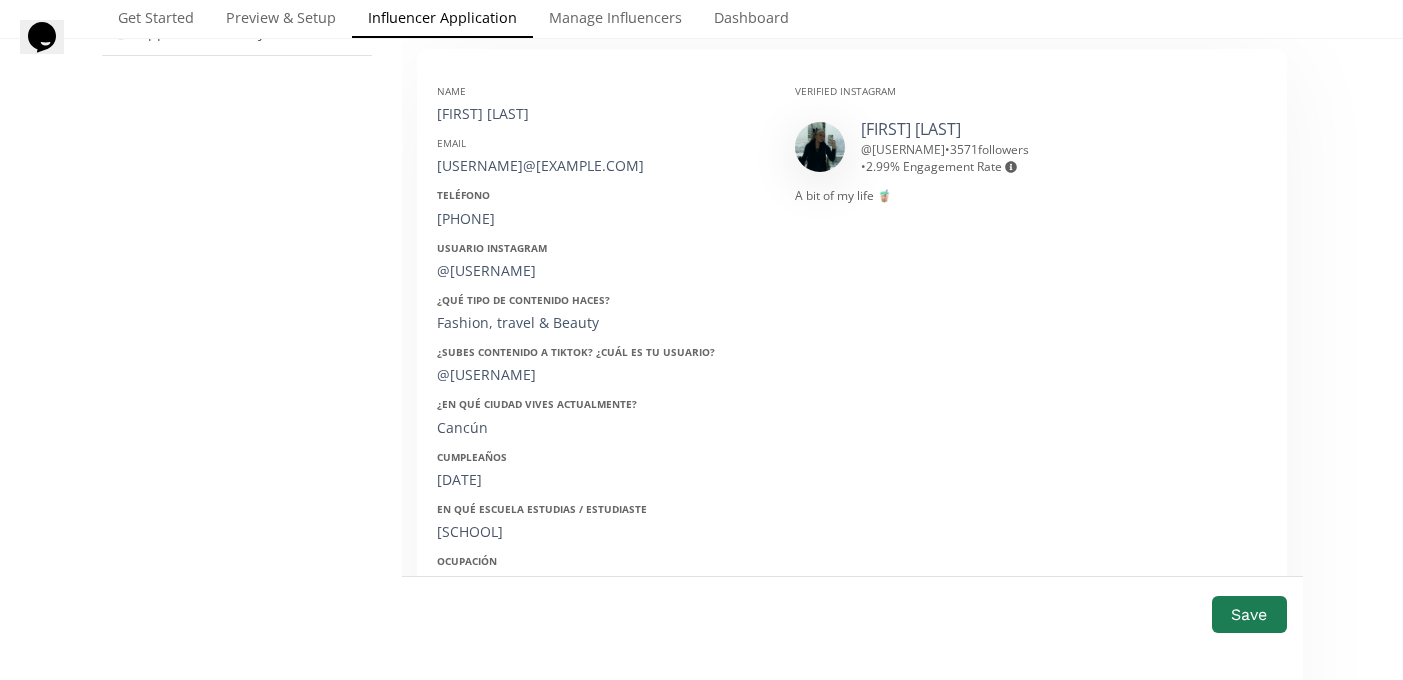 click on "@keana_sudre" at bounding box center (601, 271) 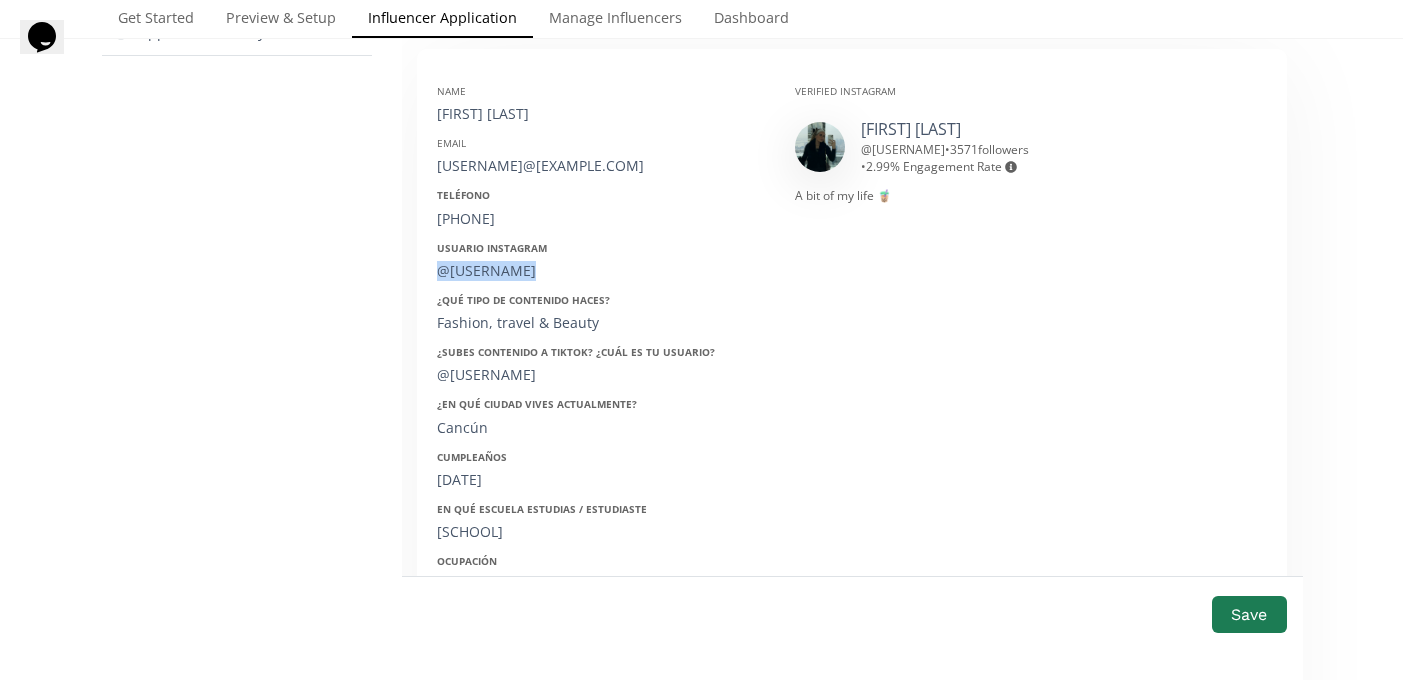 click on "@keana_sudre" at bounding box center [601, 271] 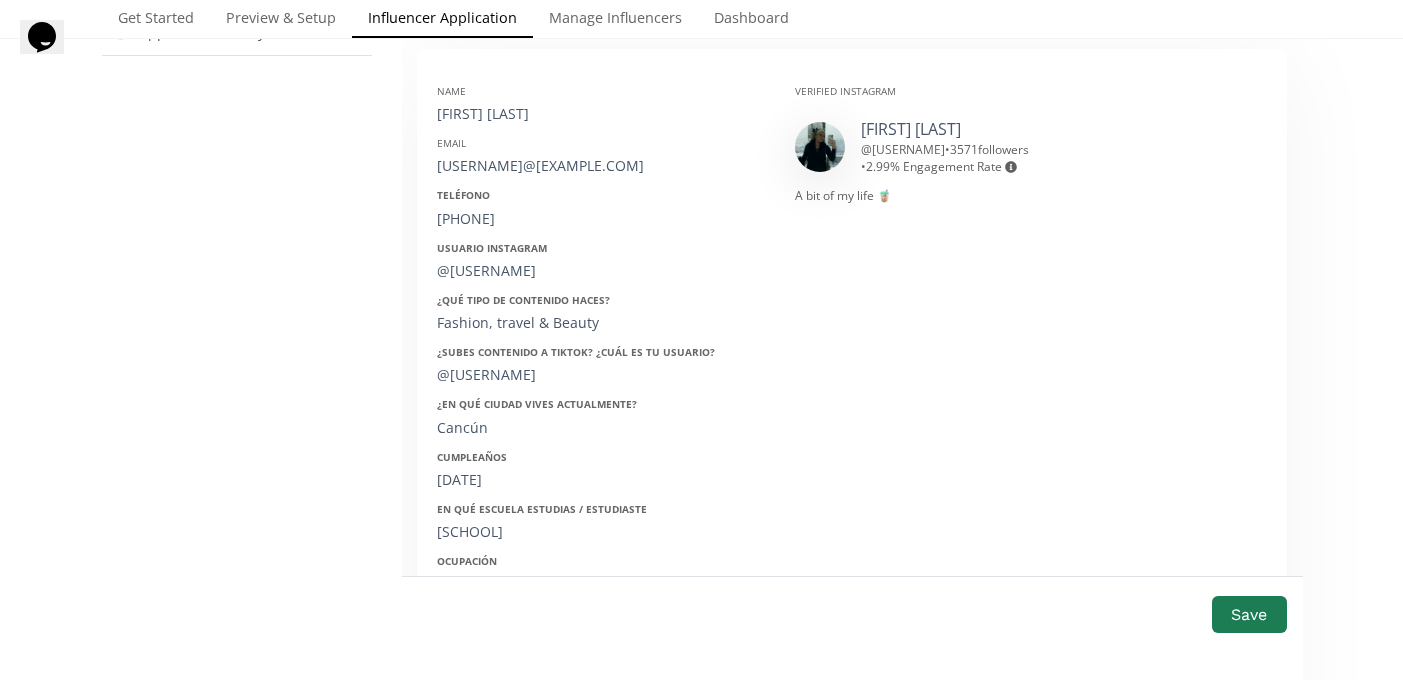 click on "9982153254" at bounding box center [601, 219] 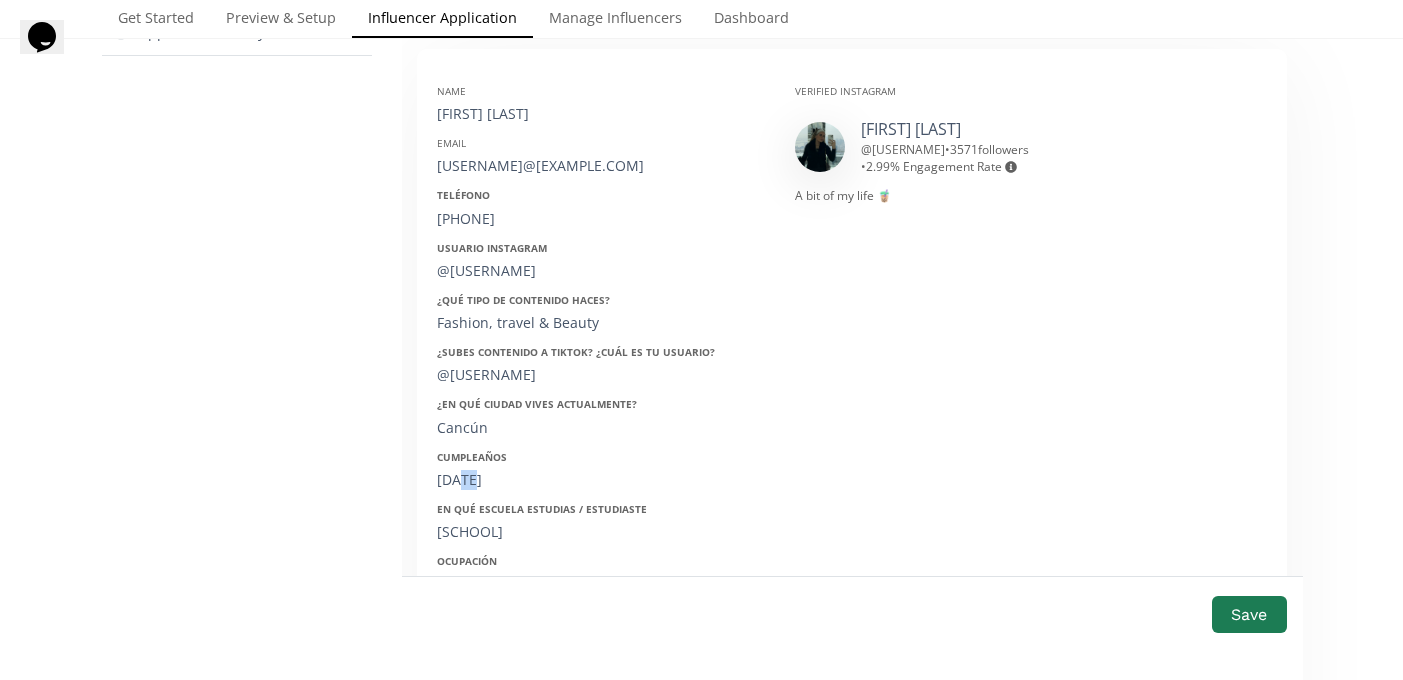 click on "29/10/2003" at bounding box center [601, 480] 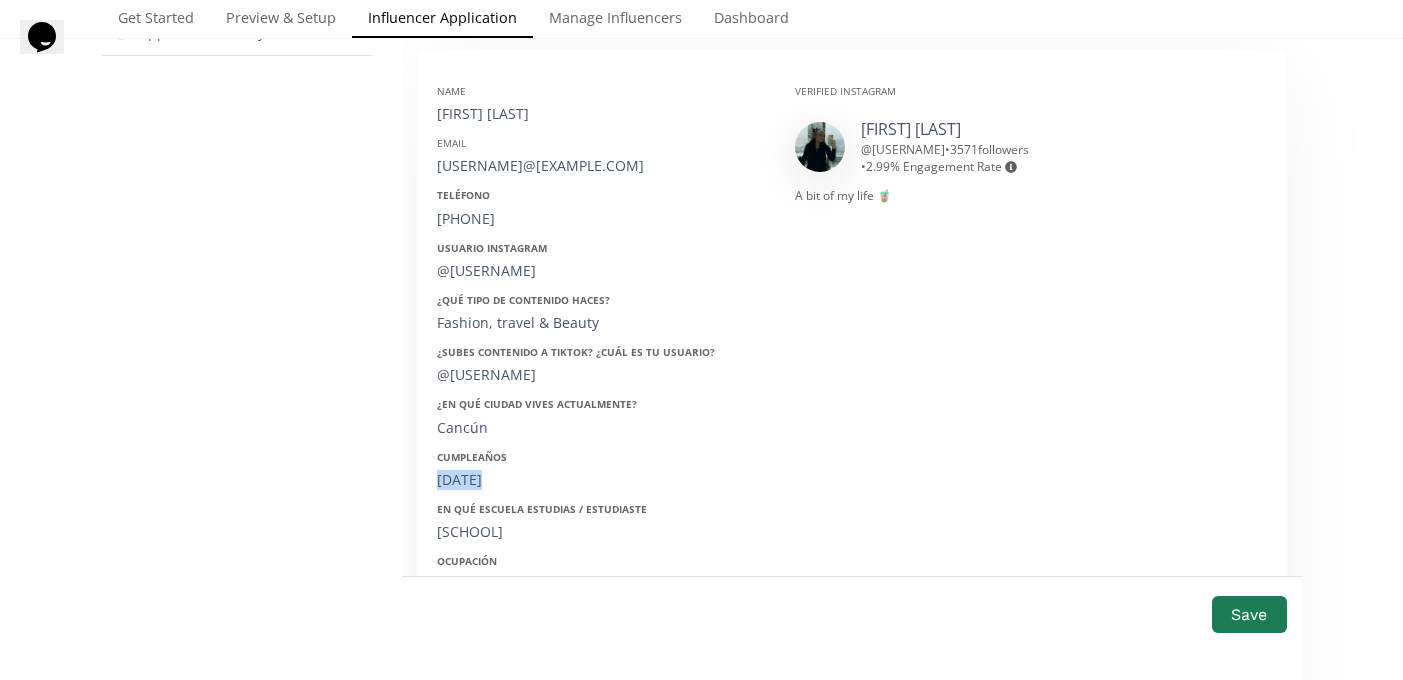 click on "29/10/2003" at bounding box center [601, 480] 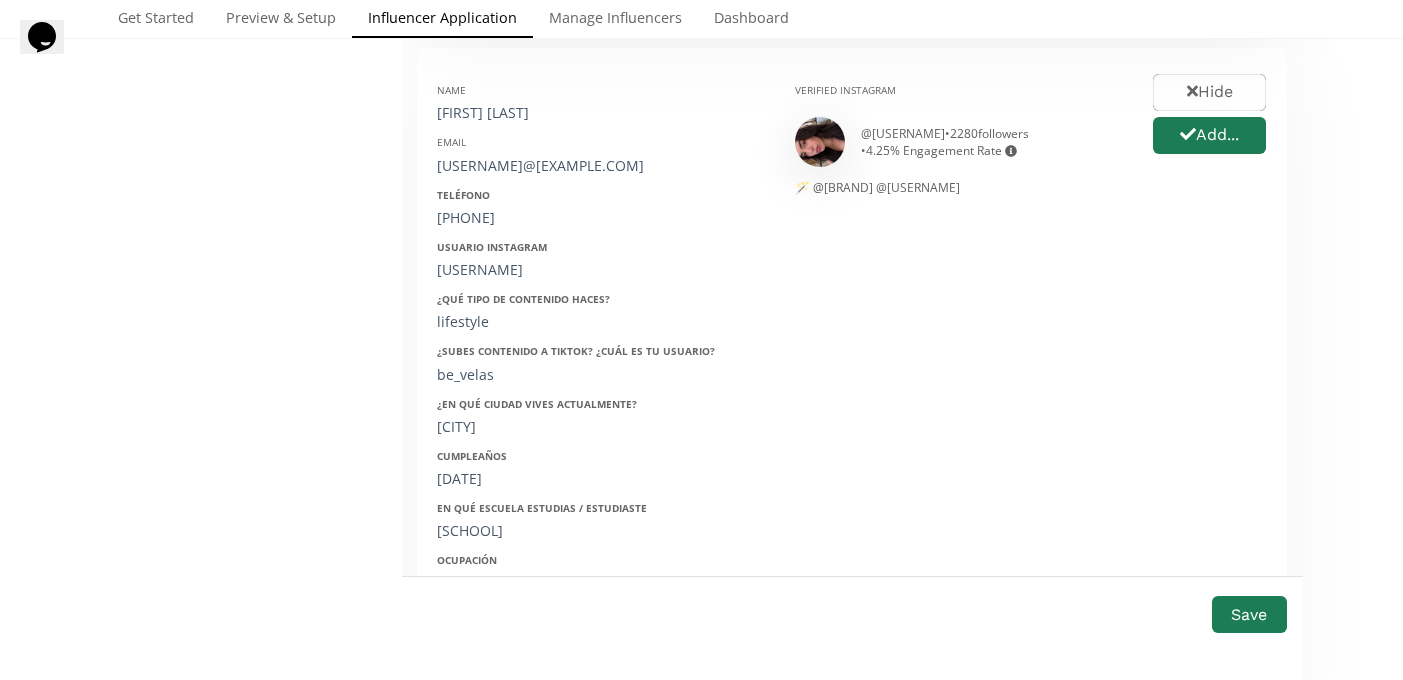 scroll, scrollTop: 1200, scrollLeft: 0, axis: vertical 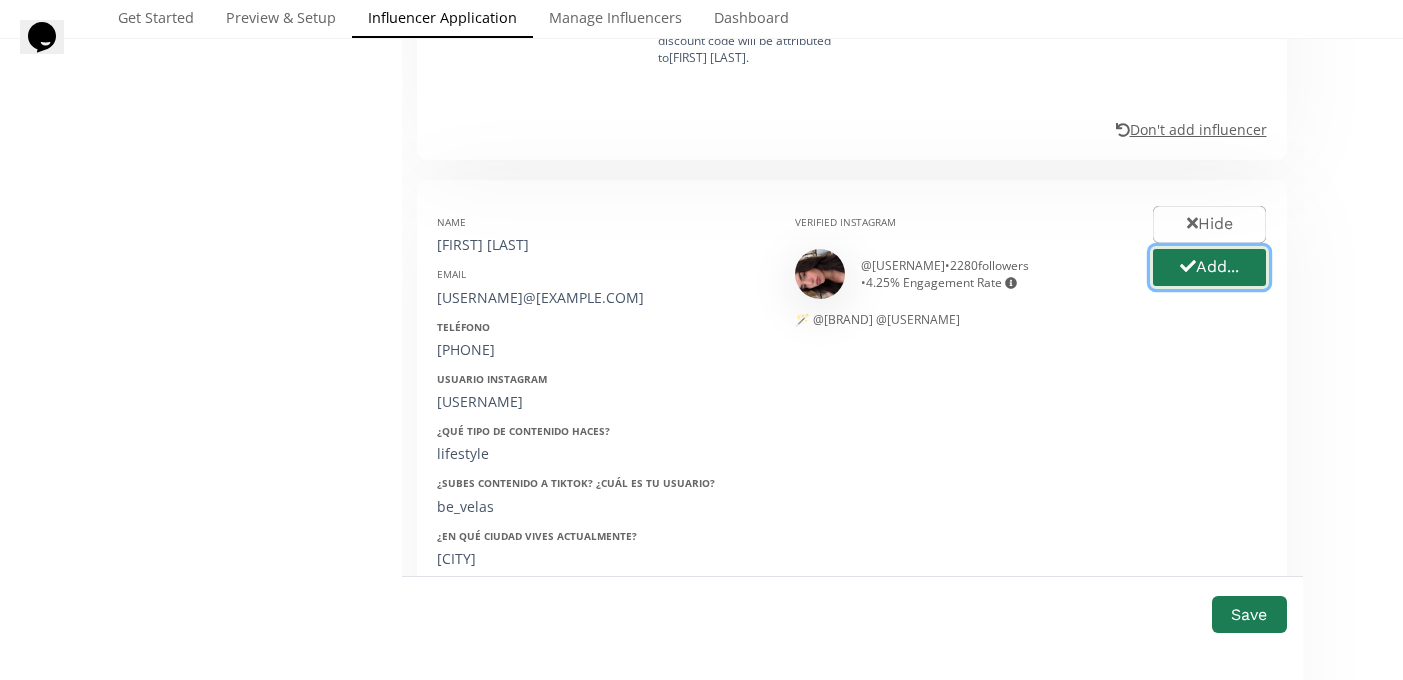 click on "Add..." at bounding box center (1209, 267) 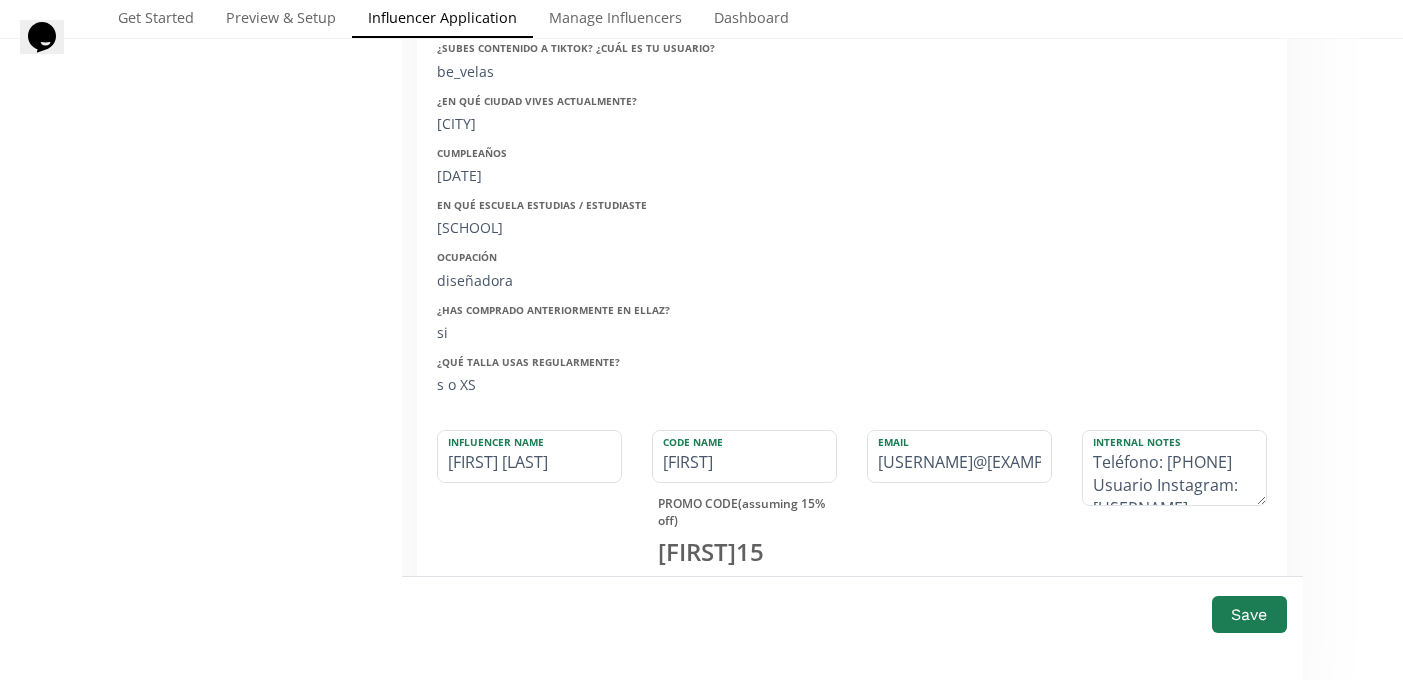 scroll, scrollTop: 1635, scrollLeft: 0, axis: vertical 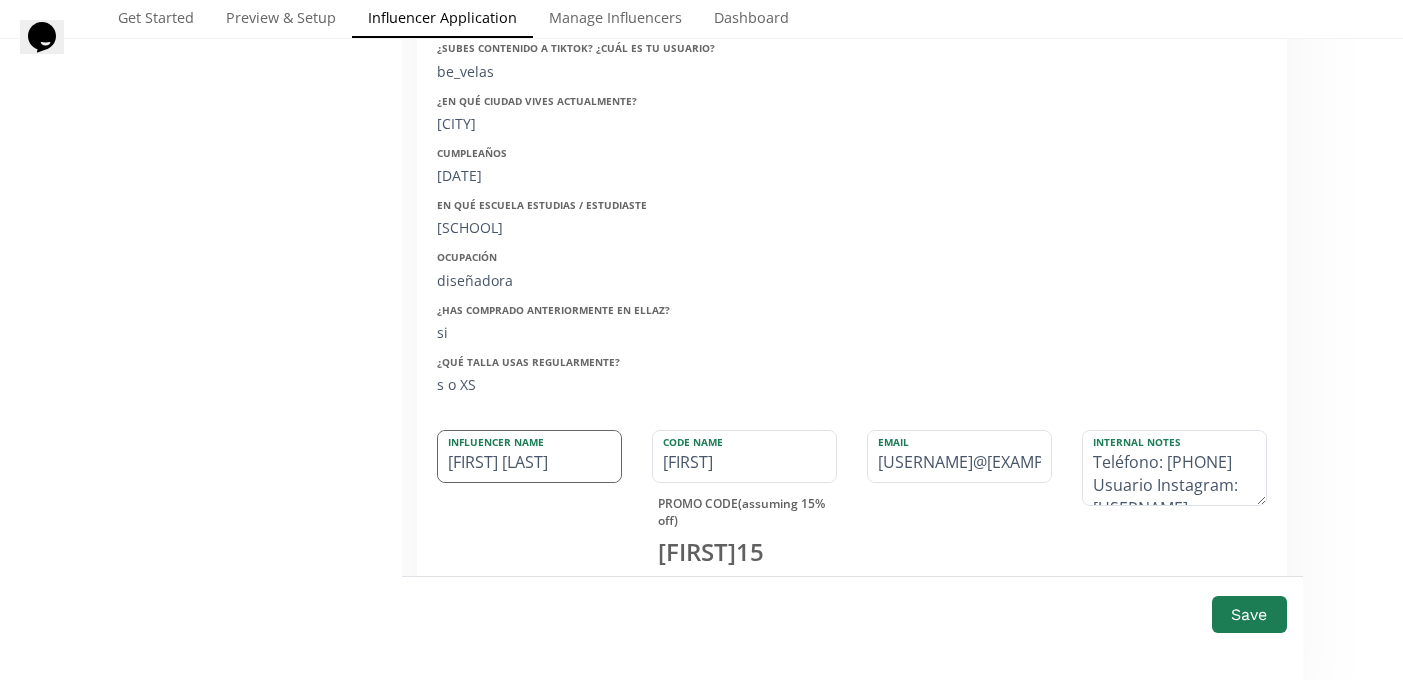 click on "estefania vela" at bounding box center (529, 456) 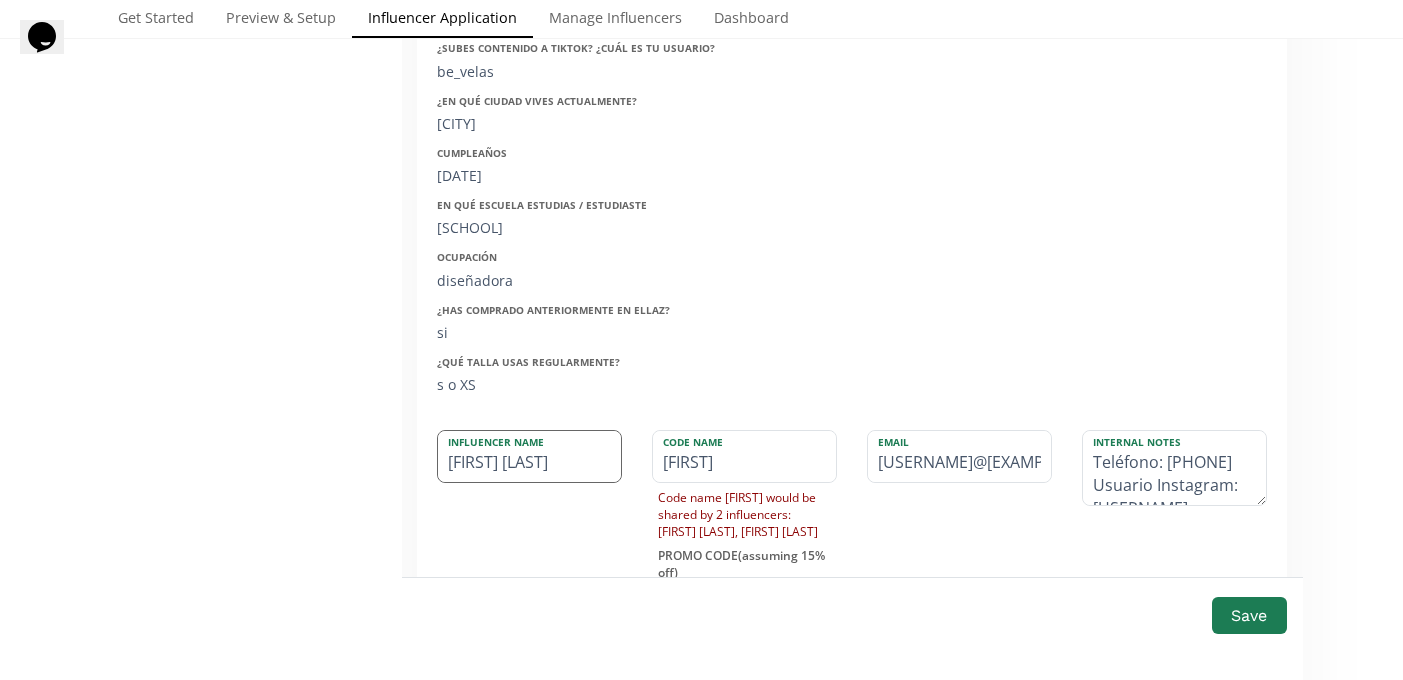 type on "Estefania vela" 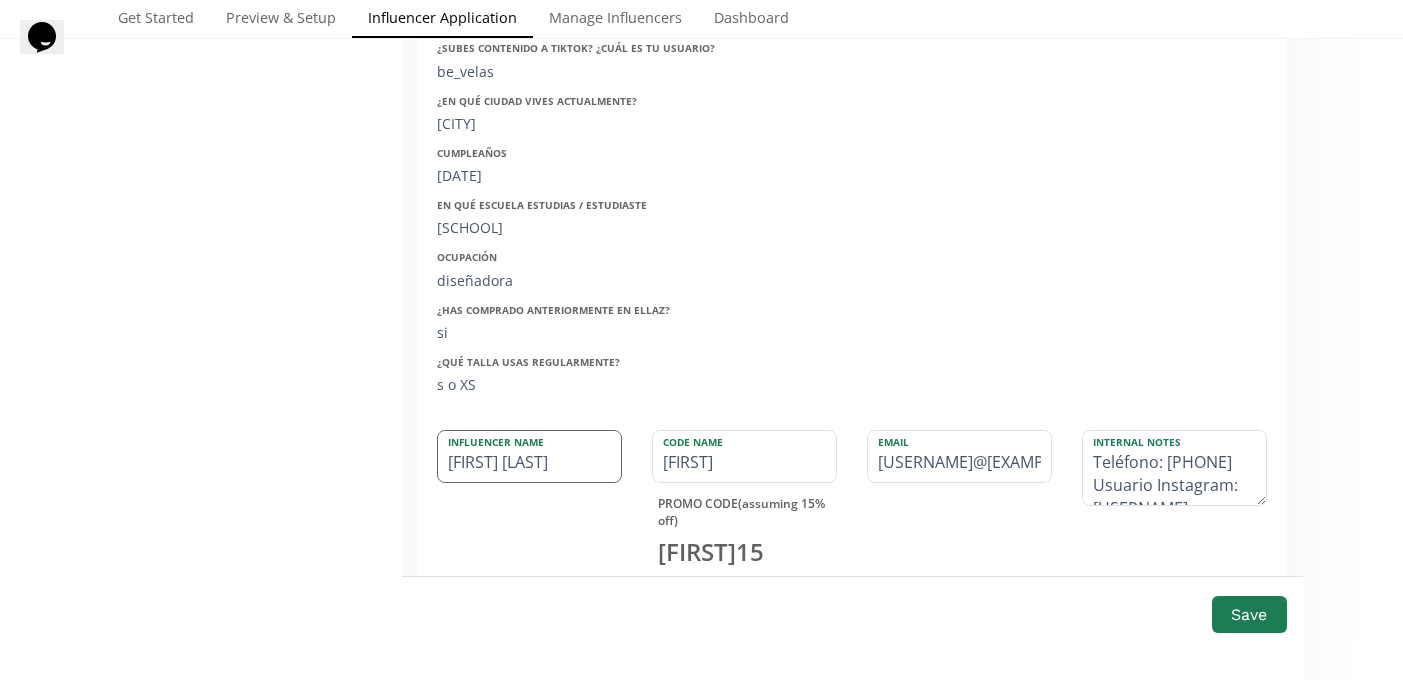 click on "Estefania vela" at bounding box center [529, 456] 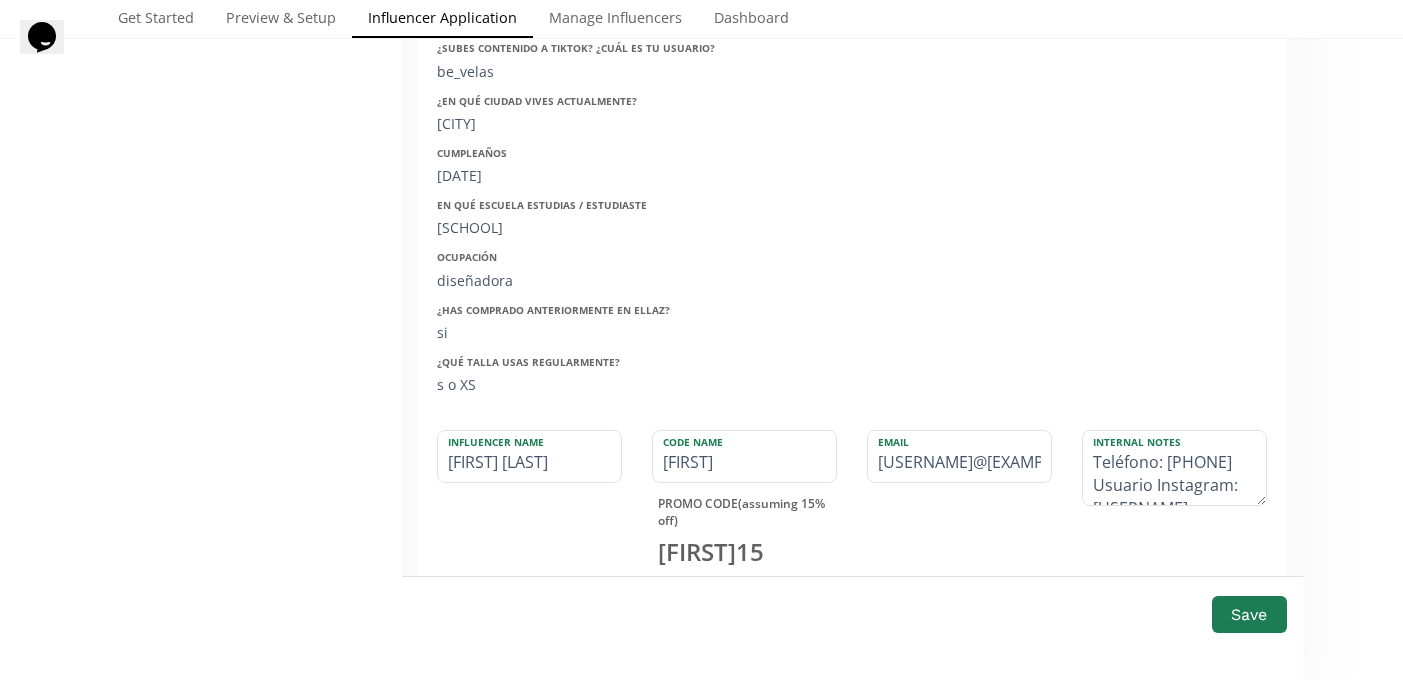 drag, startPoint x: 567, startPoint y: 464, endPoint x: 409, endPoint y: 464, distance: 158 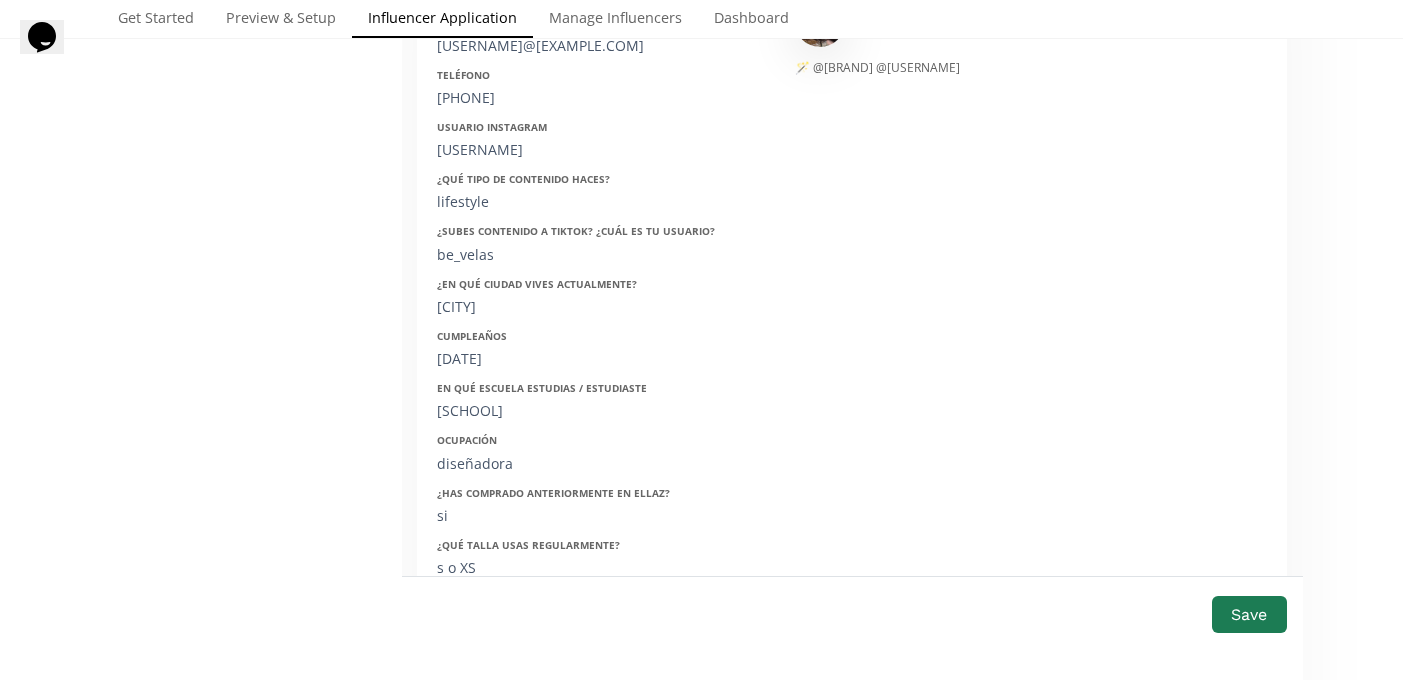 scroll, scrollTop: 1377, scrollLeft: 0, axis: vertical 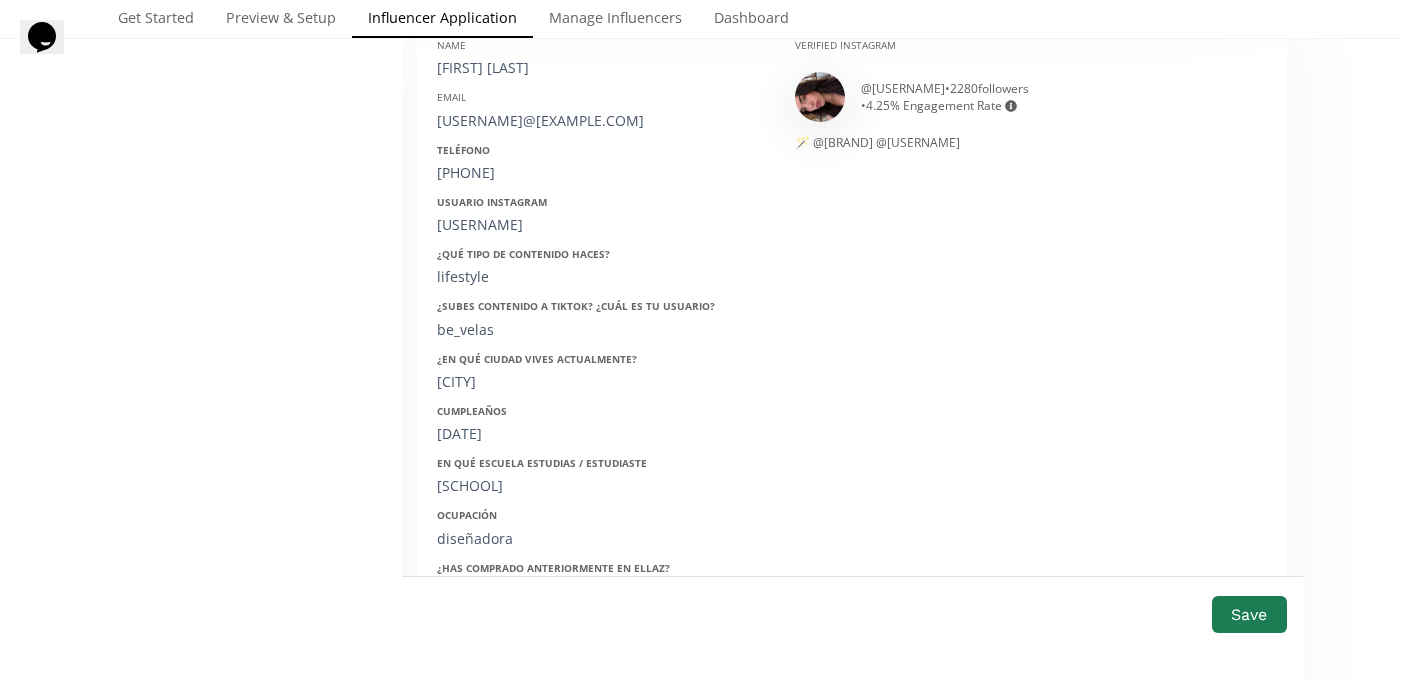 click on "estefanavelaa@gmail.com" at bounding box center [601, 121] 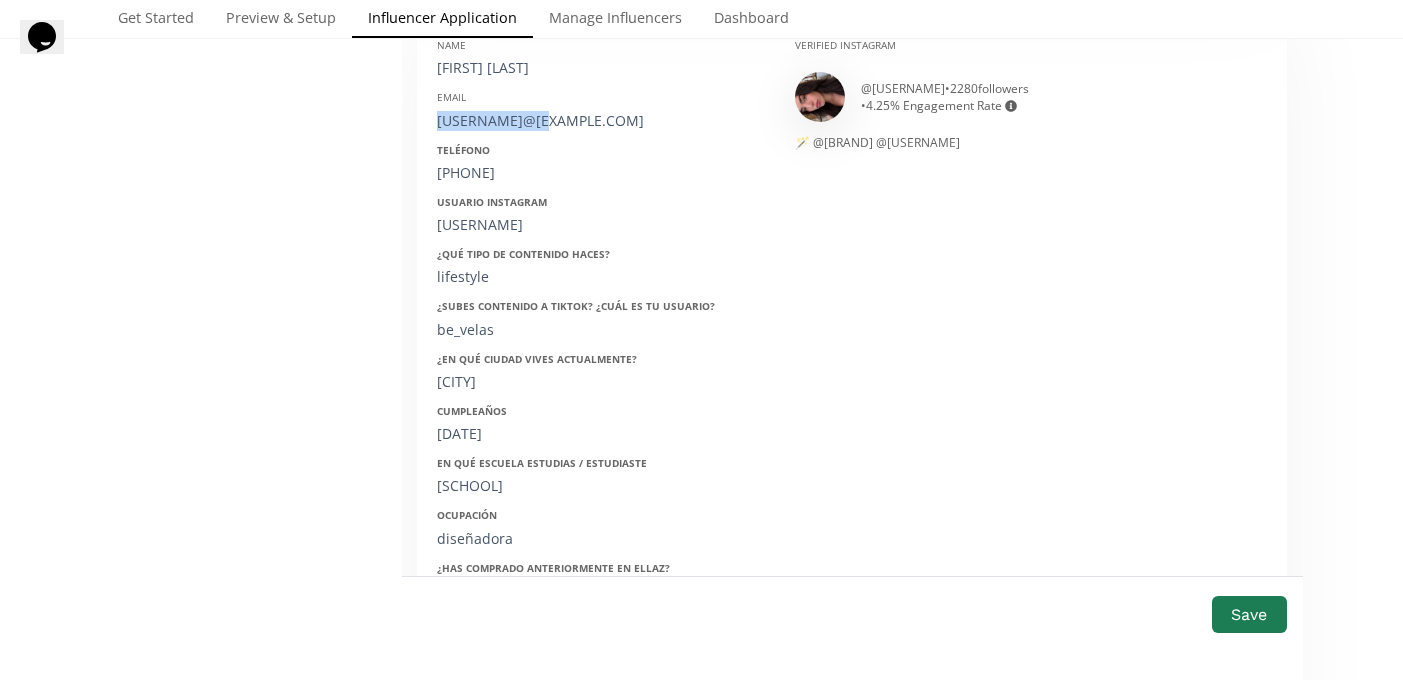 click on "estefanavelaa@gmail.com" at bounding box center [601, 121] 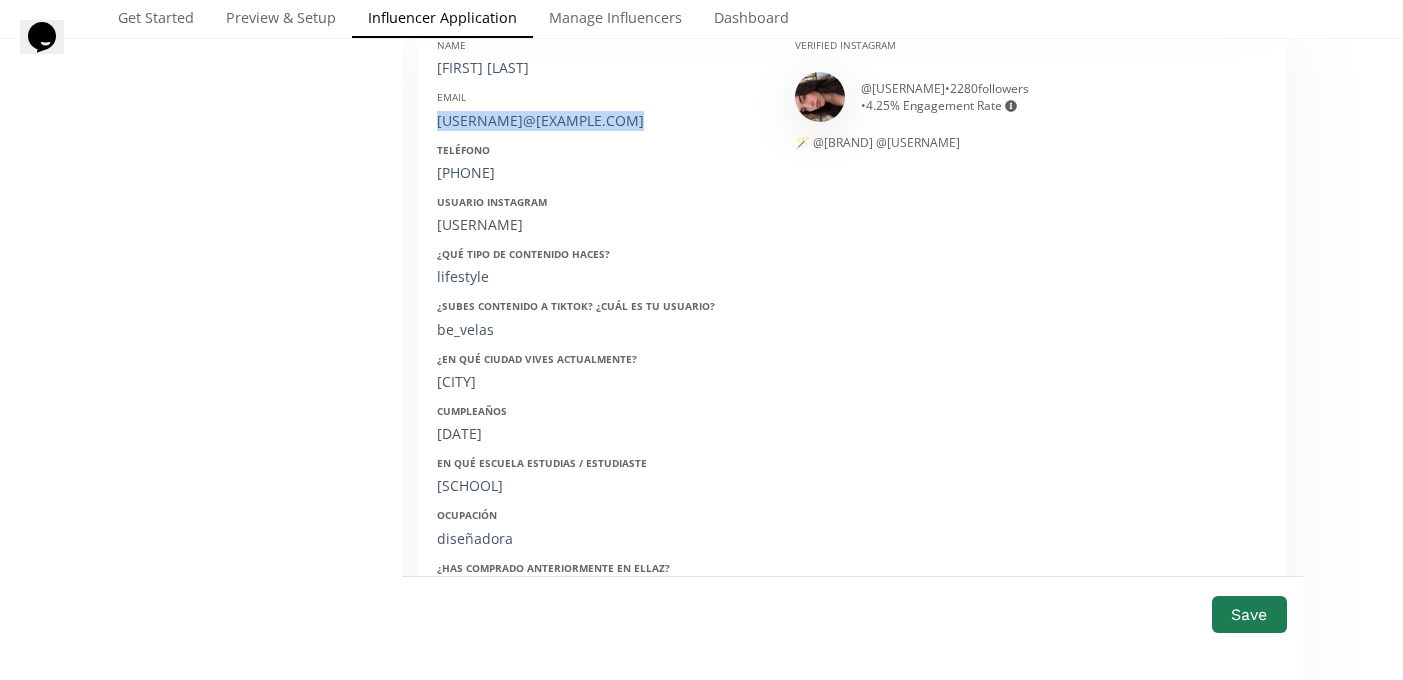 click on "estefanavelaa@gmail.com" at bounding box center [601, 121] 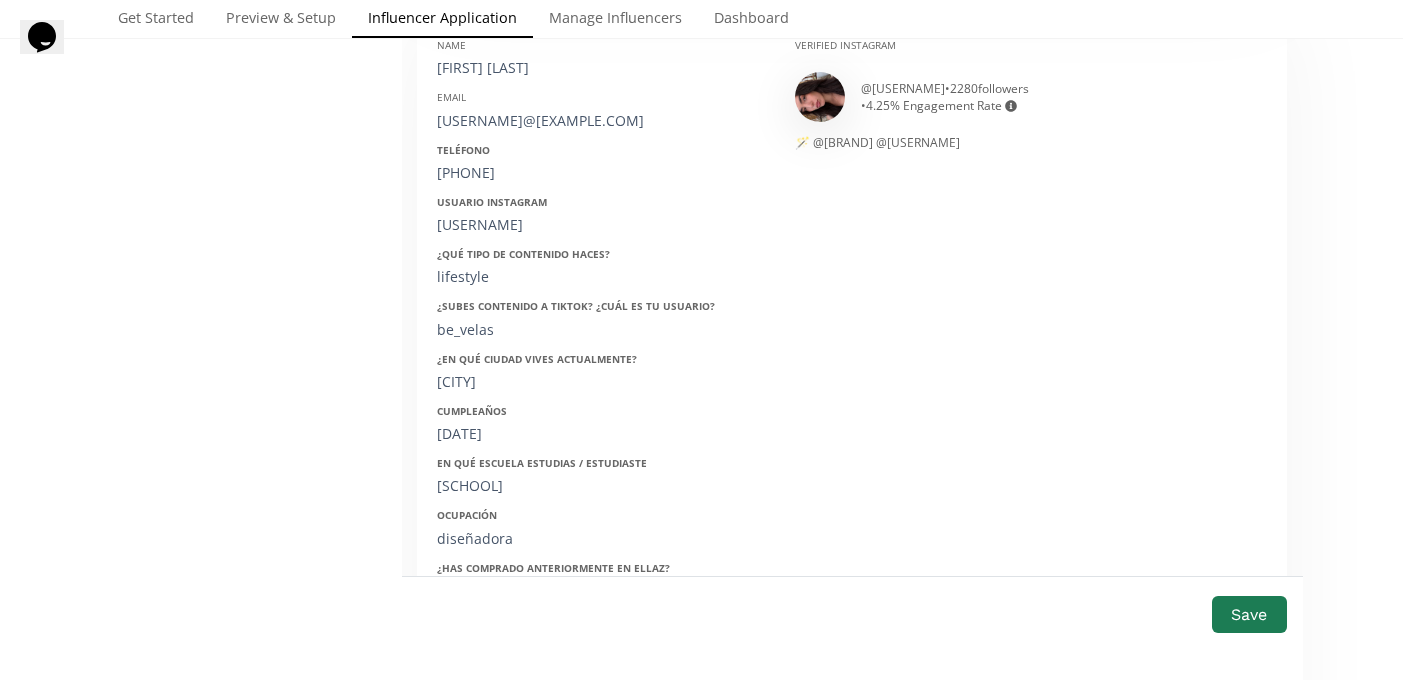 click on "6181847762" at bounding box center [601, 173] 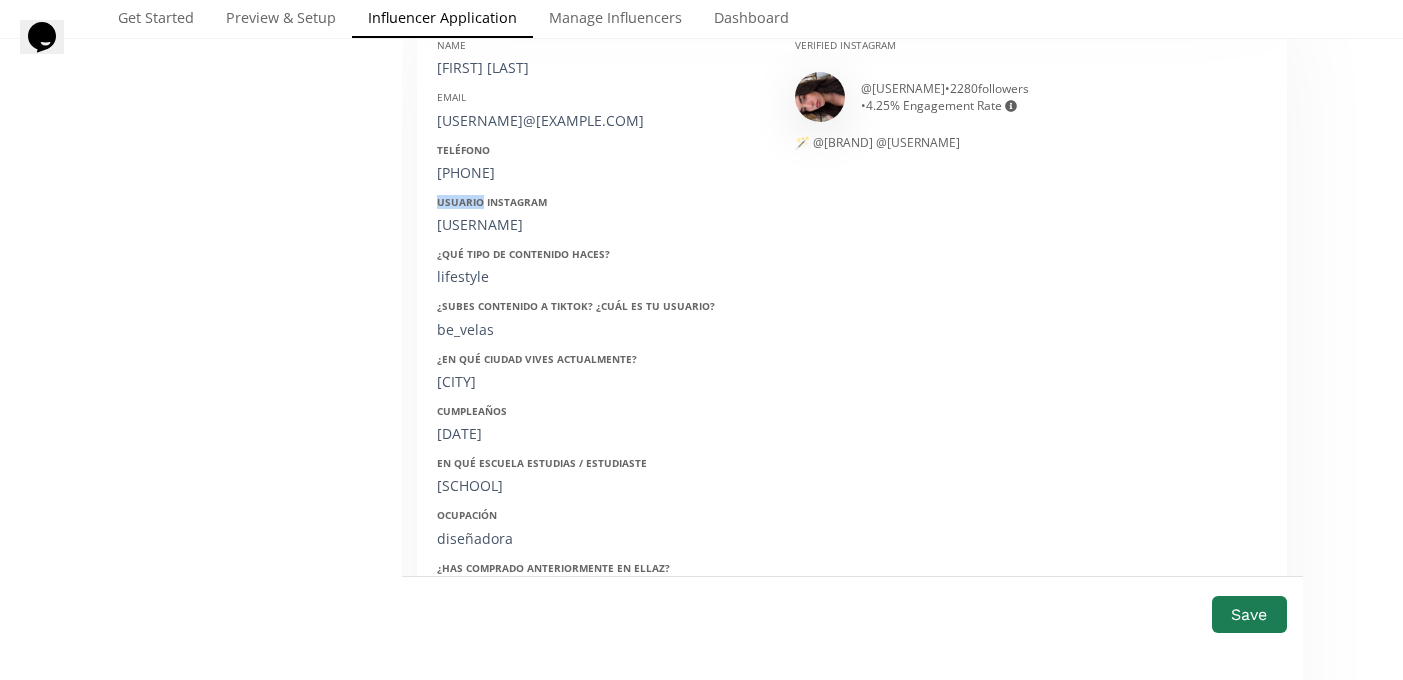 click on "Usuario Instagram" at bounding box center [492, 202] 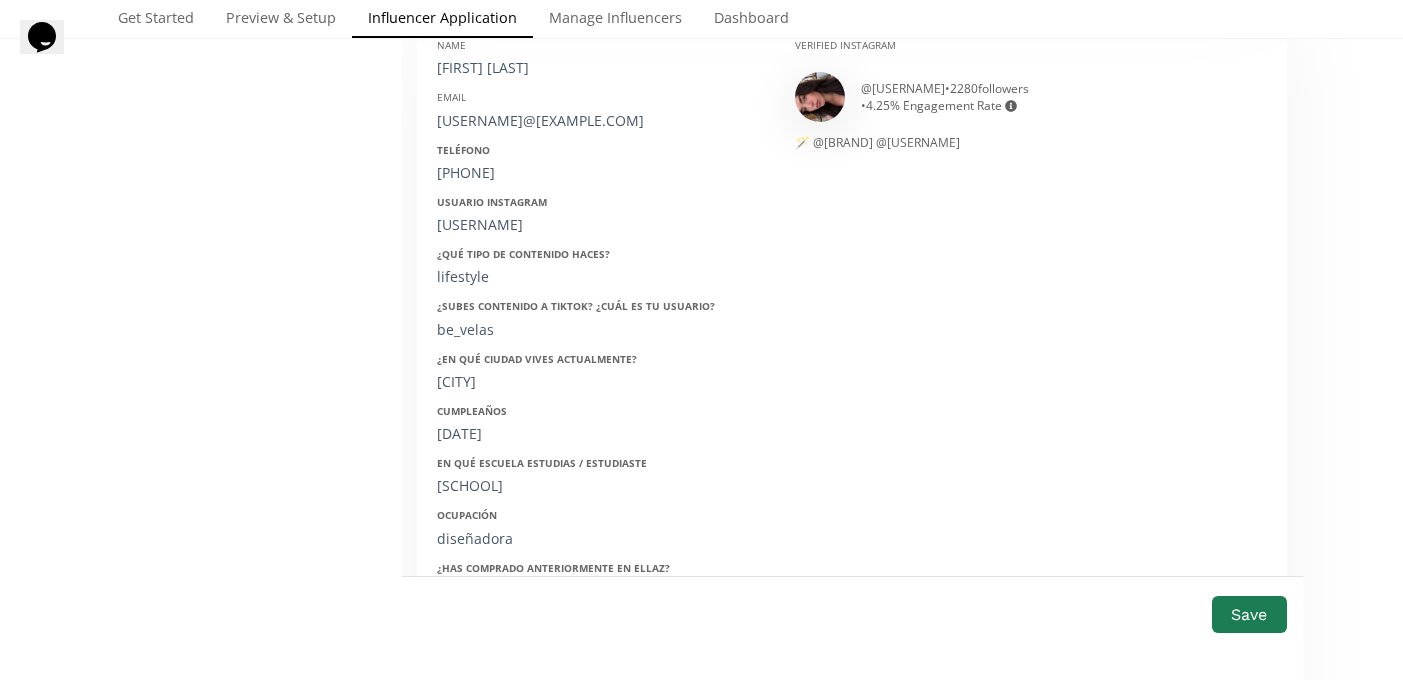 click on "estefaniavelaa" at bounding box center (601, 225) 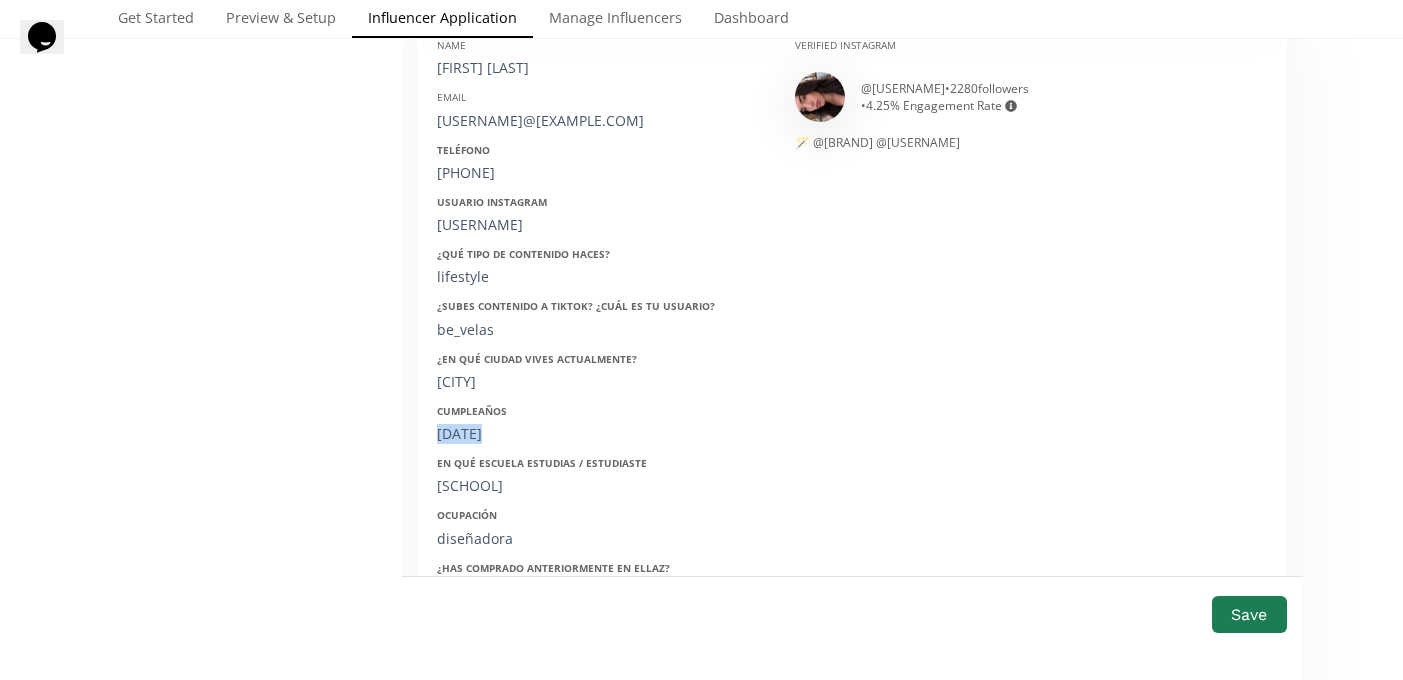click on "17012001" at bounding box center [601, 434] 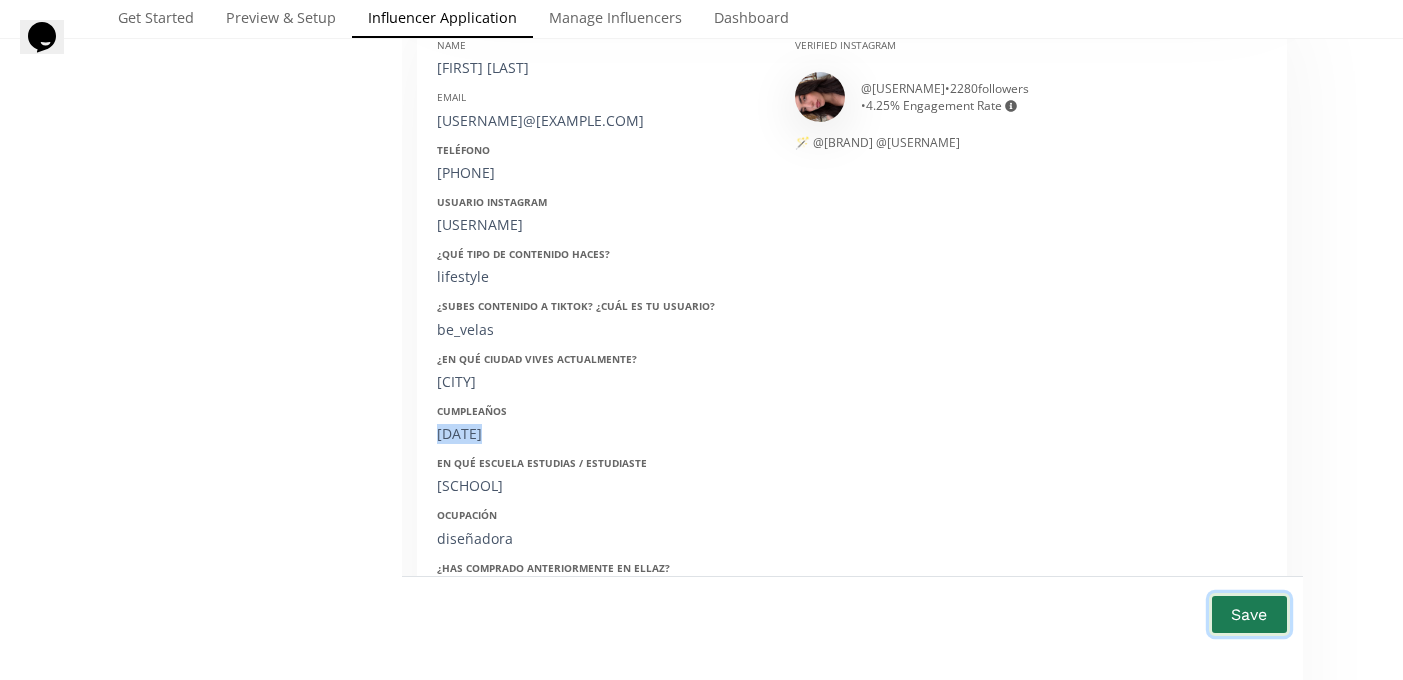 click on "Save" at bounding box center (1249, 614) 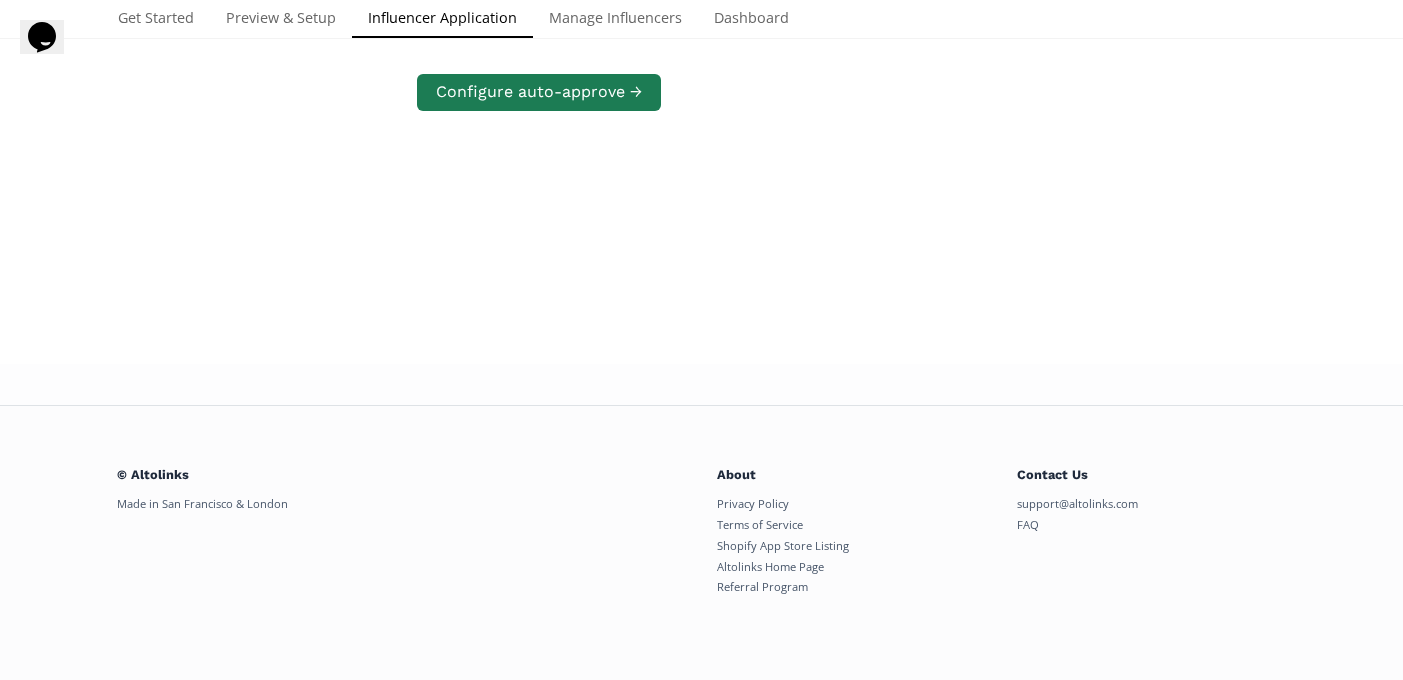 scroll, scrollTop: 402, scrollLeft: 0, axis: vertical 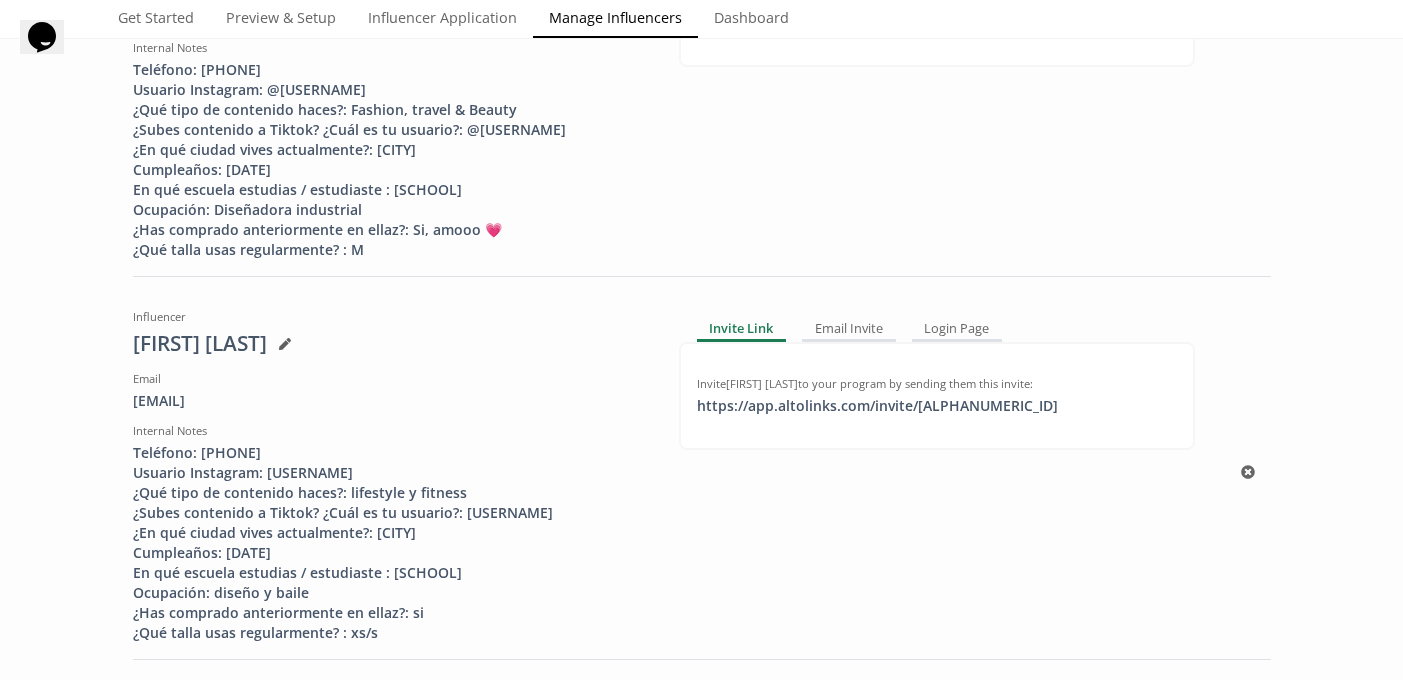 click on "Teléfono: [PHONE]
Usuario Instagram: [USERNAME]
¿Qué tipo de contenido haces?: lifestyle y fitness
¿Subes contenido a Tiktok? ¿Cuál es tu usuario?: [USERNAME]
¿En qué ciudad vives actualmente?: [CITY]
Cumpleaños: [DATE]
En qué escuela estudias / estudiaste : [SCHOOL]
Ocupación: diseño y baile
¿Has comprado anteriormente en ellaz?: si
¿Qué talla usas regularmente? : xs/s" at bounding box center (391, 543) 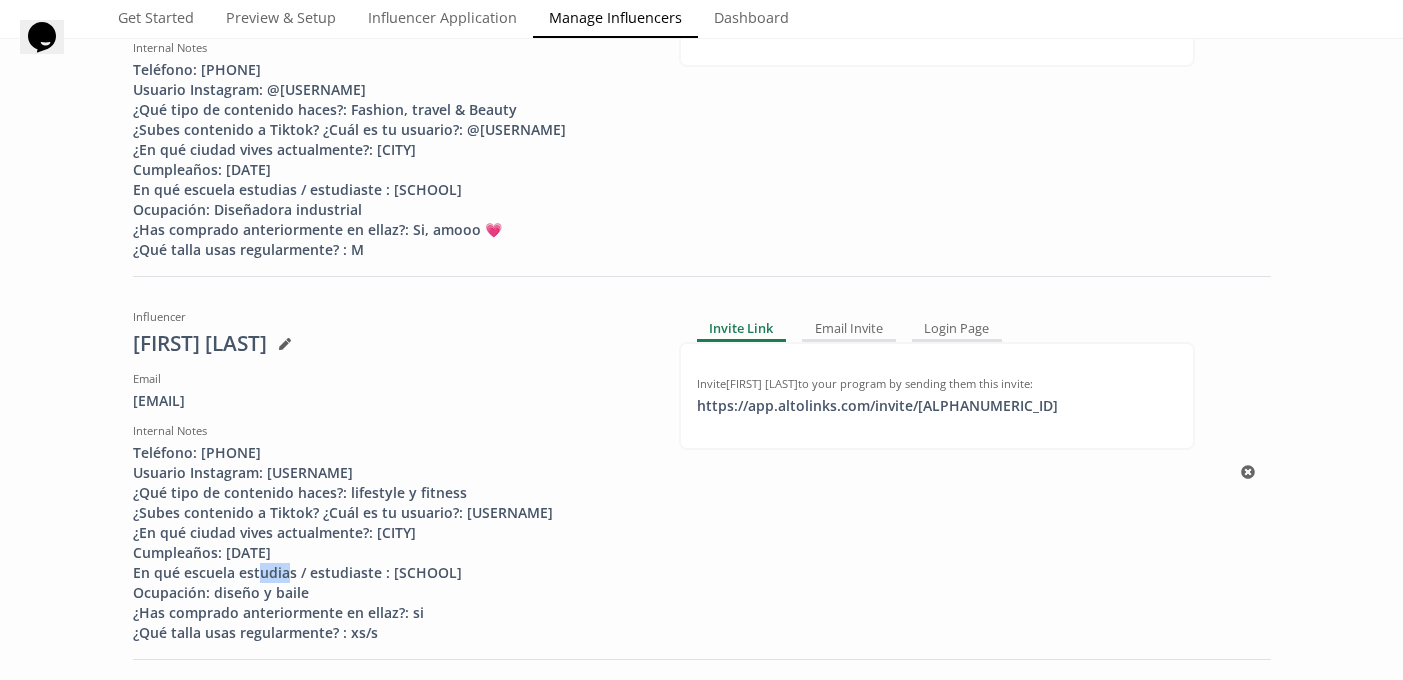 click on "Teléfono: 4426080164
Usuario Instagram: isabellaricardez
¿Qué tipo de contenido haces?: lifestyle y fitness
¿Subes contenido a Tiktok? ¿Cuál es tu usuario?: isabellaricardezz
¿En qué ciudad vives actualmente?: Querétaro
Cumpleaños: 25/06/2003
En qué escuela estudias / estudiaste : Universidad Anáhuac
Ocupación: diseño y baile
¿Has comprado anteriormente en ellaz?: si
¿Qué talla usas regularmente? : xs/s" at bounding box center (391, 543) 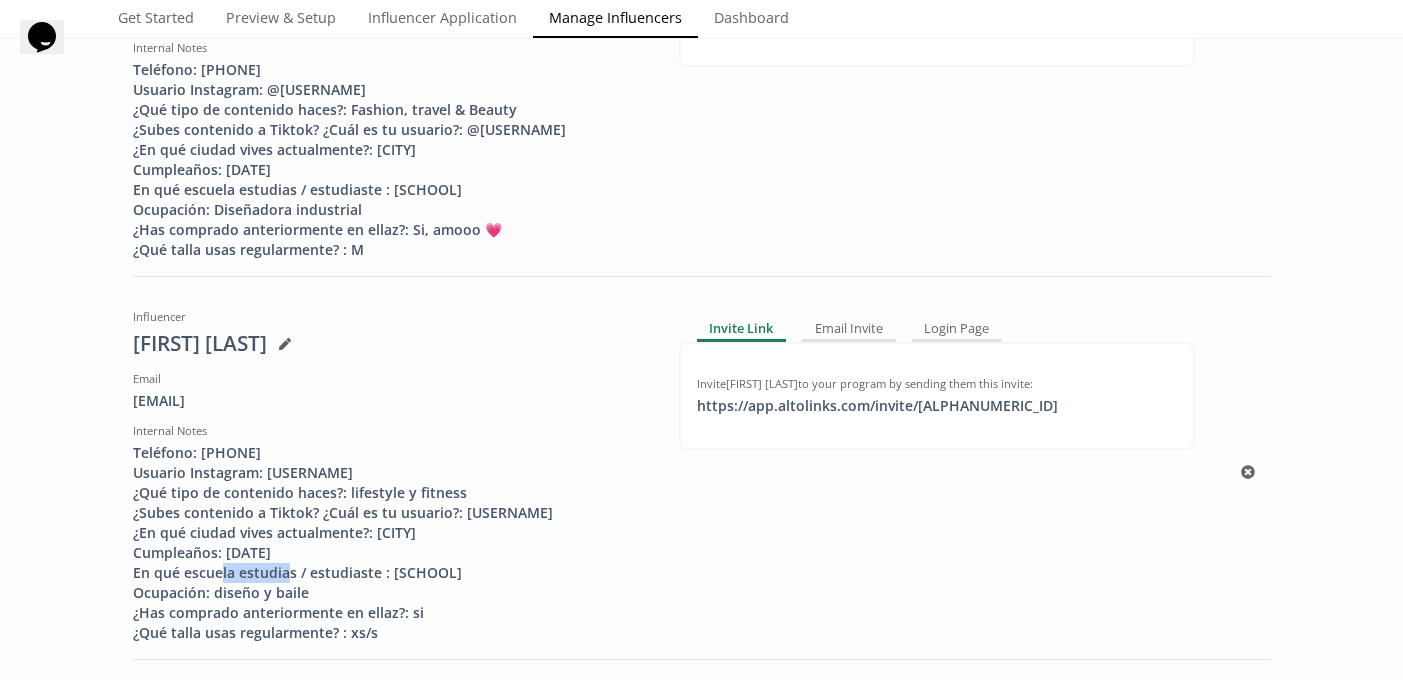 drag, startPoint x: 223, startPoint y: 550, endPoint x: 342, endPoint y: 550, distance: 119 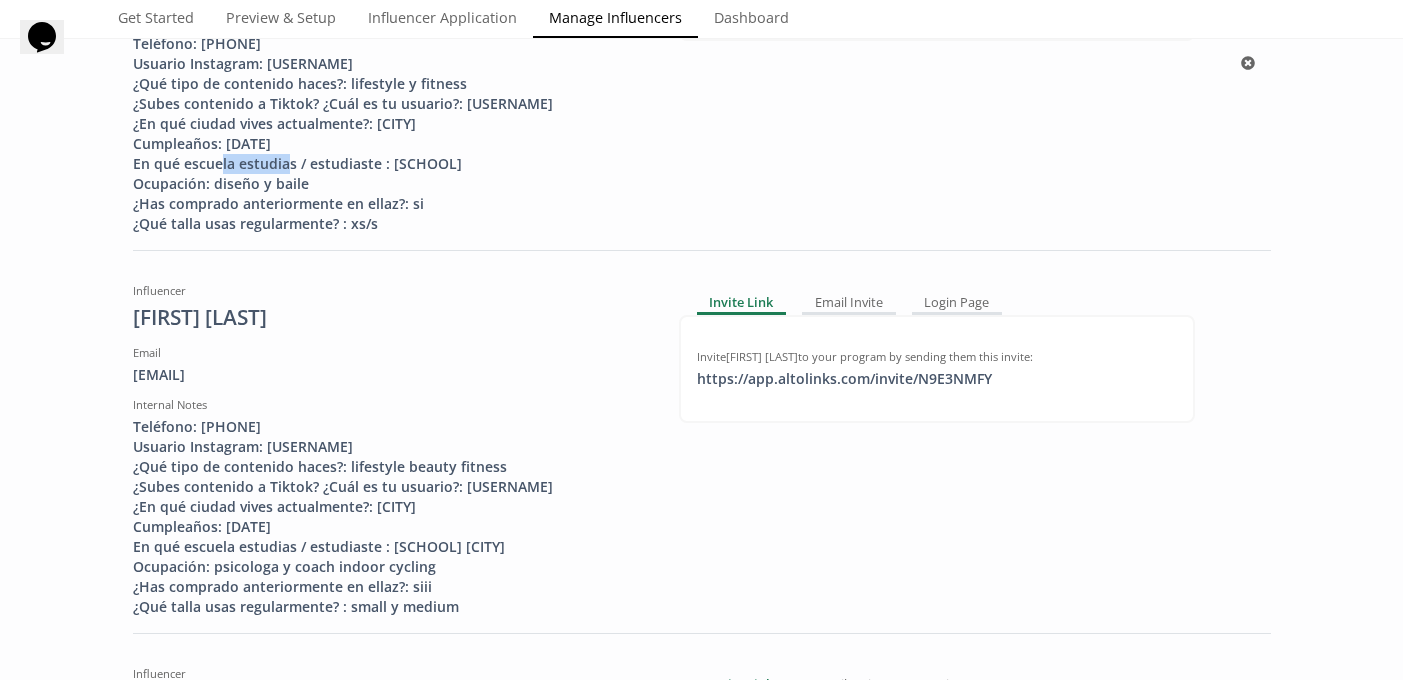 scroll, scrollTop: 1190, scrollLeft: 0, axis: vertical 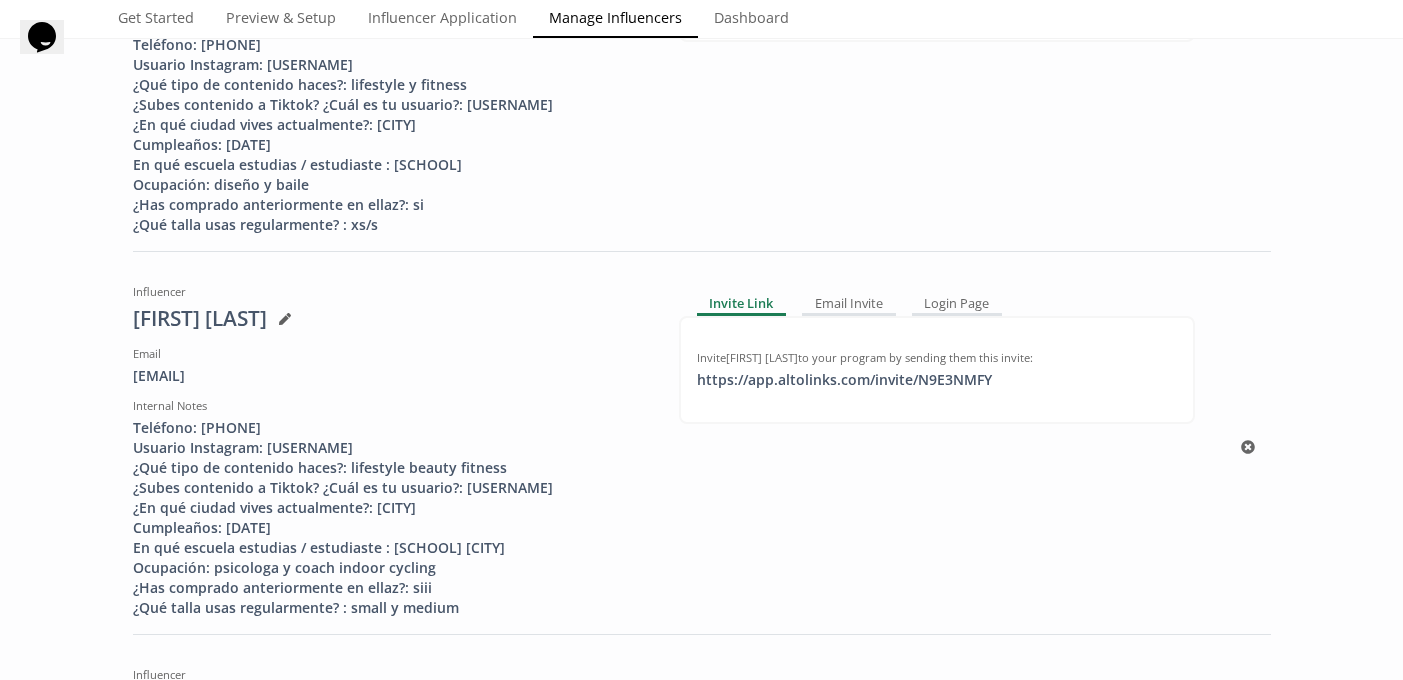 click on "Teléfono: 4421092654
Usuario Instagram: valricoo
¿Qué tipo de contenido haces?: lifestyle beauty fitness
¿Subes contenido a Tiktok? ¿Cuál es tu usuario?: valricoofit
¿En qué ciudad vives actualmente?: queretaro
Cumpleaños: 28/12/2001
En qué escuela estudias / estudiaste : mondragon Mexico
Ocupación: psicologa y coach indoor cycling
¿Has comprado anteriormente en ellaz?: siii
¿Qué talla usas regularmente? : small y medium" at bounding box center [391, 518] 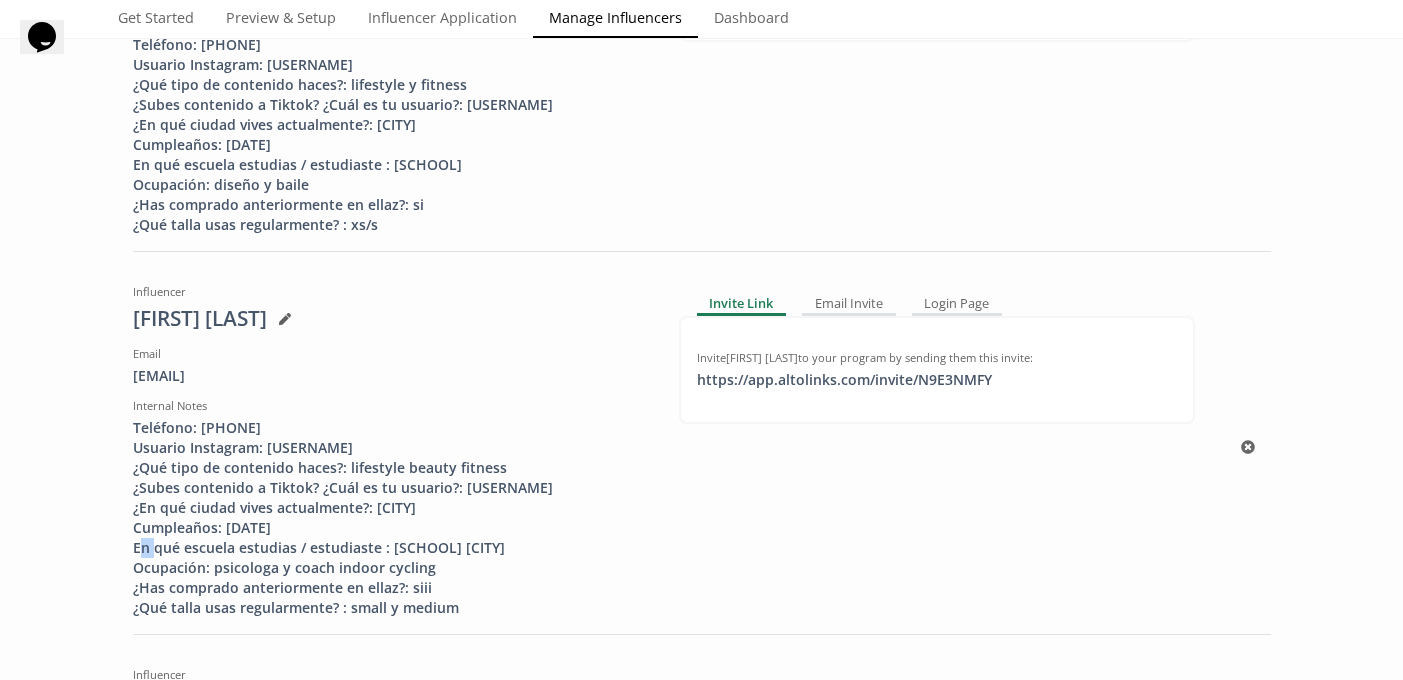 click on "Teléfono: 4421092654
Usuario Instagram: valricoo
¿Qué tipo de contenido haces?: lifestyle beauty fitness
¿Subes contenido a Tiktok? ¿Cuál es tu usuario?: valricoofit
¿En qué ciudad vives actualmente?: queretaro
Cumpleaños: 28/12/2001
En qué escuela estudias / estudiaste : mondragon Mexico
Ocupación: psicologa y coach indoor cycling
¿Has comprado anteriormente en ellaz?: siii
¿Qué talla usas regularmente? : small y medium" at bounding box center (391, 518) 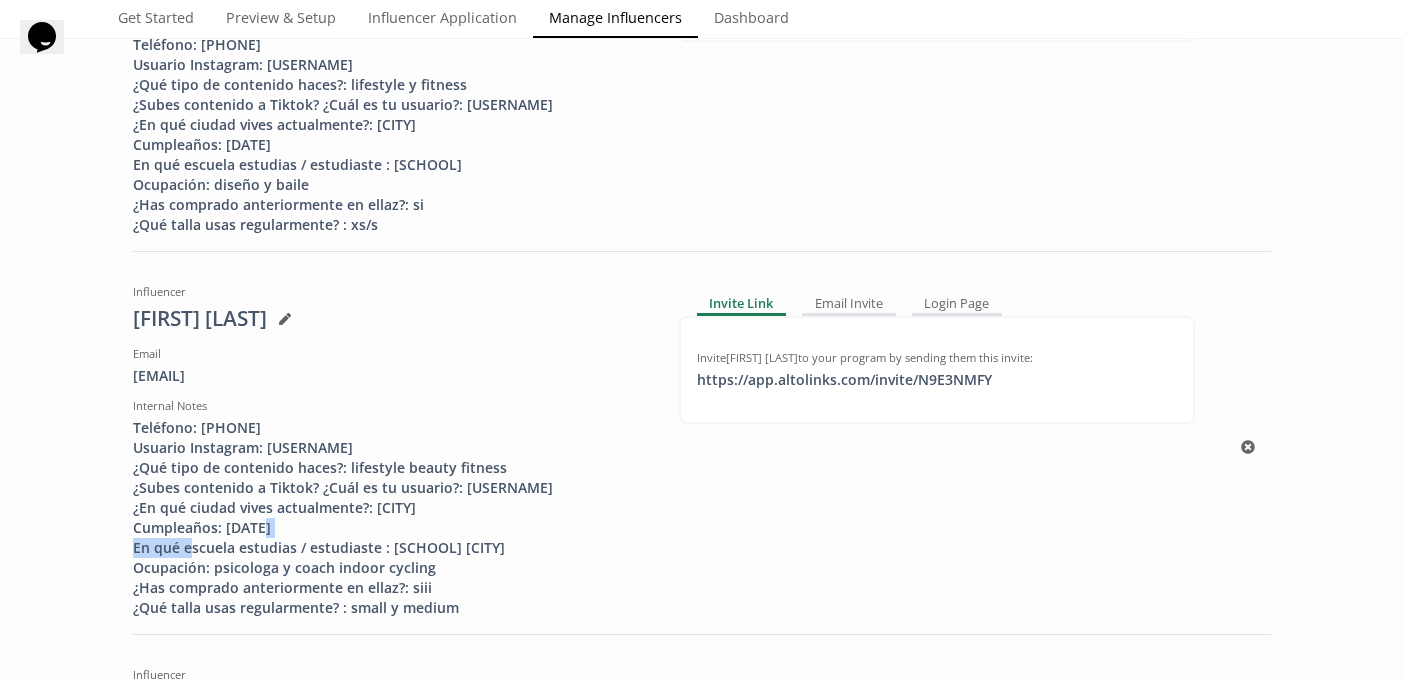 drag, startPoint x: 226, startPoint y: 528, endPoint x: 345, endPoint y: 528, distance: 119 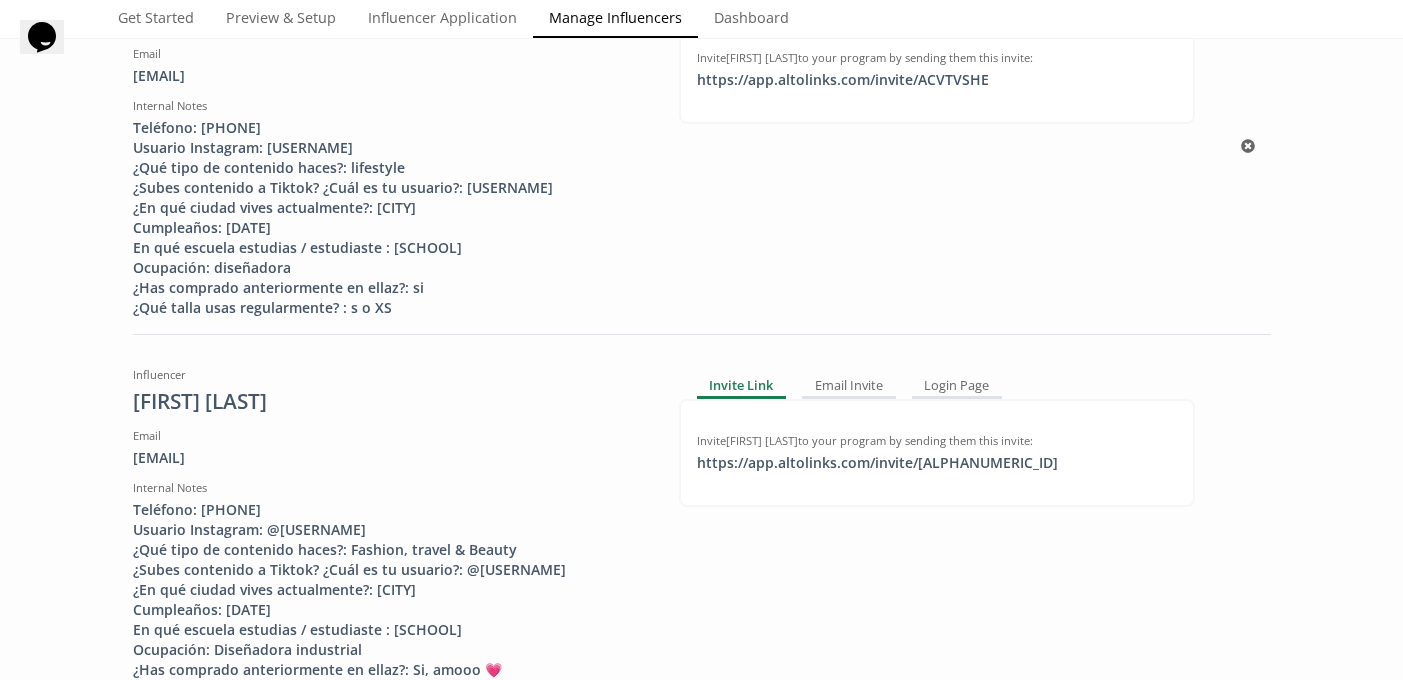 scroll, scrollTop: 0, scrollLeft: 0, axis: both 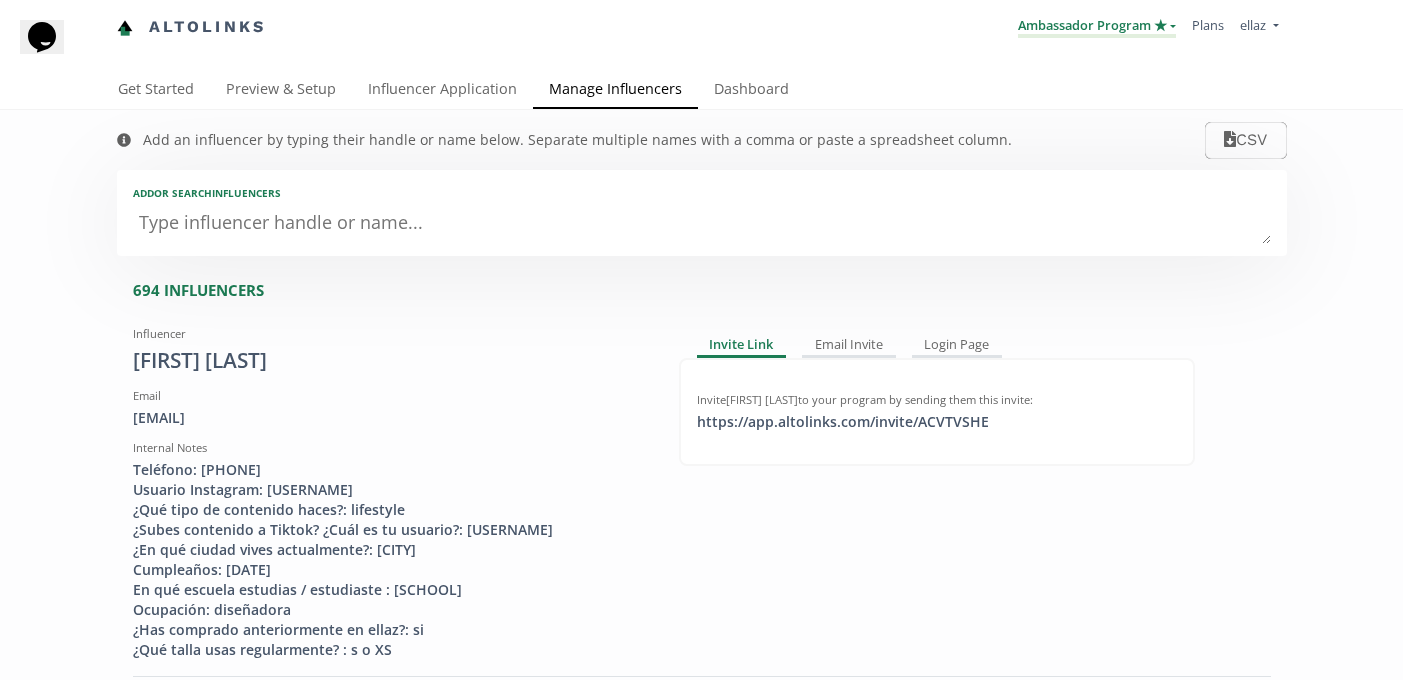 click on "Ambassador Program ★" at bounding box center (1097, 27) 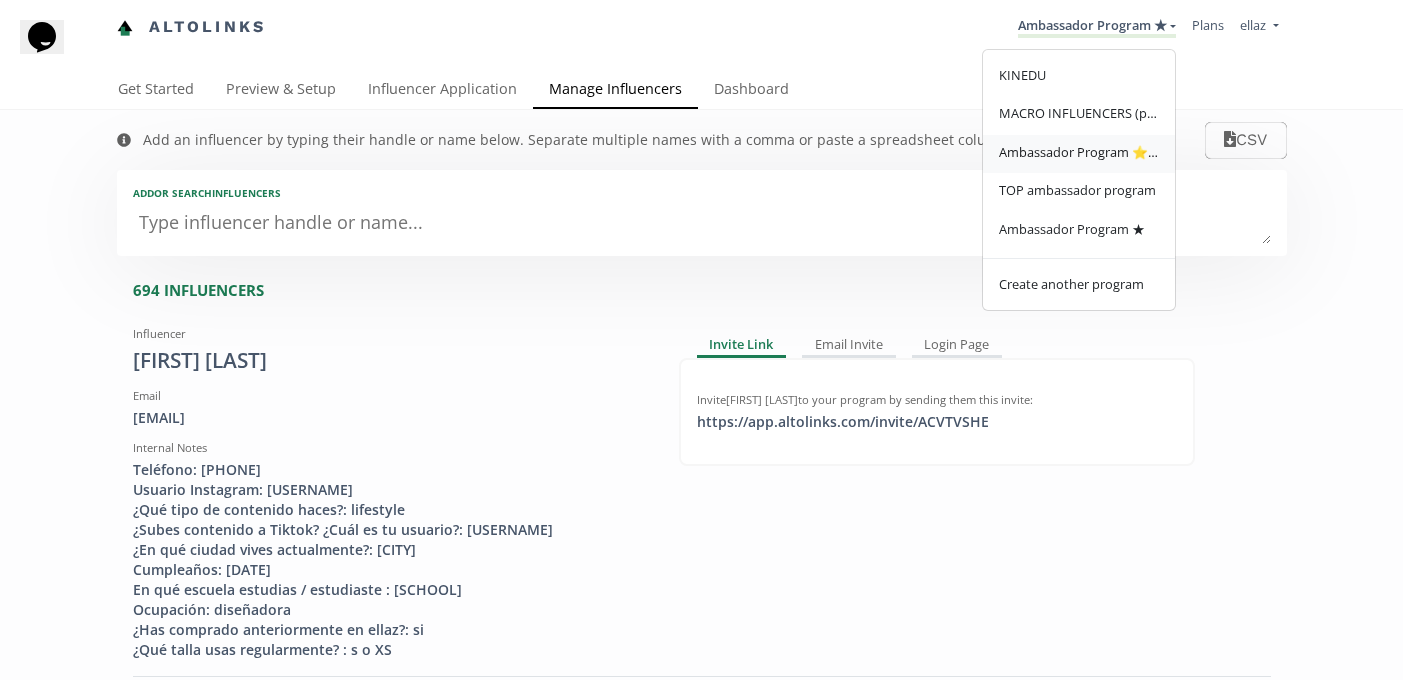 click on "Ambassador Program ⭐️⭐️" at bounding box center (1079, 152) 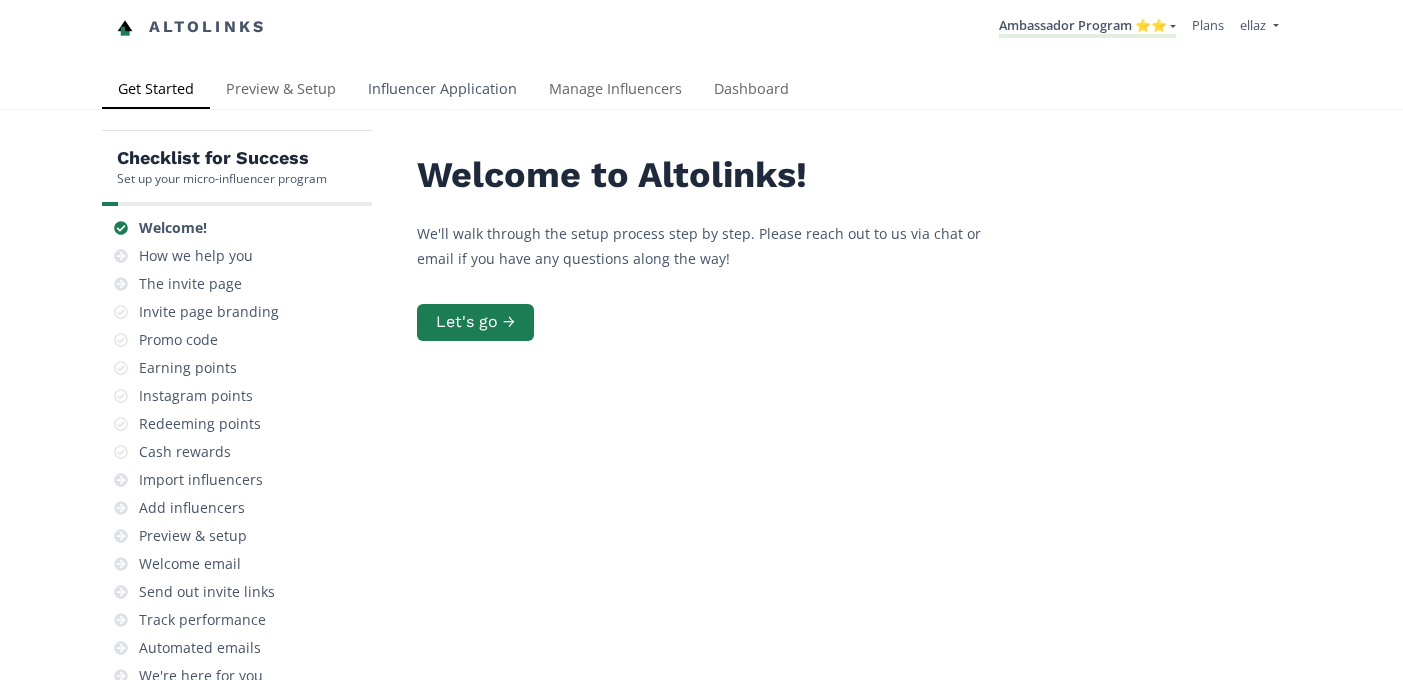 scroll, scrollTop: 0, scrollLeft: 0, axis: both 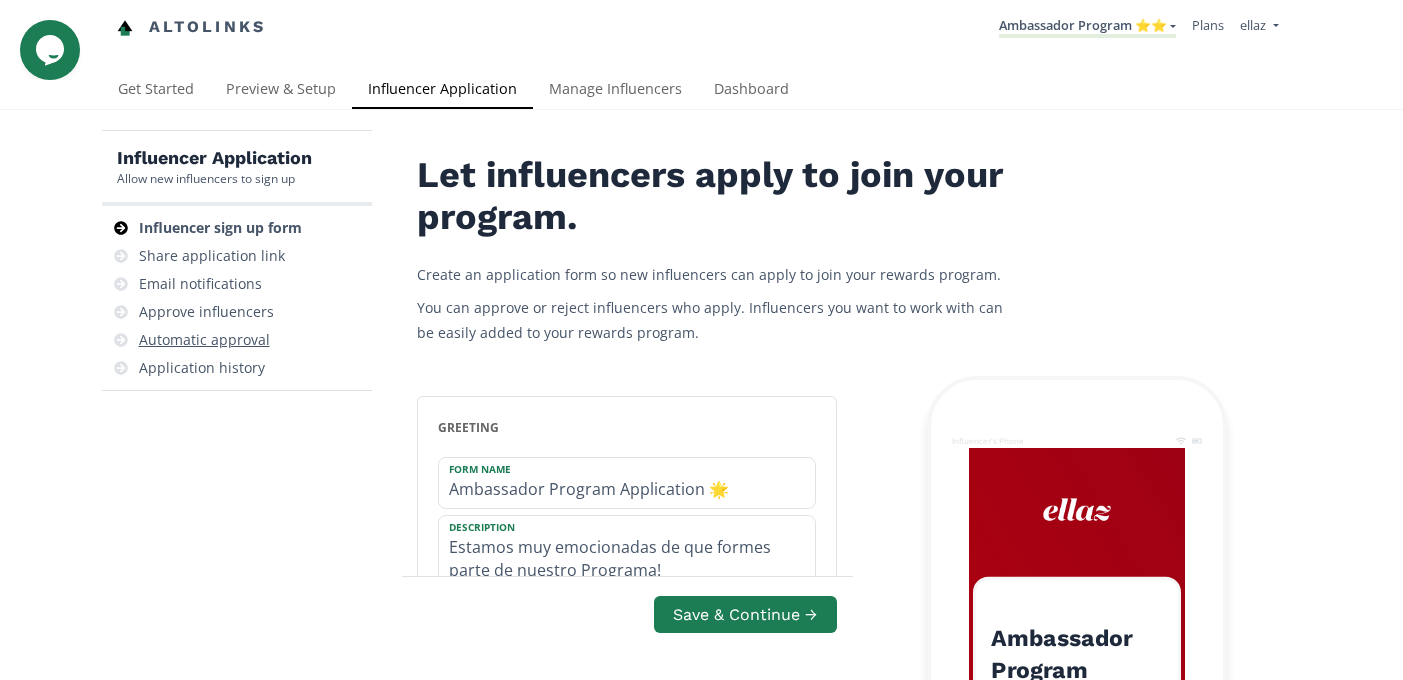 click on "Automatic approval" at bounding box center [204, 340] 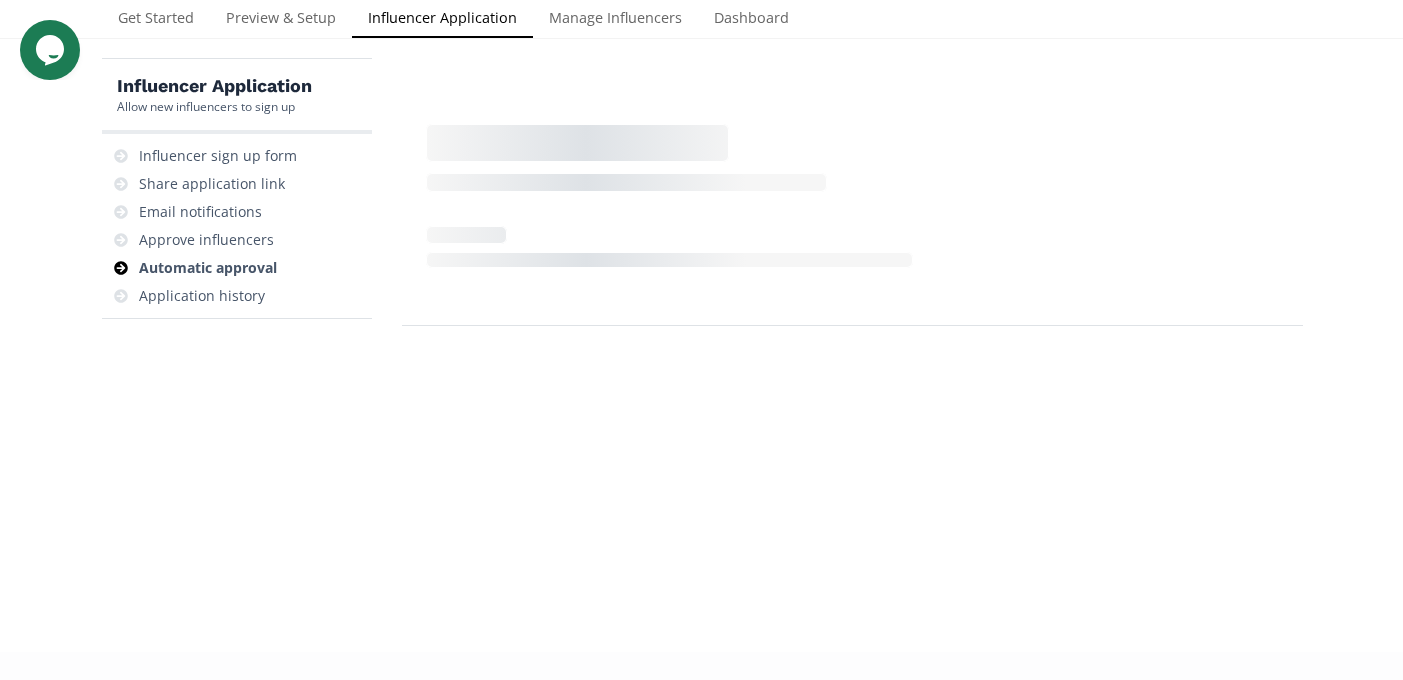 scroll, scrollTop: 80, scrollLeft: 0, axis: vertical 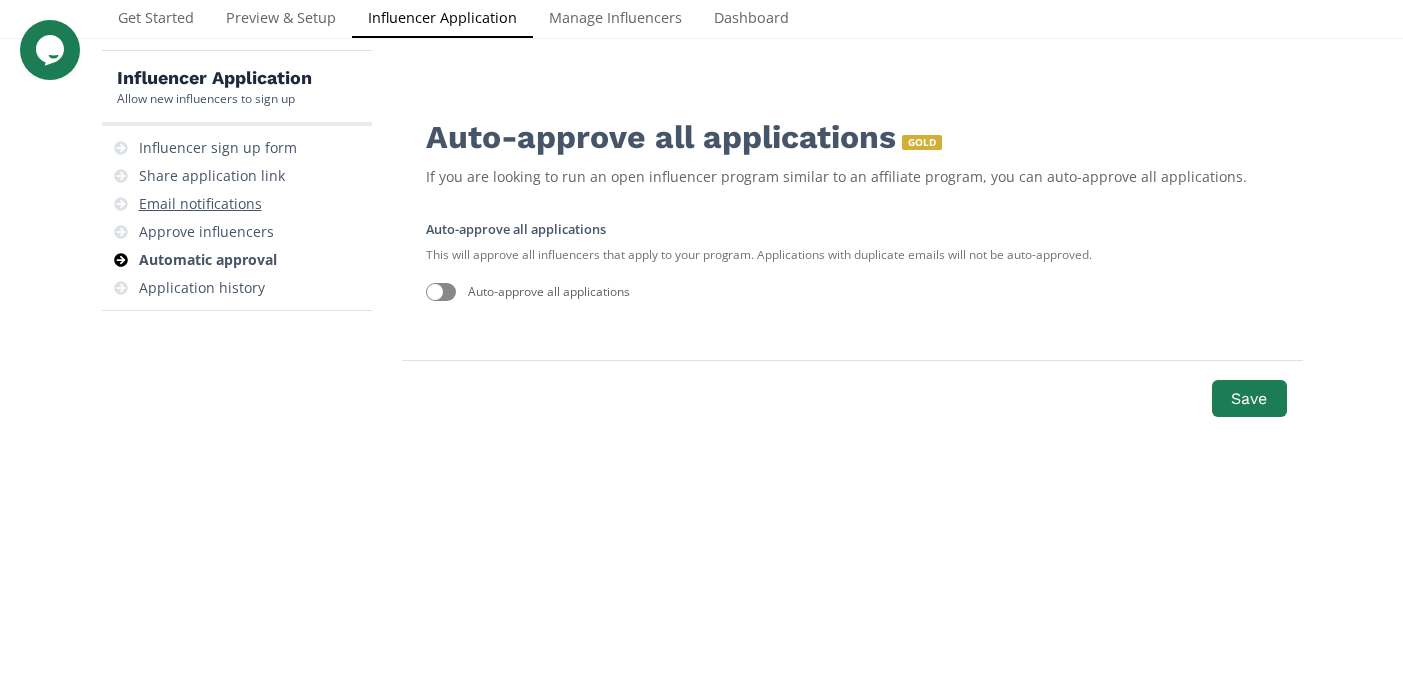 click on "Email notifications" at bounding box center (200, 204) 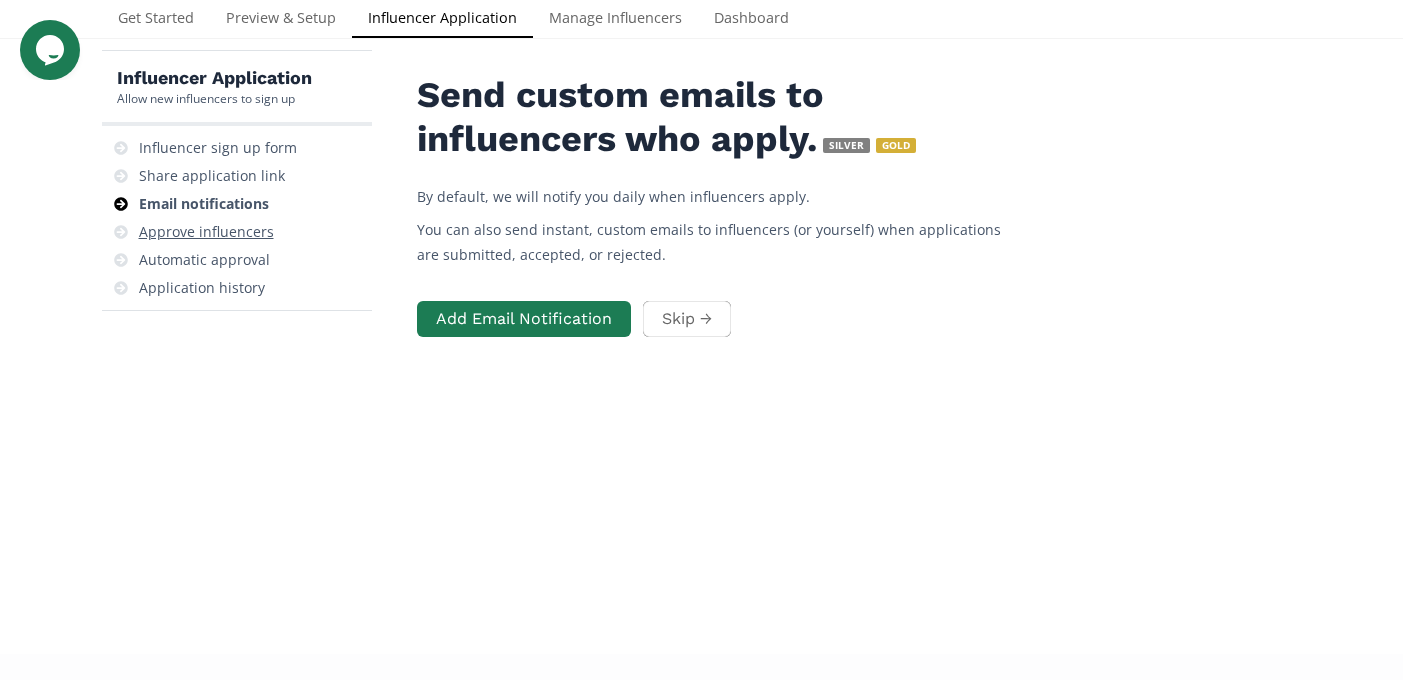 click on "Approve influencers" at bounding box center [206, 232] 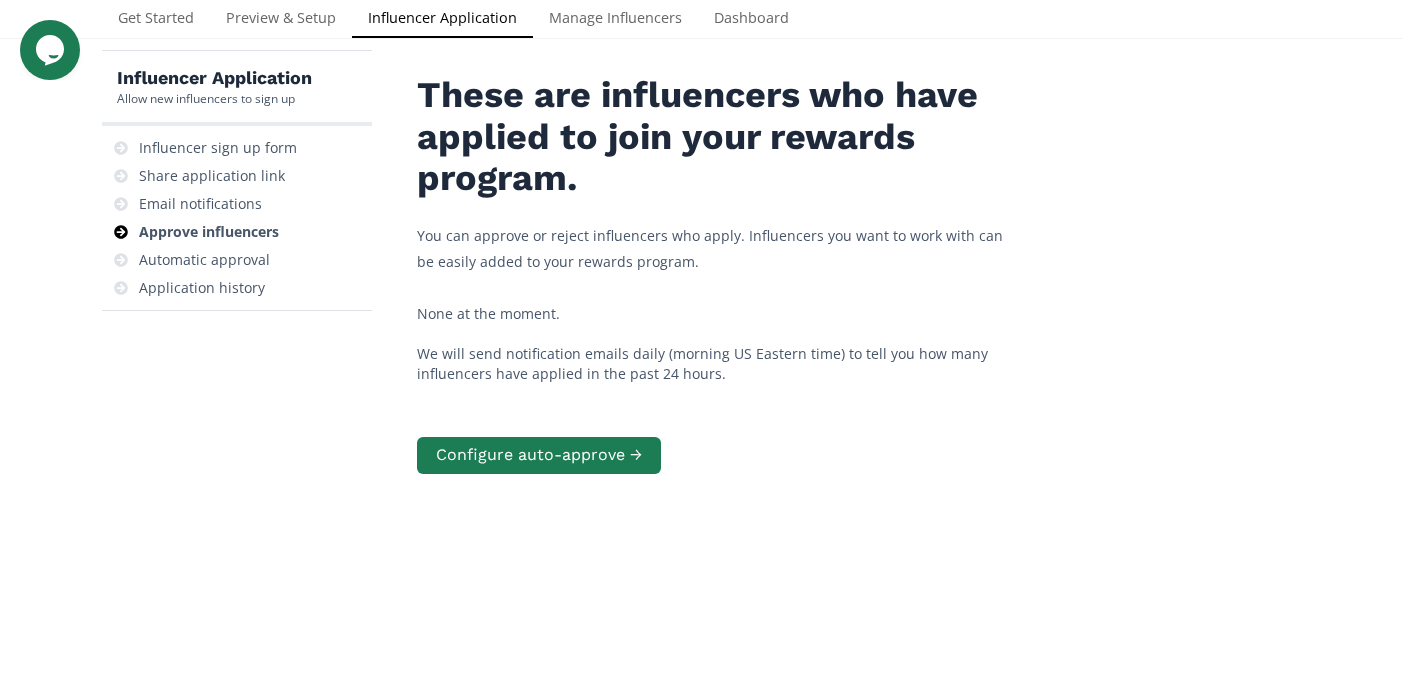 scroll, scrollTop: 0, scrollLeft: 0, axis: both 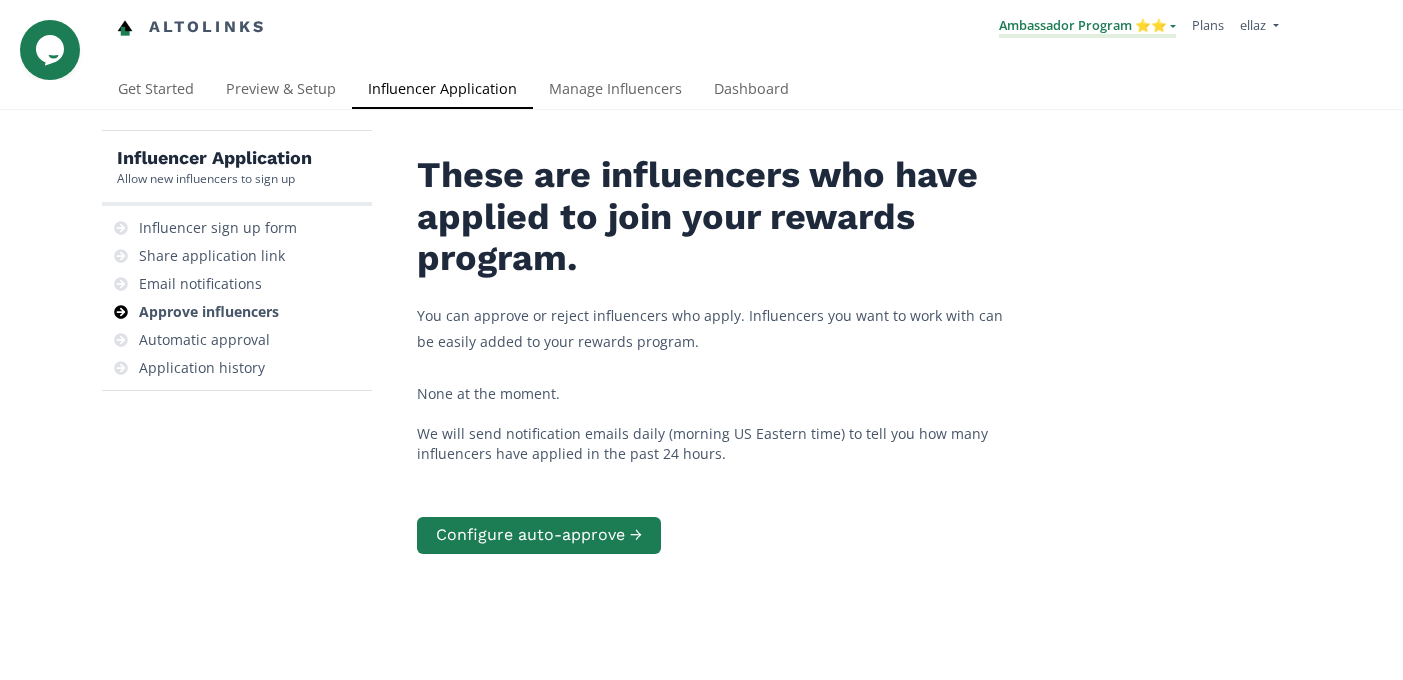 click on "Ambassador Program ⭐️⭐️" at bounding box center (1087, 27) 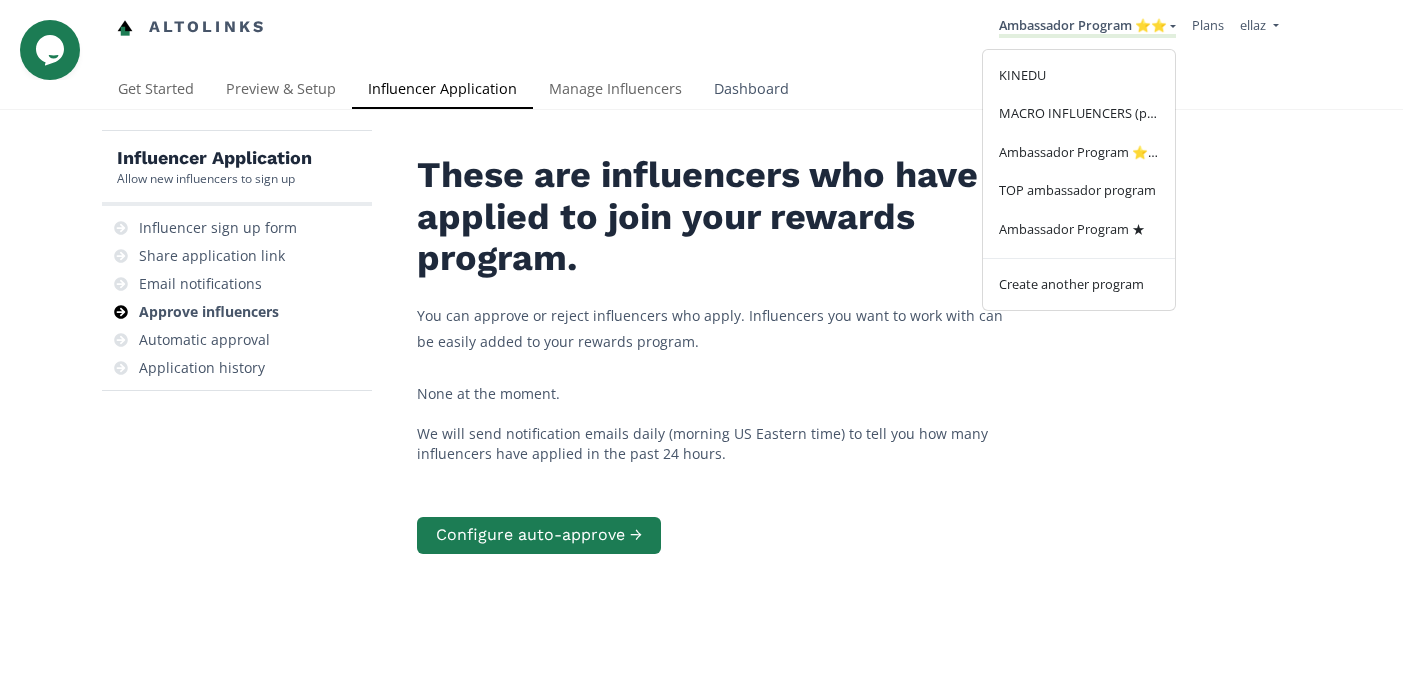 click on "Dashboard" at bounding box center (751, 91) 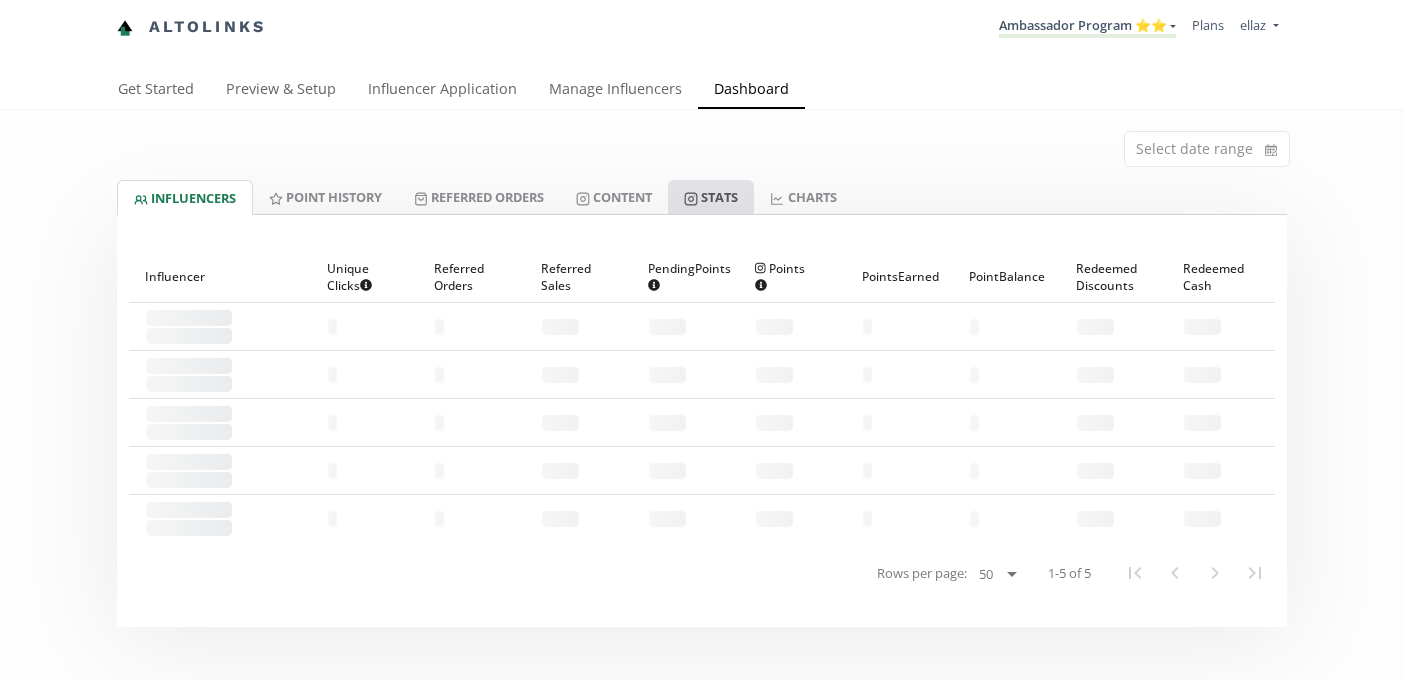 scroll, scrollTop: 0, scrollLeft: 0, axis: both 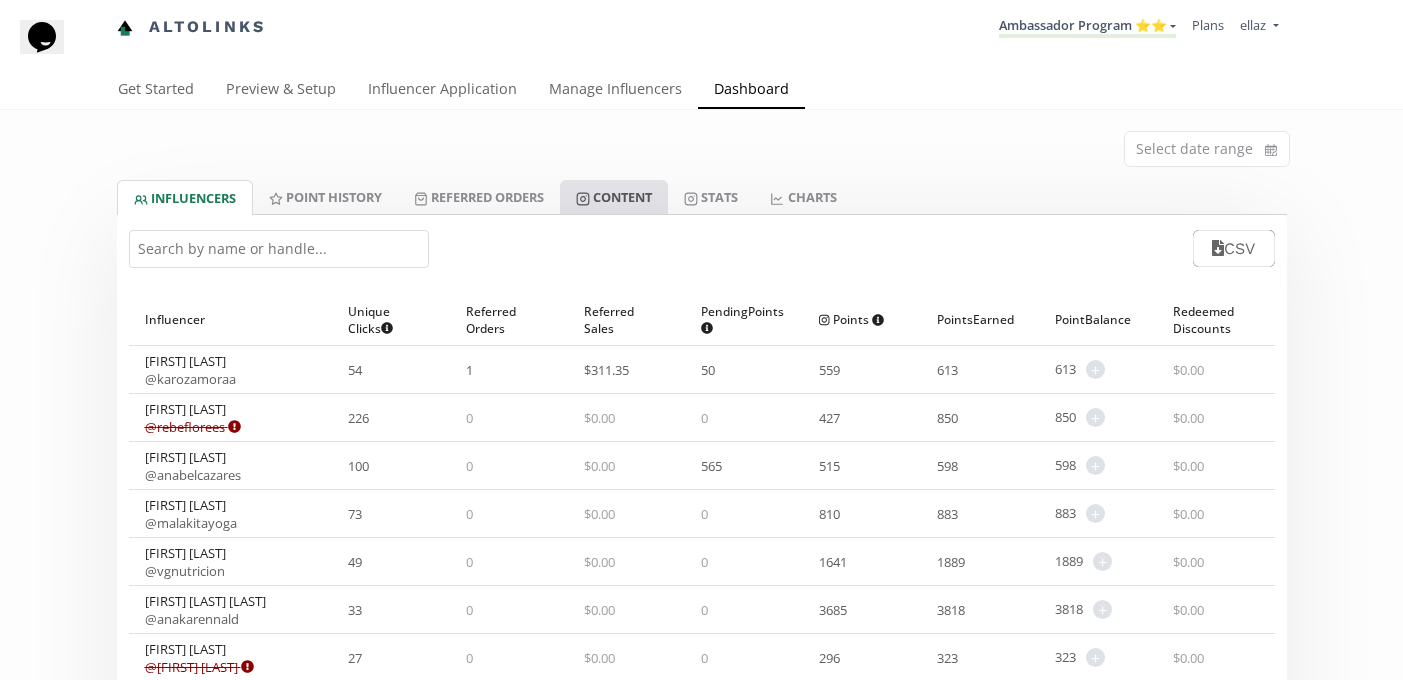 click on "Content" at bounding box center [614, 197] 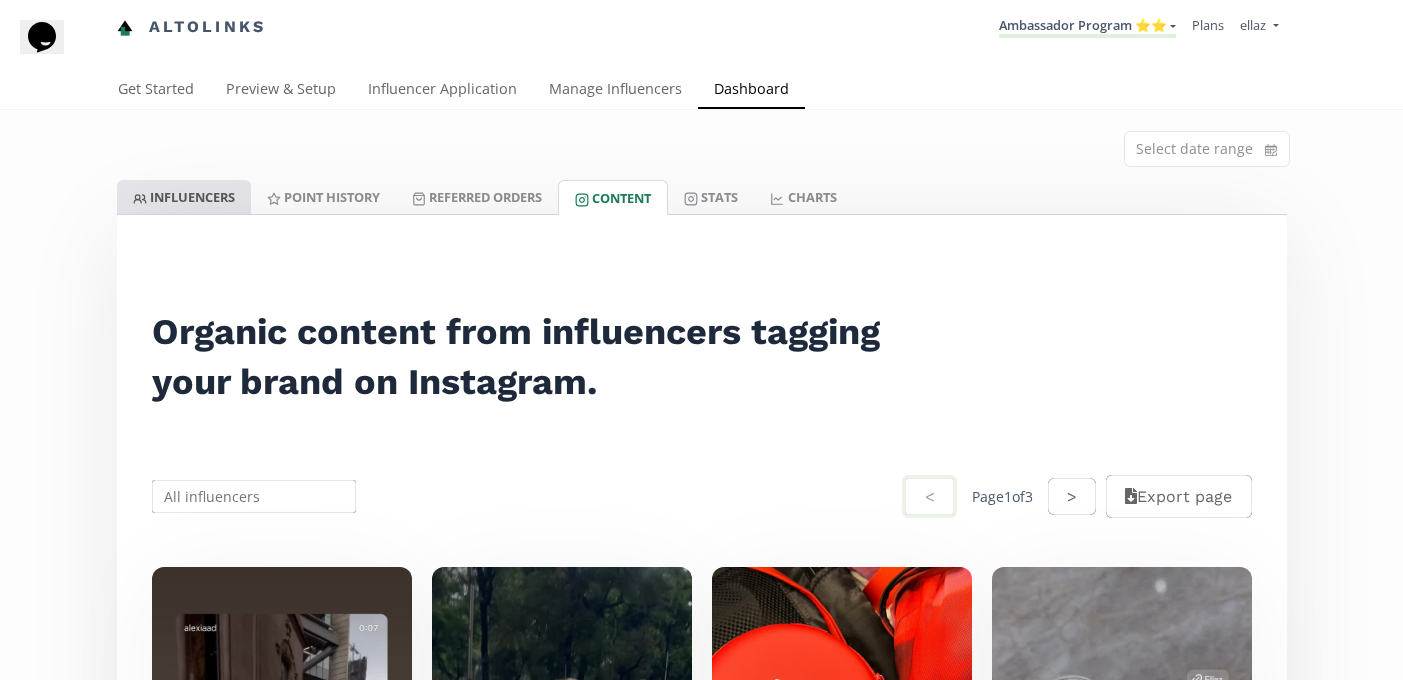 click on "INFLUENCERS" at bounding box center [184, 197] 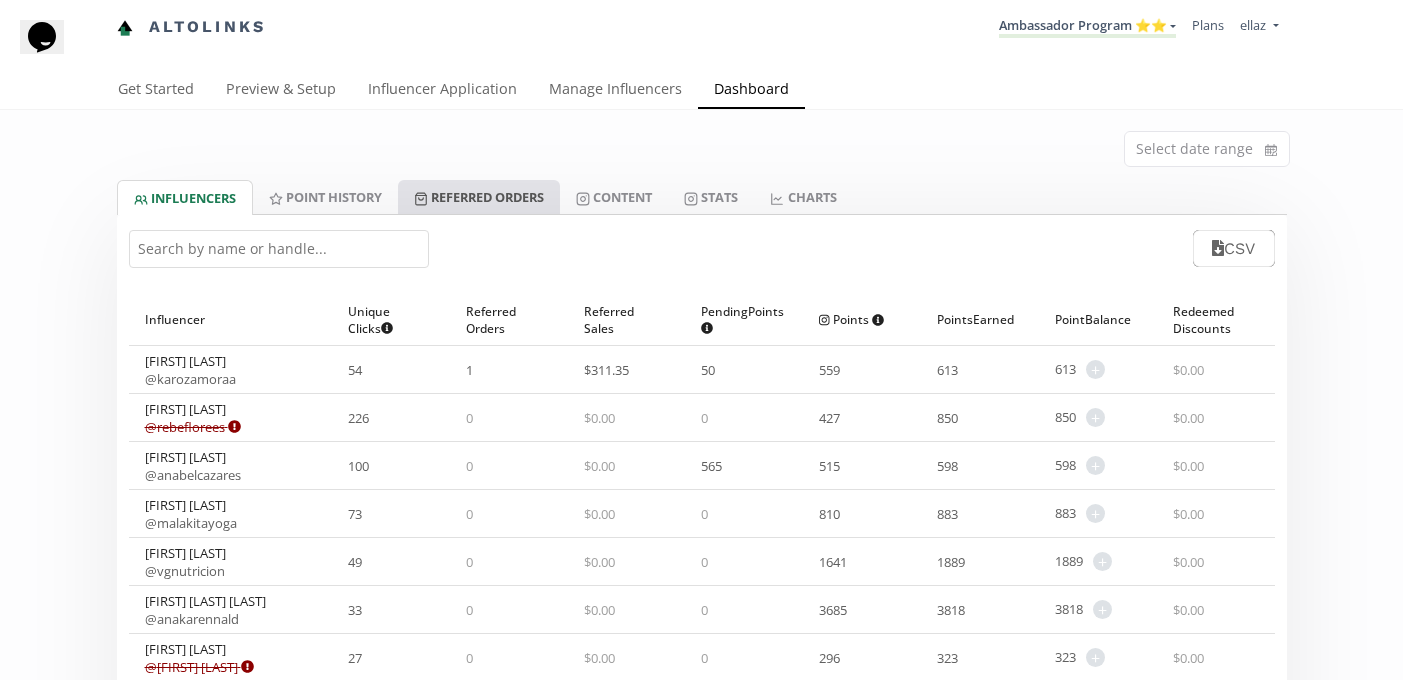 click on "Referred Orders" at bounding box center (479, 197) 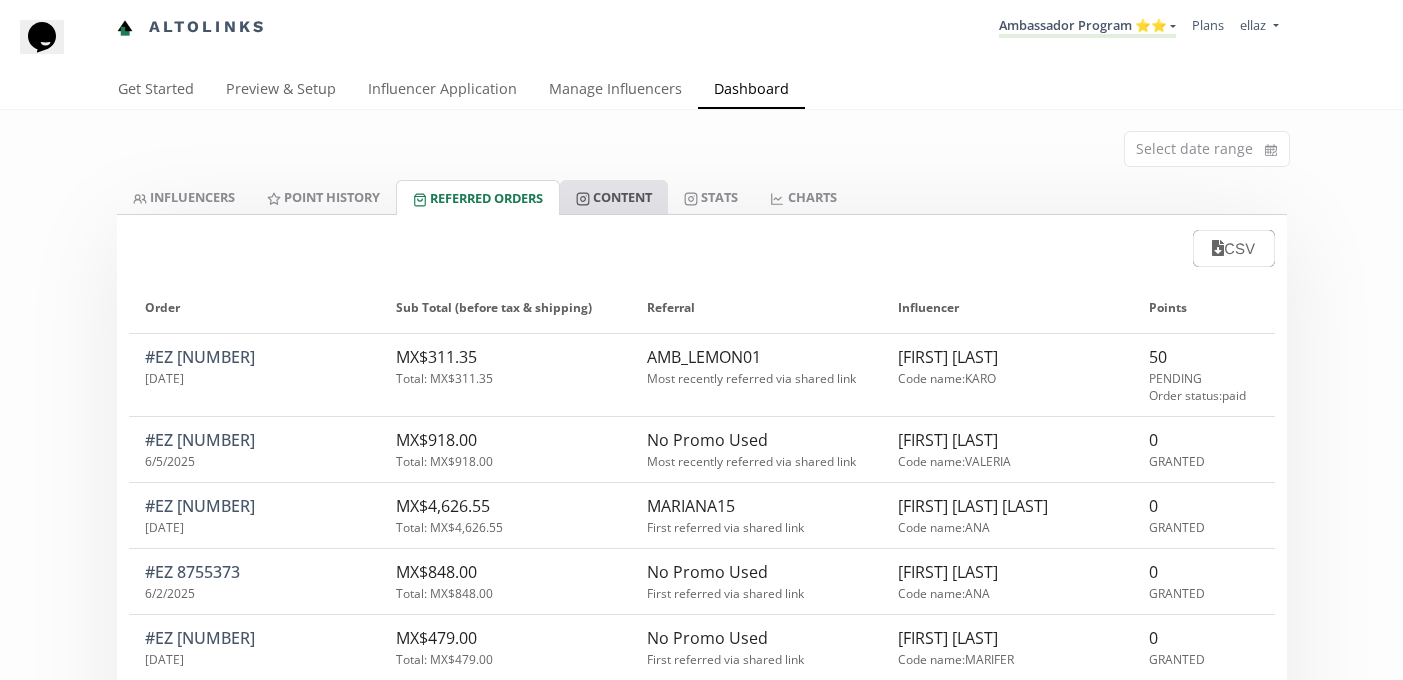 click on "Content" at bounding box center [614, 197] 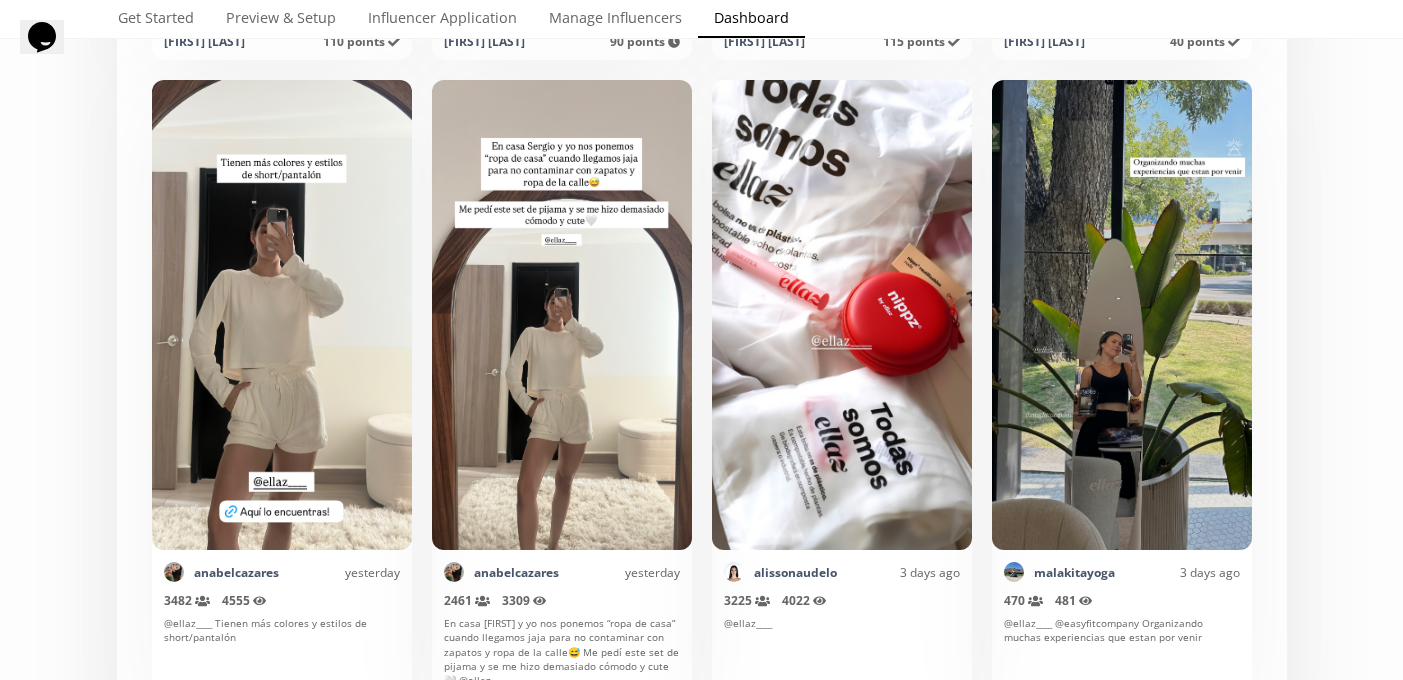 scroll, scrollTop: 1156, scrollLeft: 0, axis: vertical 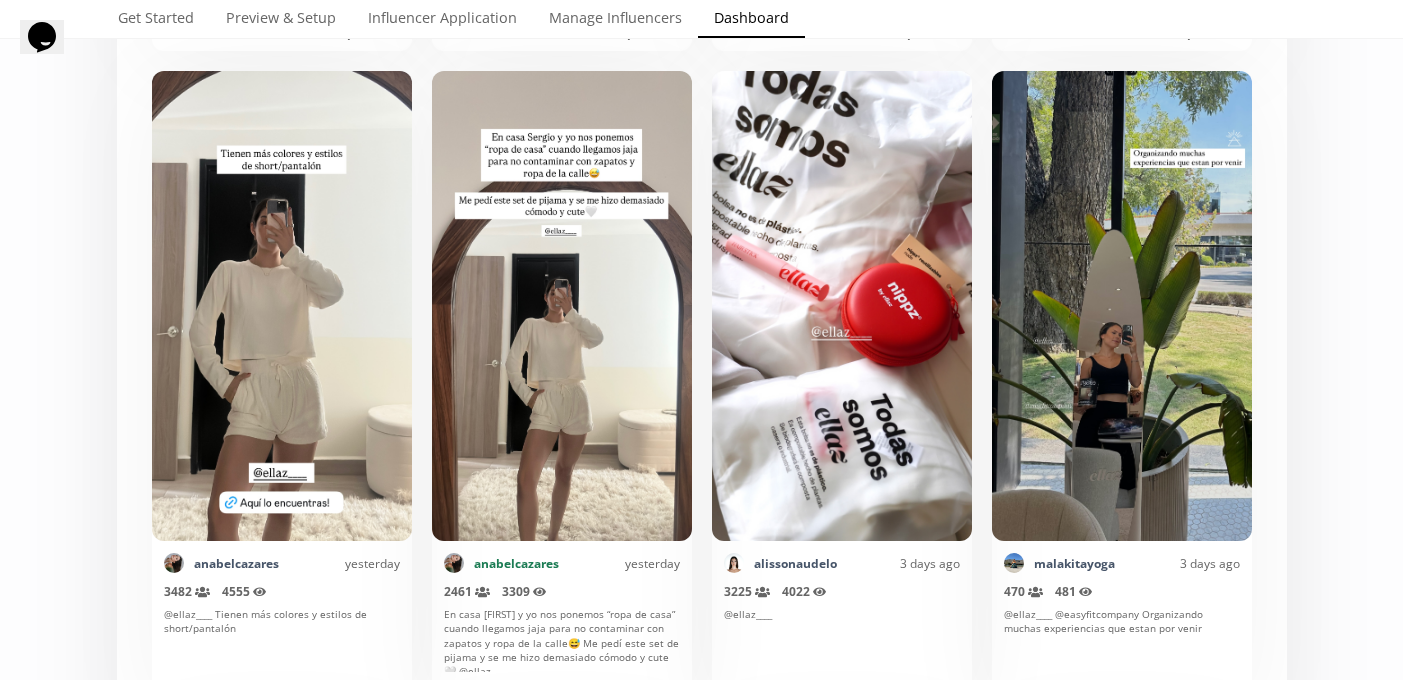 click on "anabelcazares" at bounding box center (516, 563) 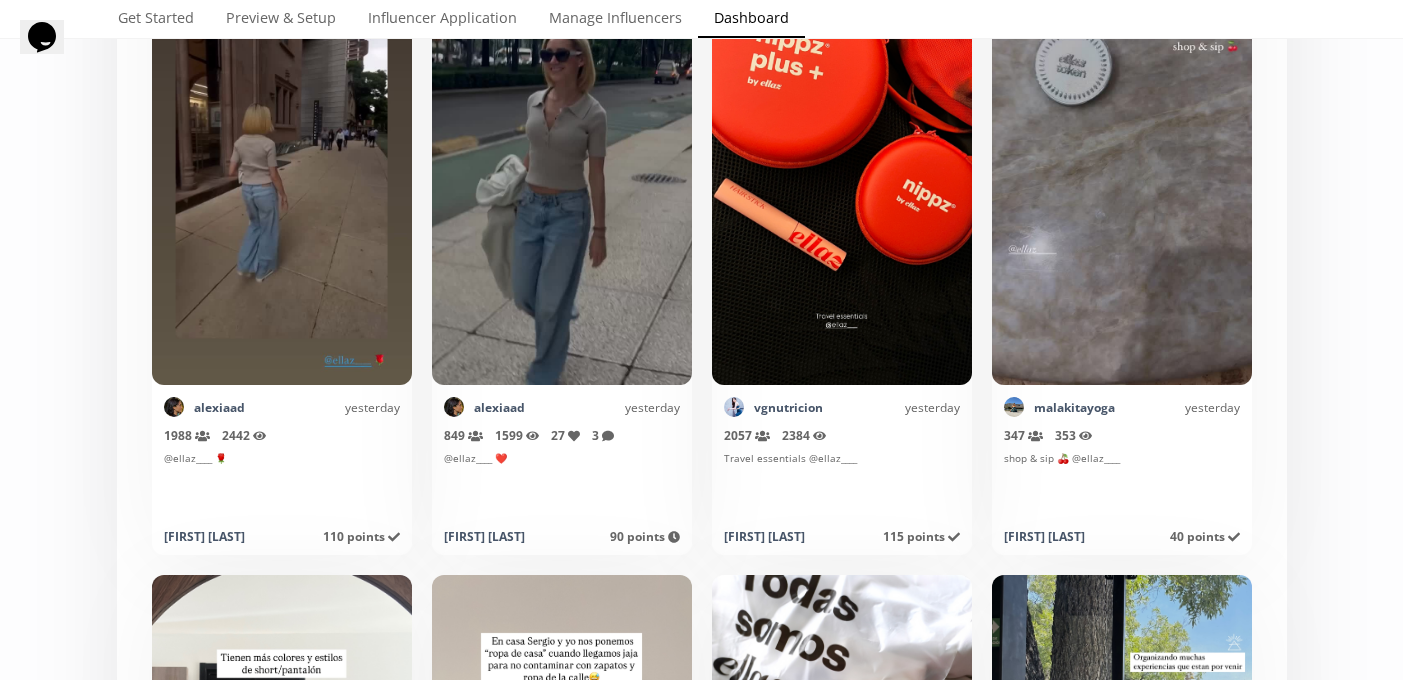 scroll, scrollTop: 0, scrollLeft: 0, axis: both 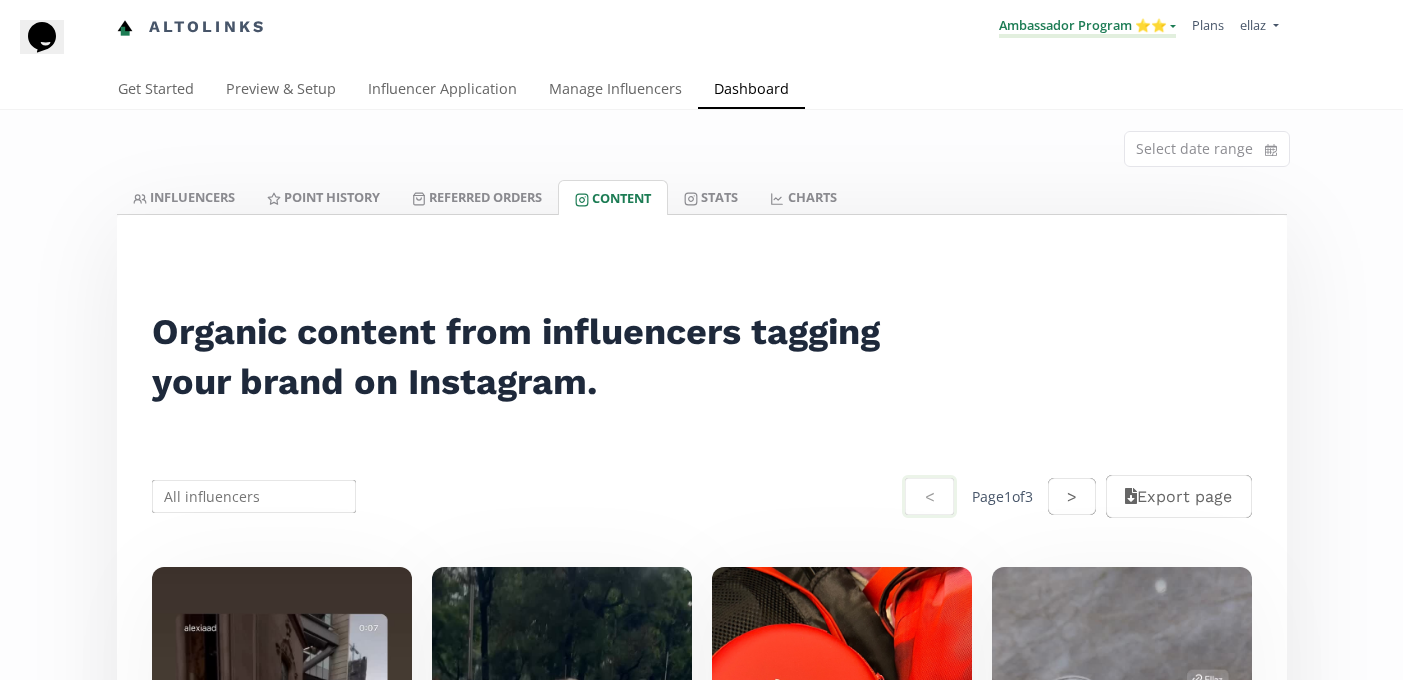 click on "Ambassador Program ⭐️⭐️" at bounding box center (1087, 27) 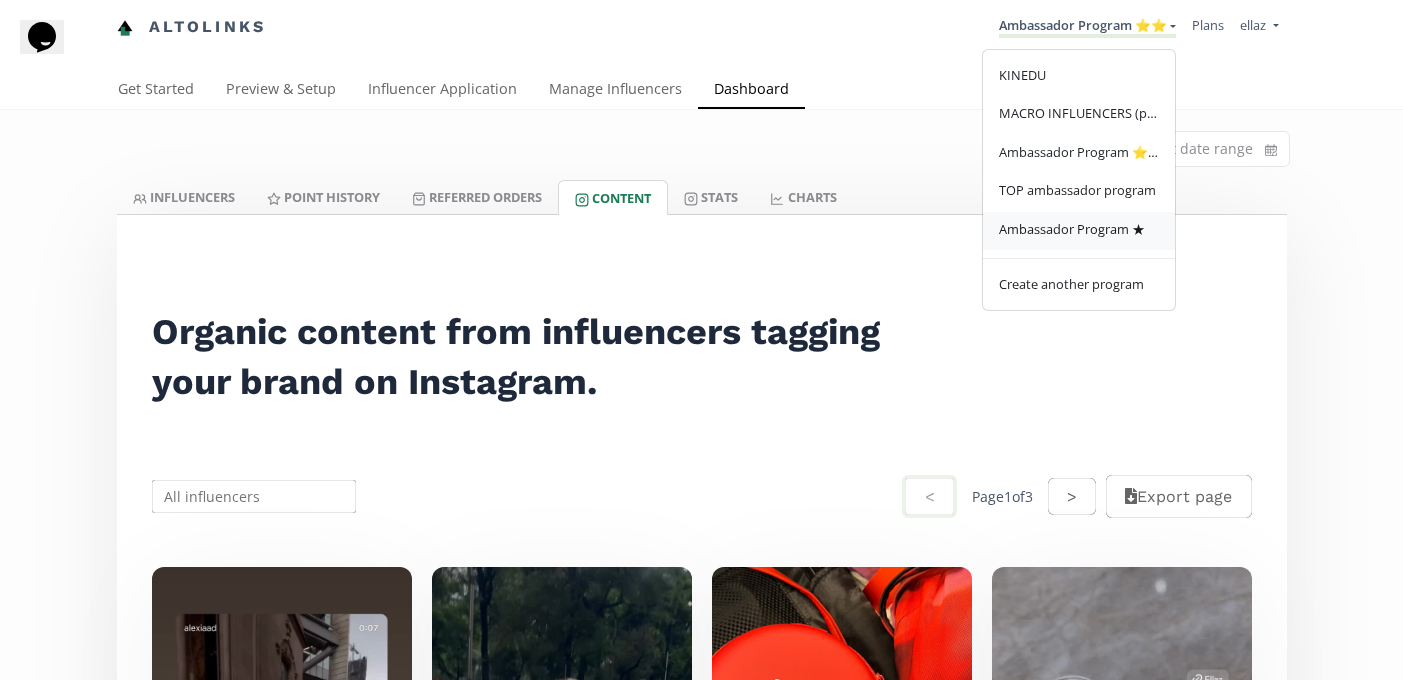 click on "Ambassador Program ★" at bounding box center (1072, 229) 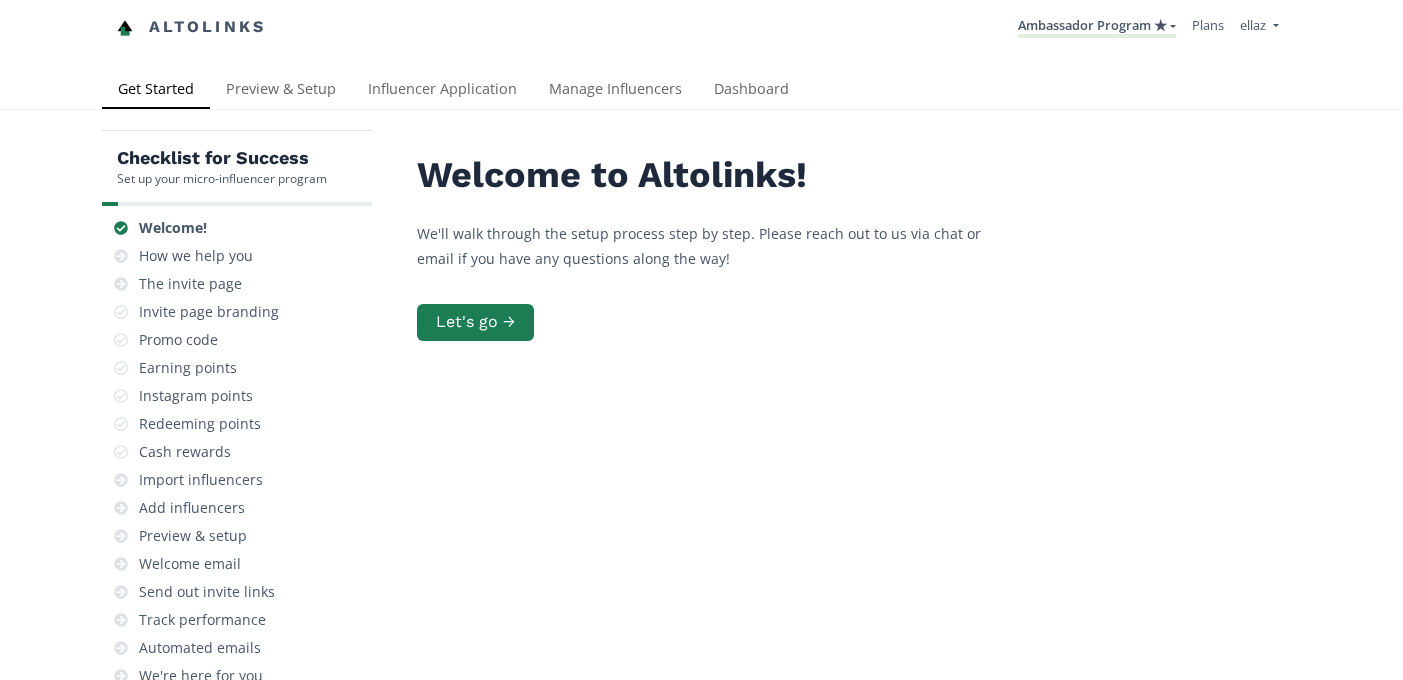 scroll, scrollTop: 0, scrollLeft: 0, axis: both 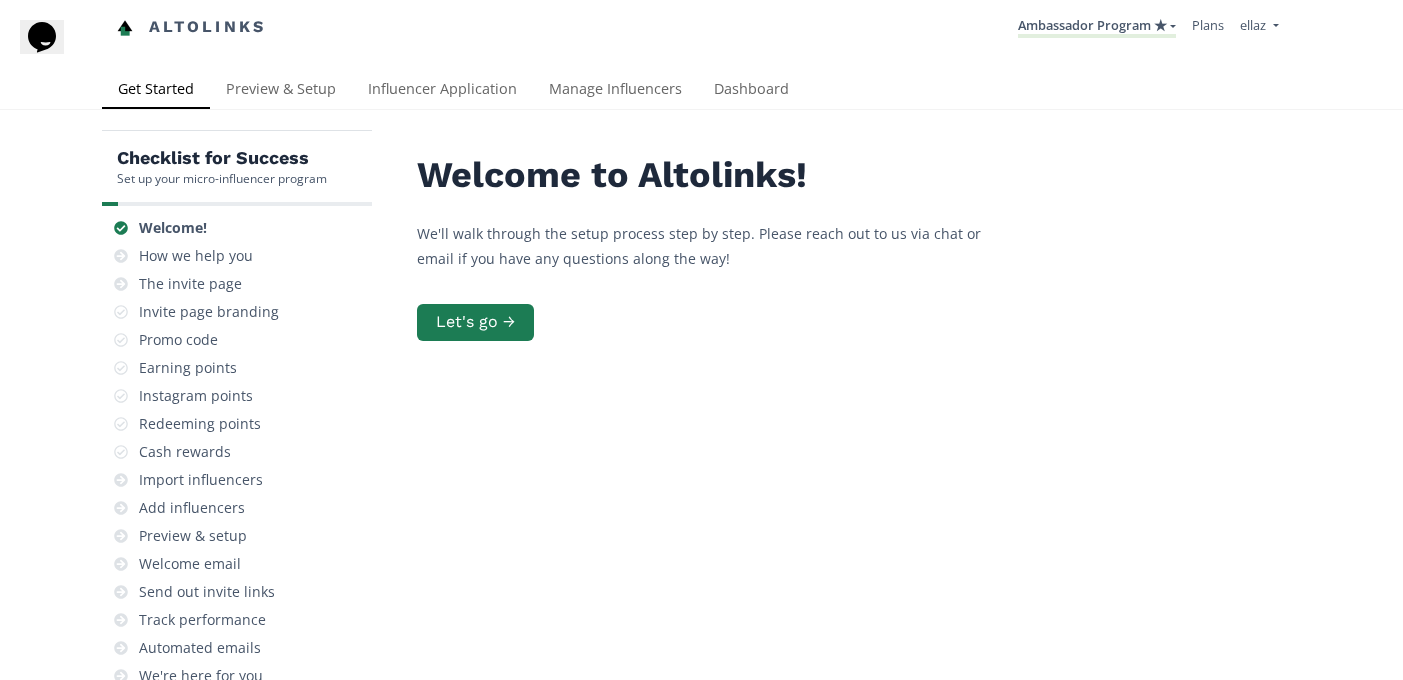 click on "Checklist for Success Set up your micro-influencer program Welcome! How we help you The invite page Invite page branding Promo code Earning points Instagram points Redeeming points Cash rewards Import influencers Add influencers Preview & setup Welcome email Send out invite links Track performance Automated emails We're here for you Welcome to Altolinks! We'll walk through the setup process step by step. Please reach out to us via chat or email if you have any questions along the way! Let's go →" at bounding box center (701, 491) 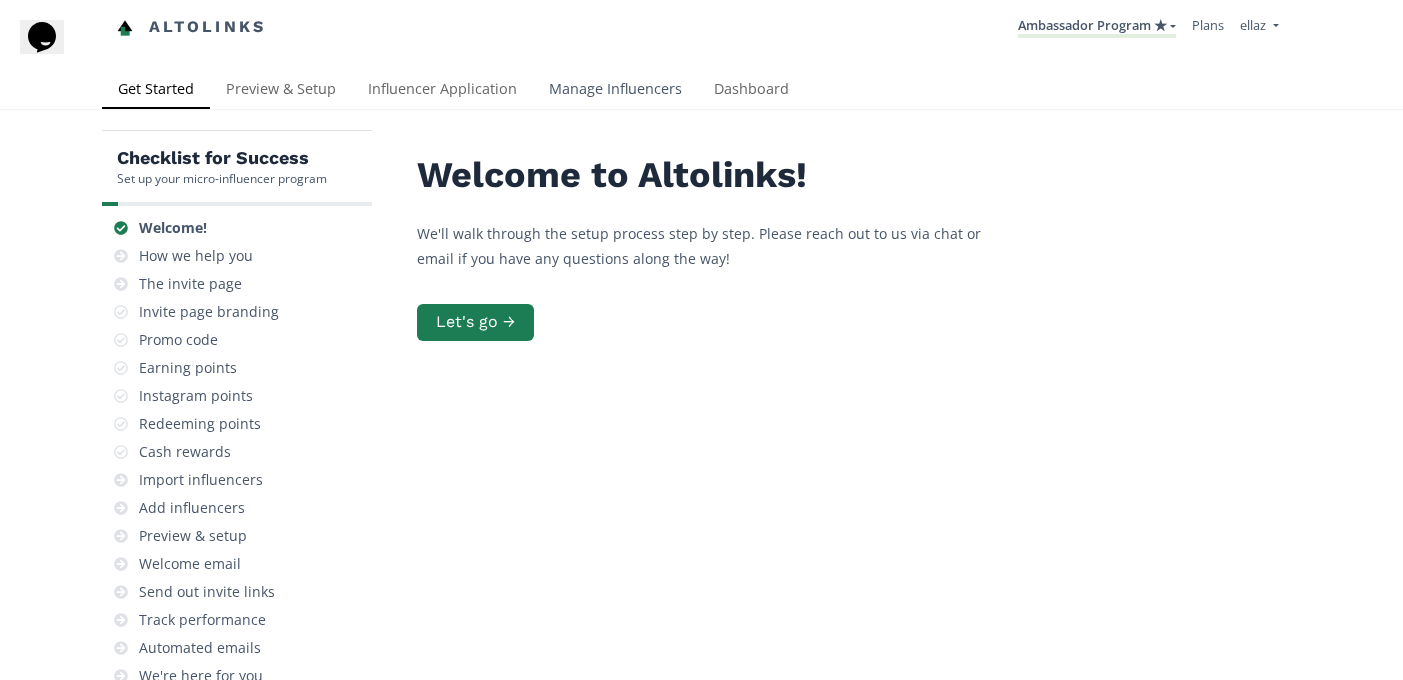 click on "Manage Influencers" at bounding box center (615, 91) 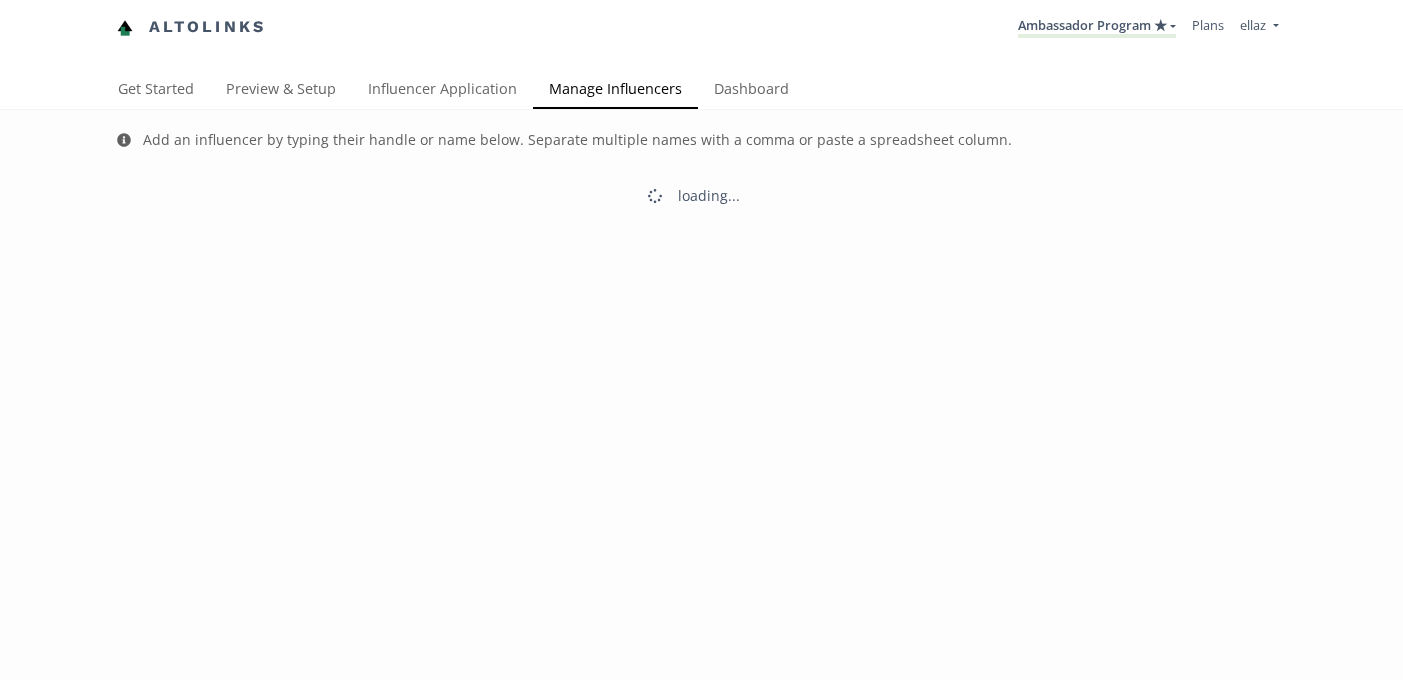 scroll, scrollTop: 0, scrollLeft: 0, axis: both 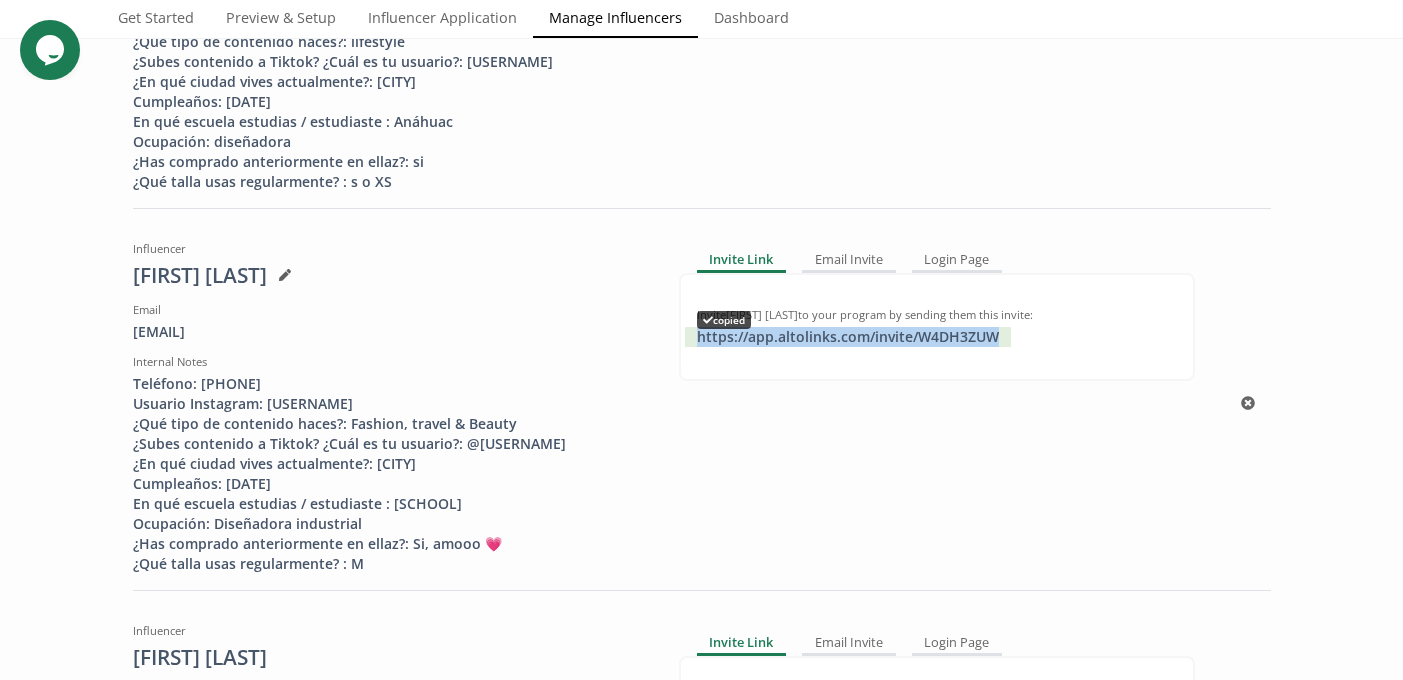 click on "https://app.altolinks.com/invite/ W4DH3ZUW  copied" at bounding box center [848, 337] 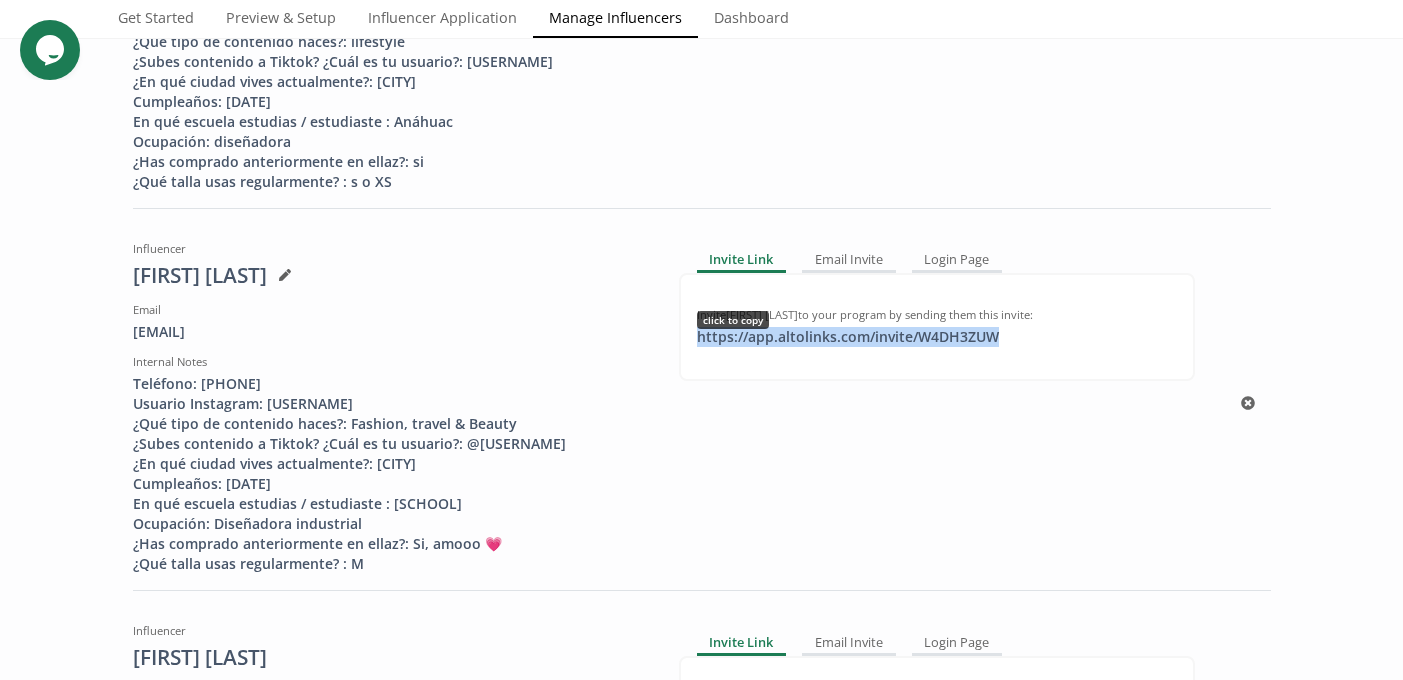 click on "https://app.altolinks.com/invite/ W4DH3ZUW click to copy" at bounding box center (848, 337) 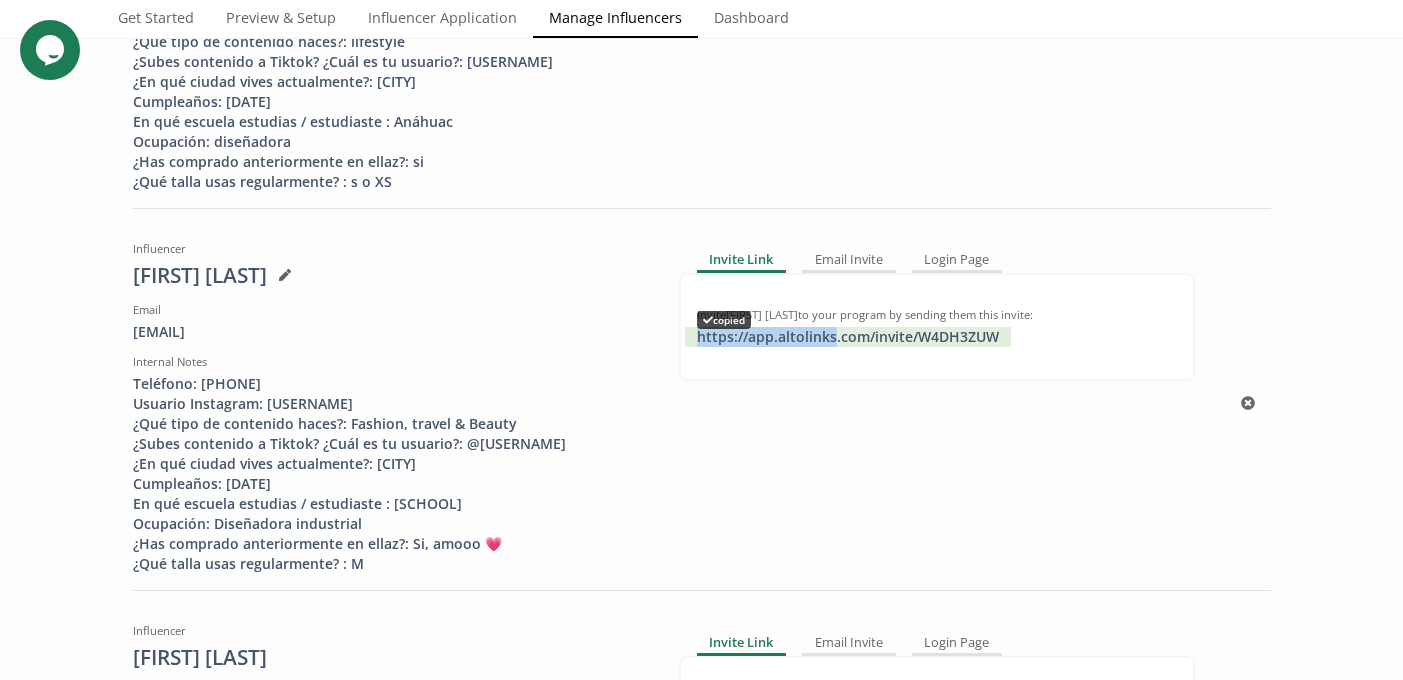 click on "https://app.altolinks.com/invite/ W4DH3ZUW  copied" at bounding box center (848, 337) 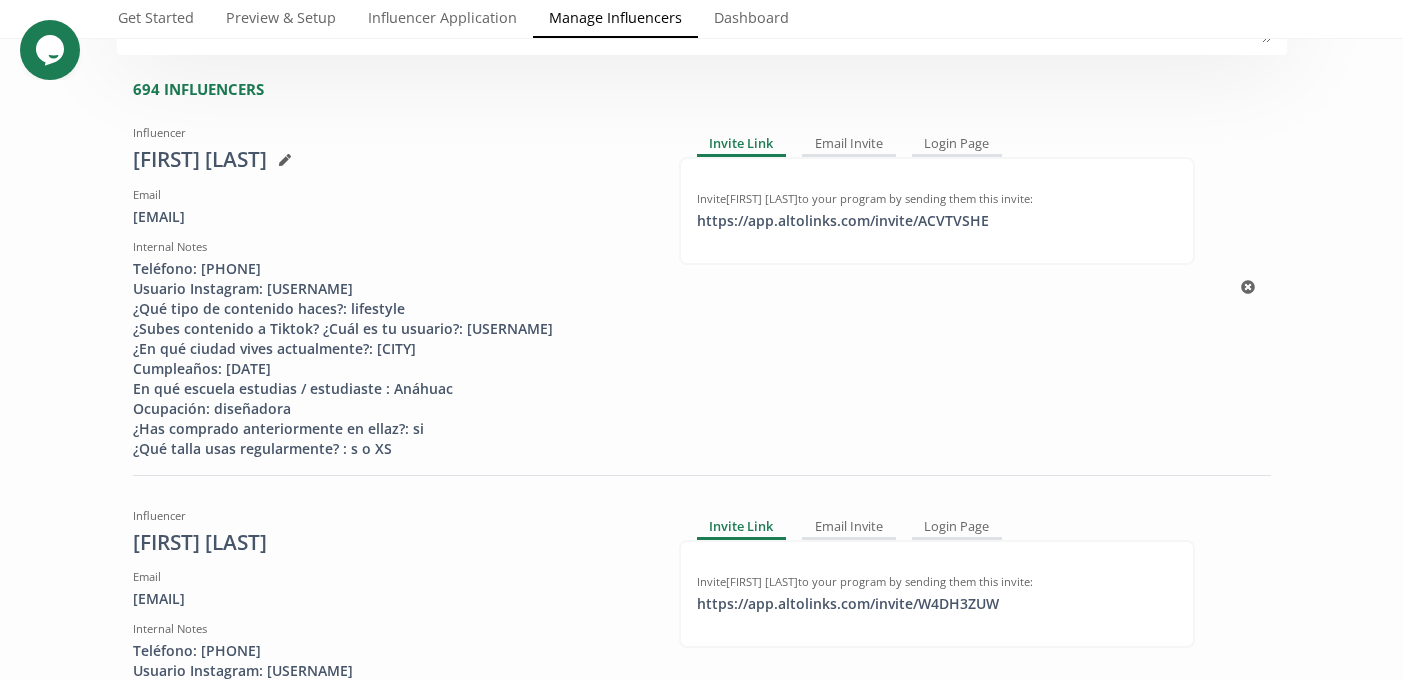 scroll, scrollTop: 0, scrollLeft: 0, axis: both 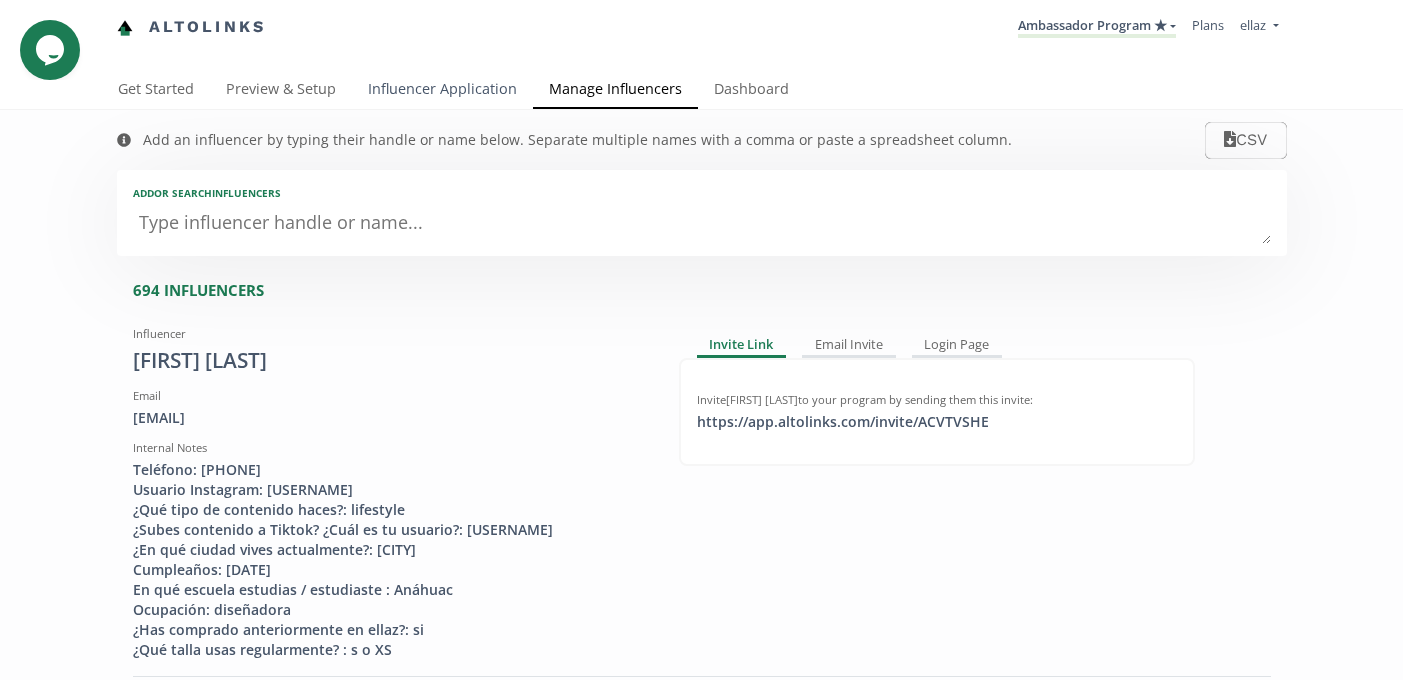 click on "Influencer Application" at bounding box center [442, 91] 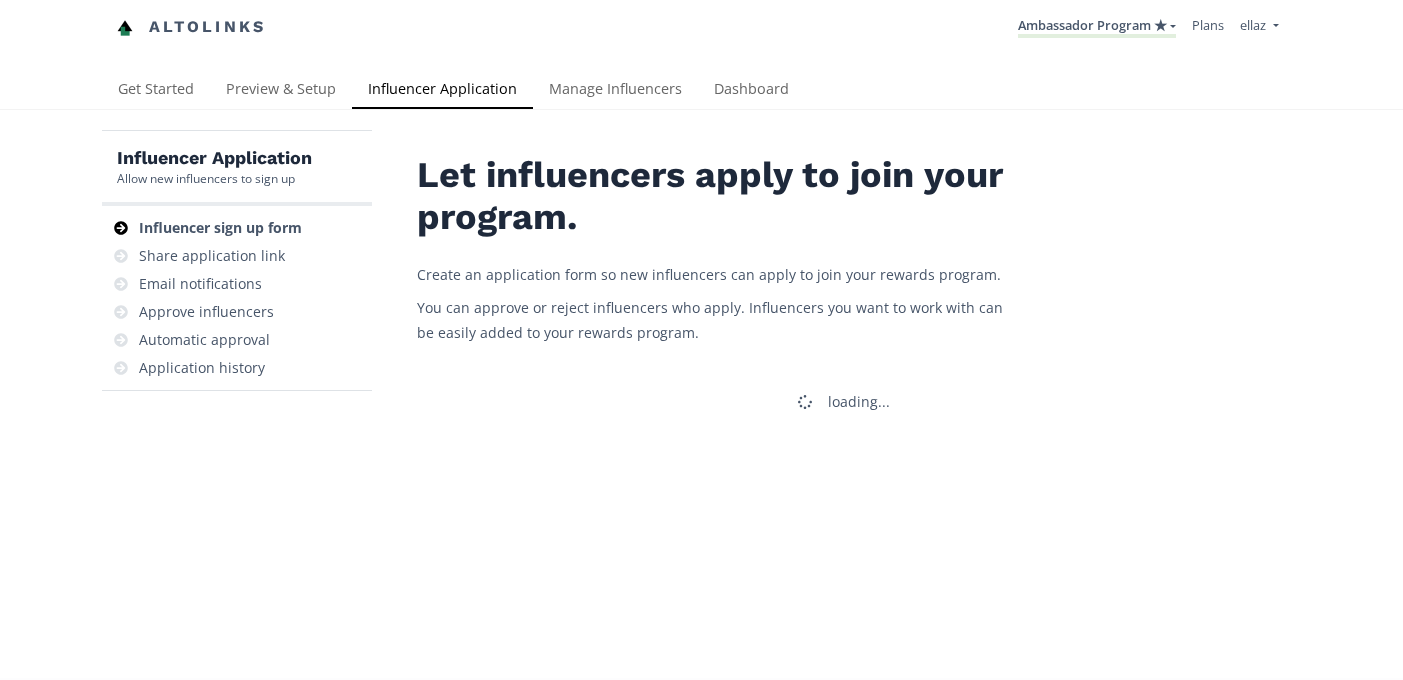 scroll, scrollTop: 0, scrollLeft: 0, axis: both 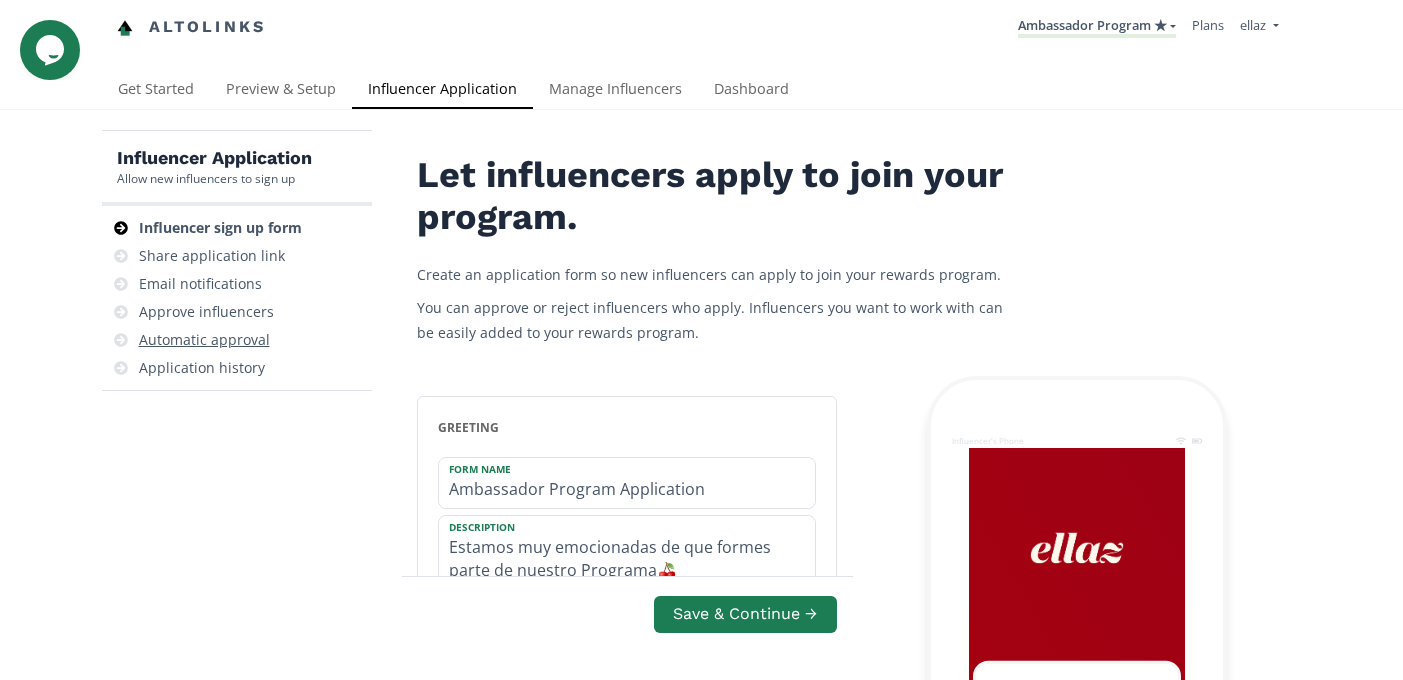 click on "Automatic approval" at bounding box center (237, 340) 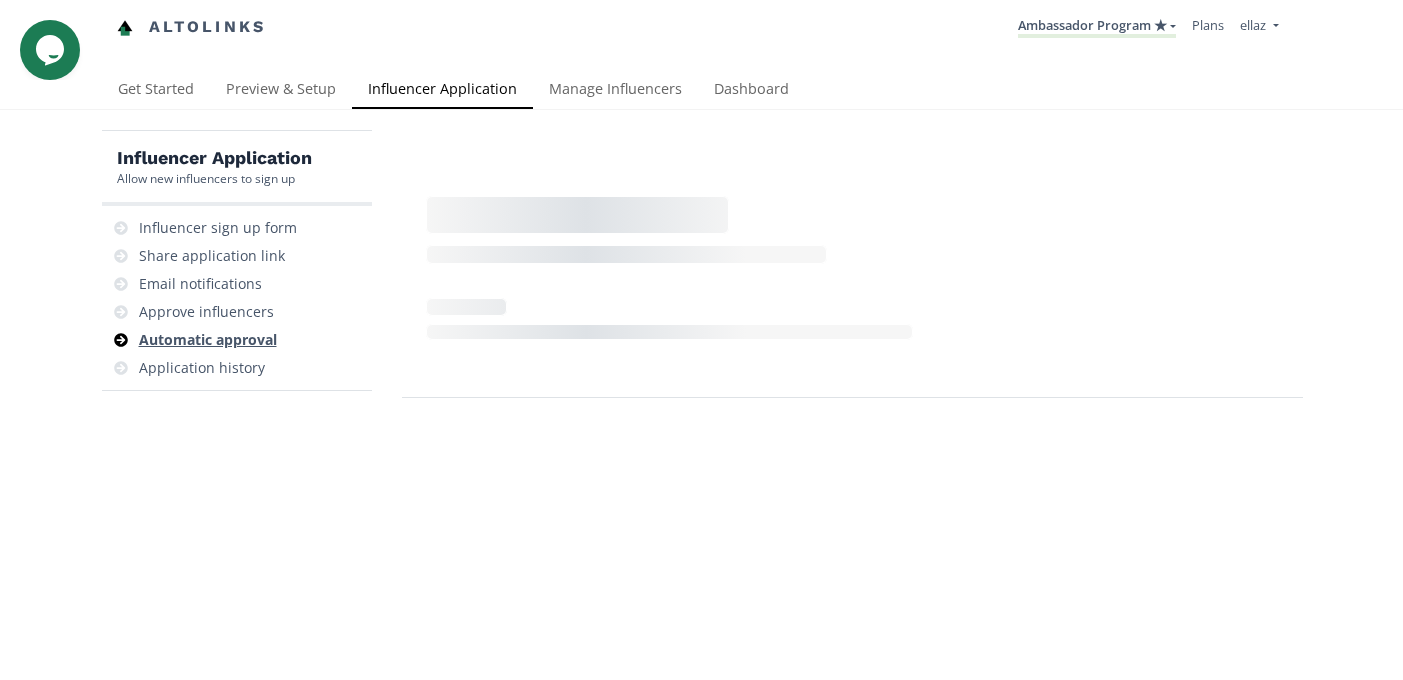 scroll, scrollTop: 80, scrollLeft: 0, axis: vertical 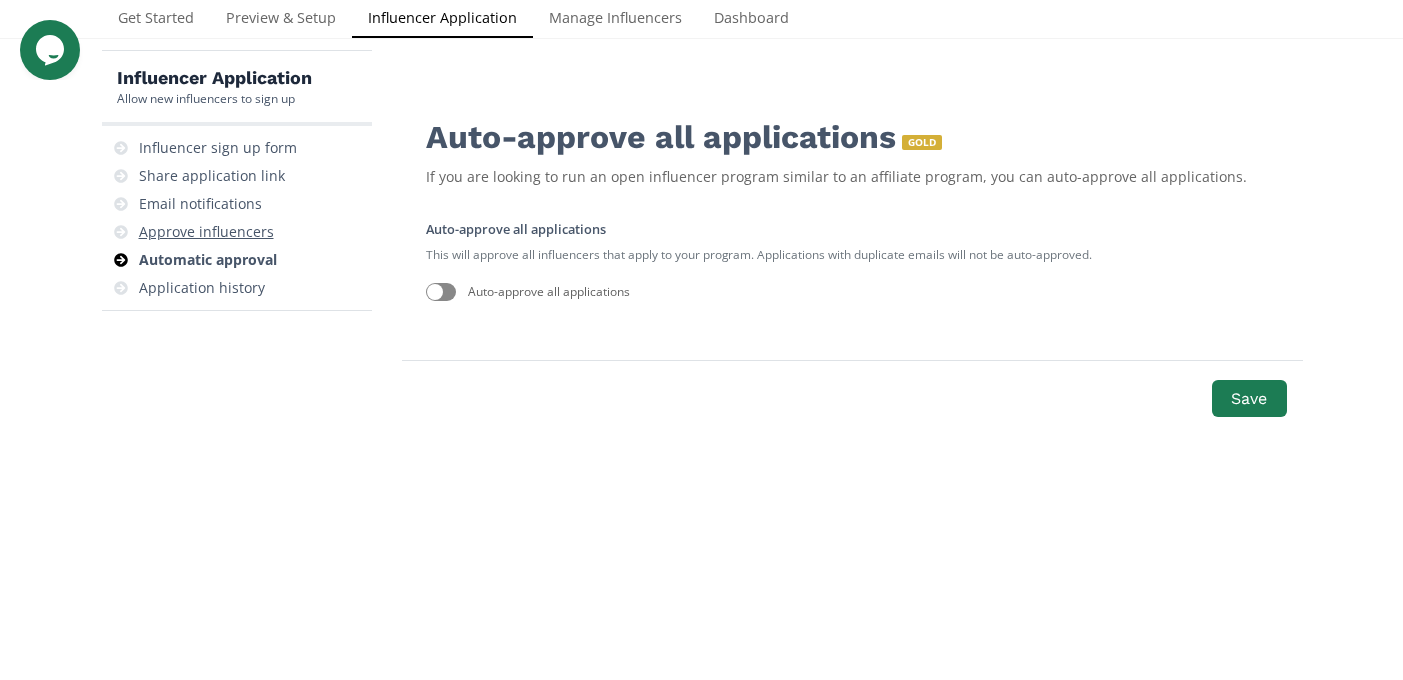 click on "Approve influencers" at bounding box center [206, 232] 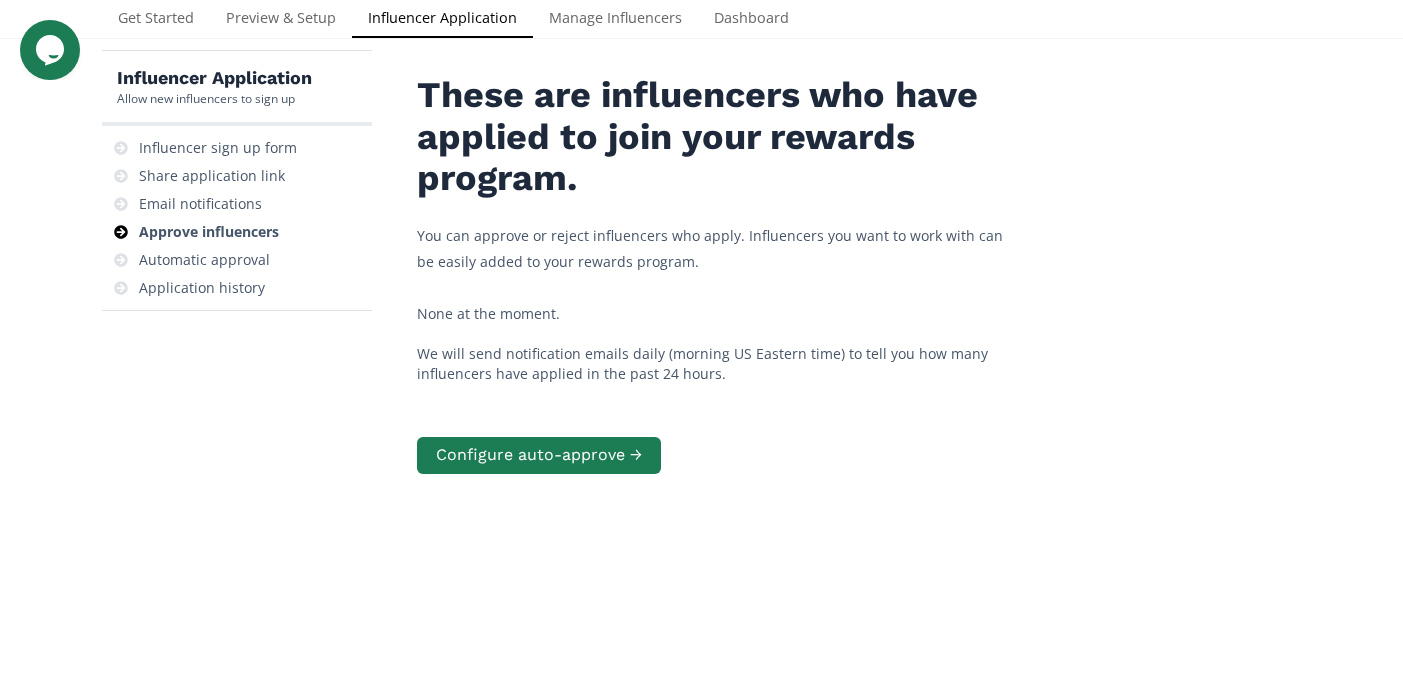scroll, scrollTop: 0, scrollLeft: 0, axis: both 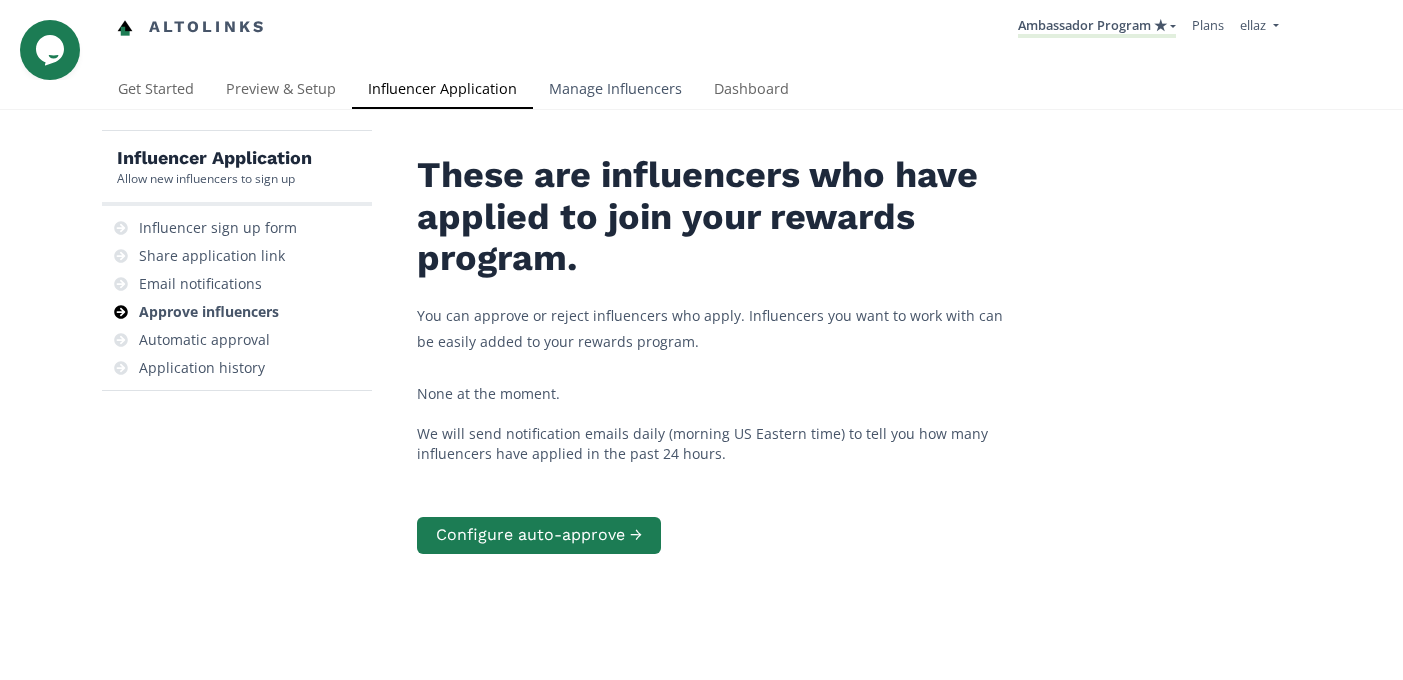 click on "Manage Influencers" at bounding box center (615, 91) 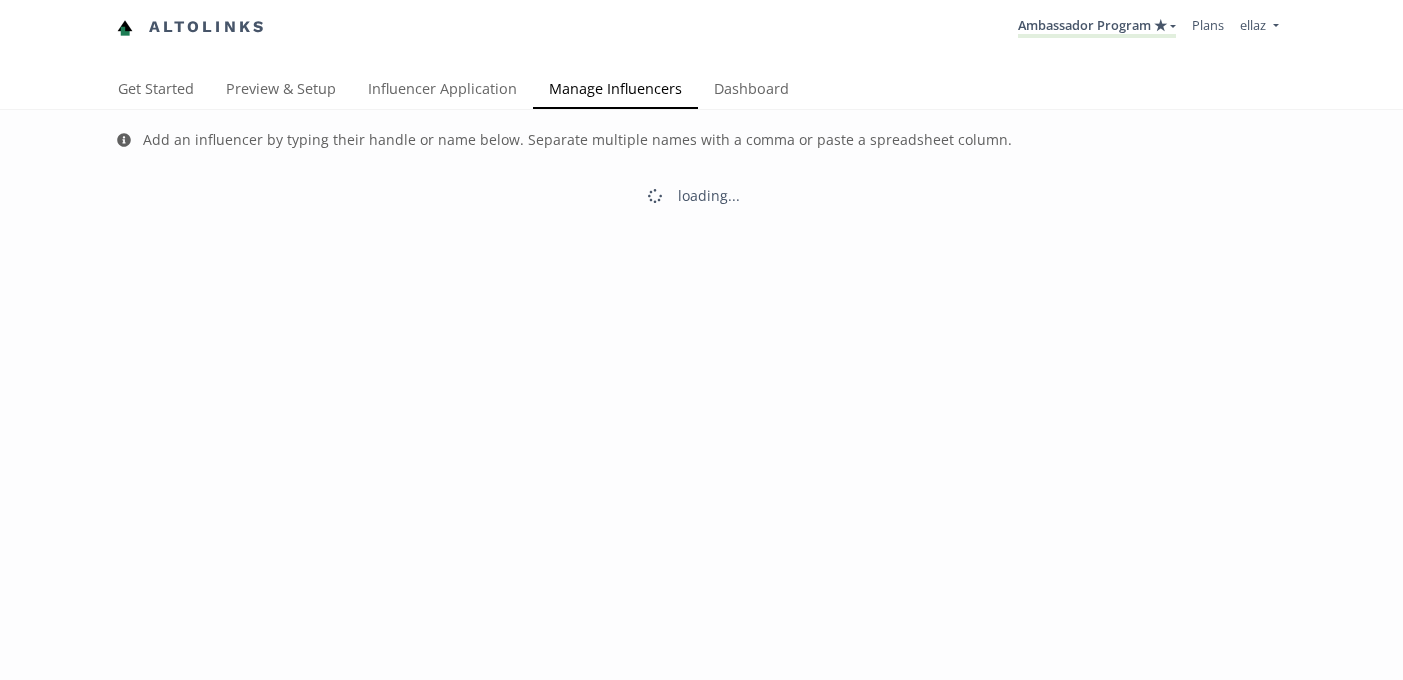 scroll, scrollTop: 0, scrollLeft: 0, axis: both 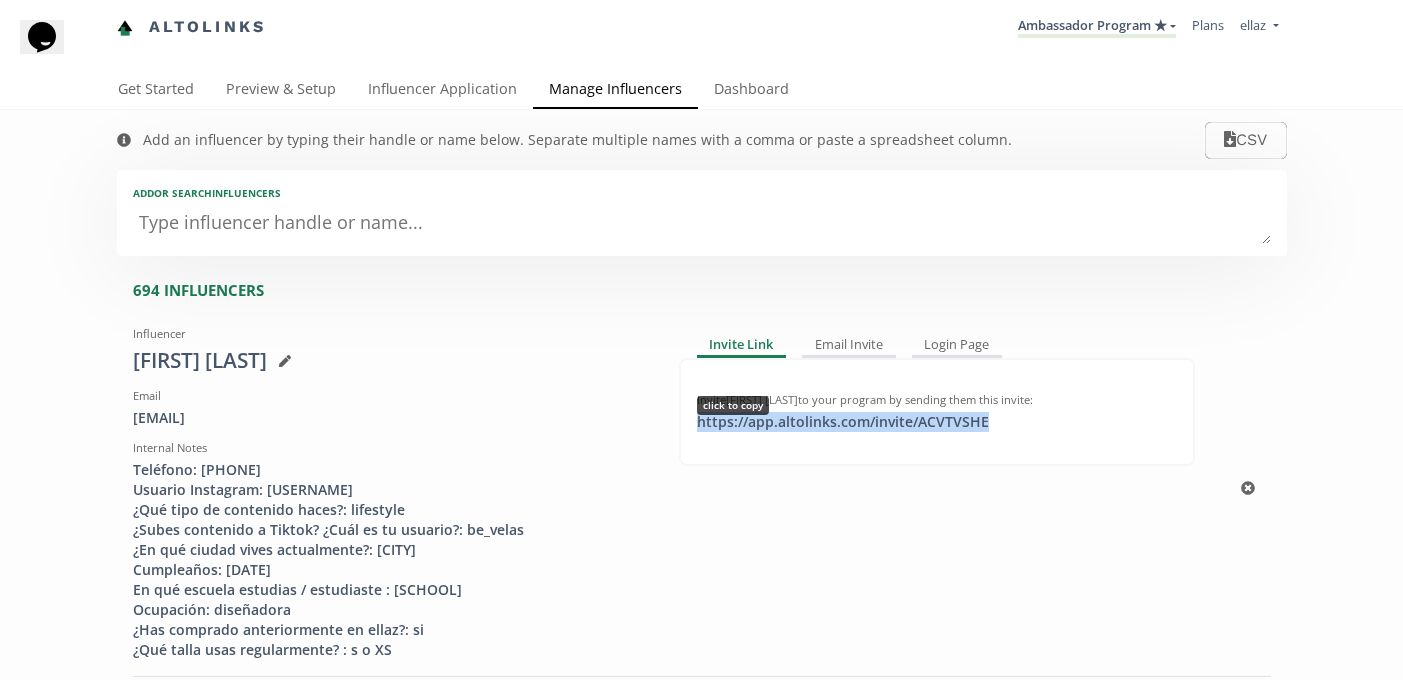 click on "https://app.altolinks.com/invite/ ACVTVSHE click to copy" at bounding box center [843, 422] 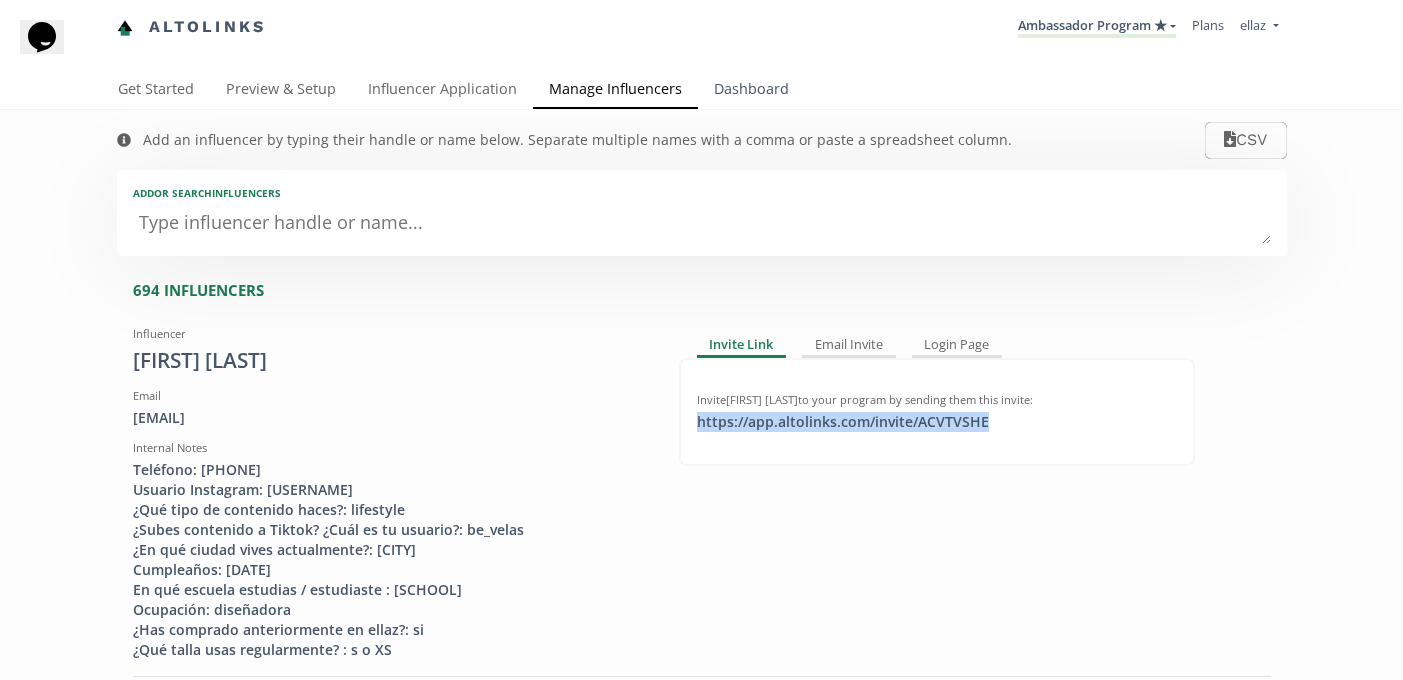 click on "Dashboard" at bounding box center (751, 91) 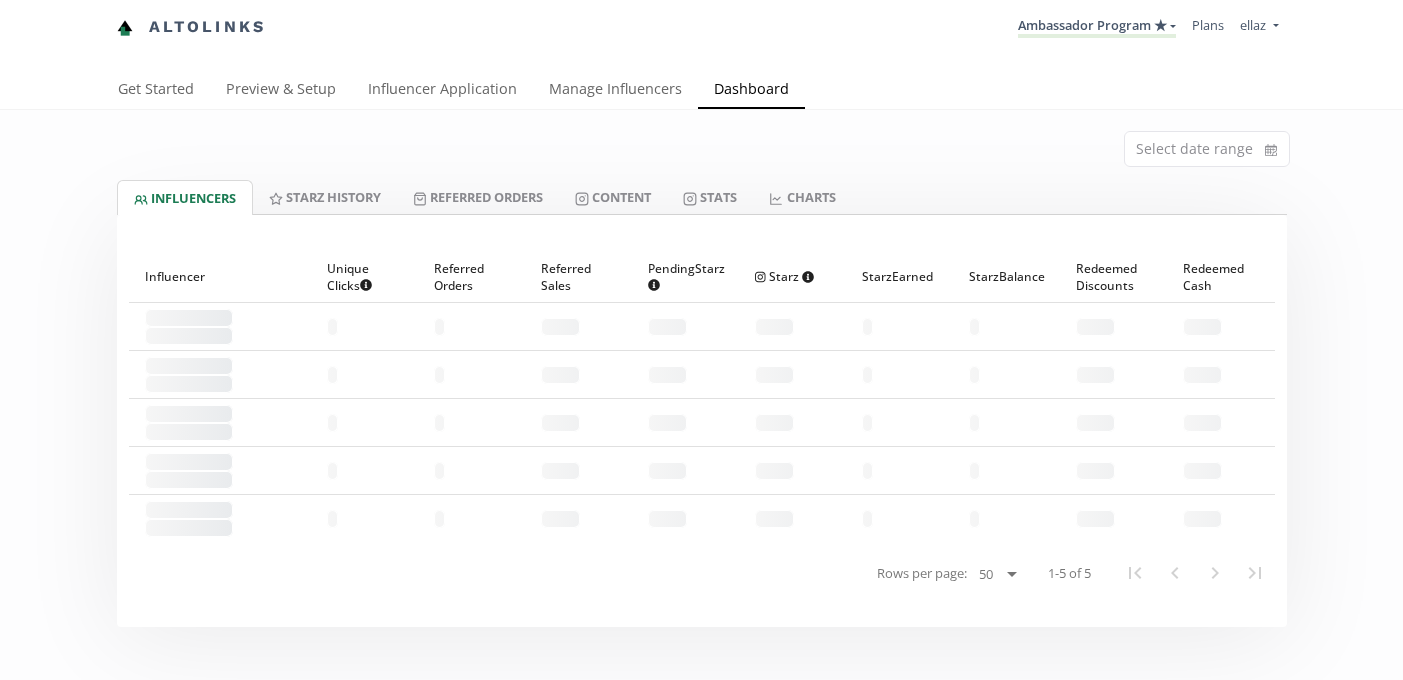 scroll, scrollTop: 0, scrollLeft: 0, axis: both 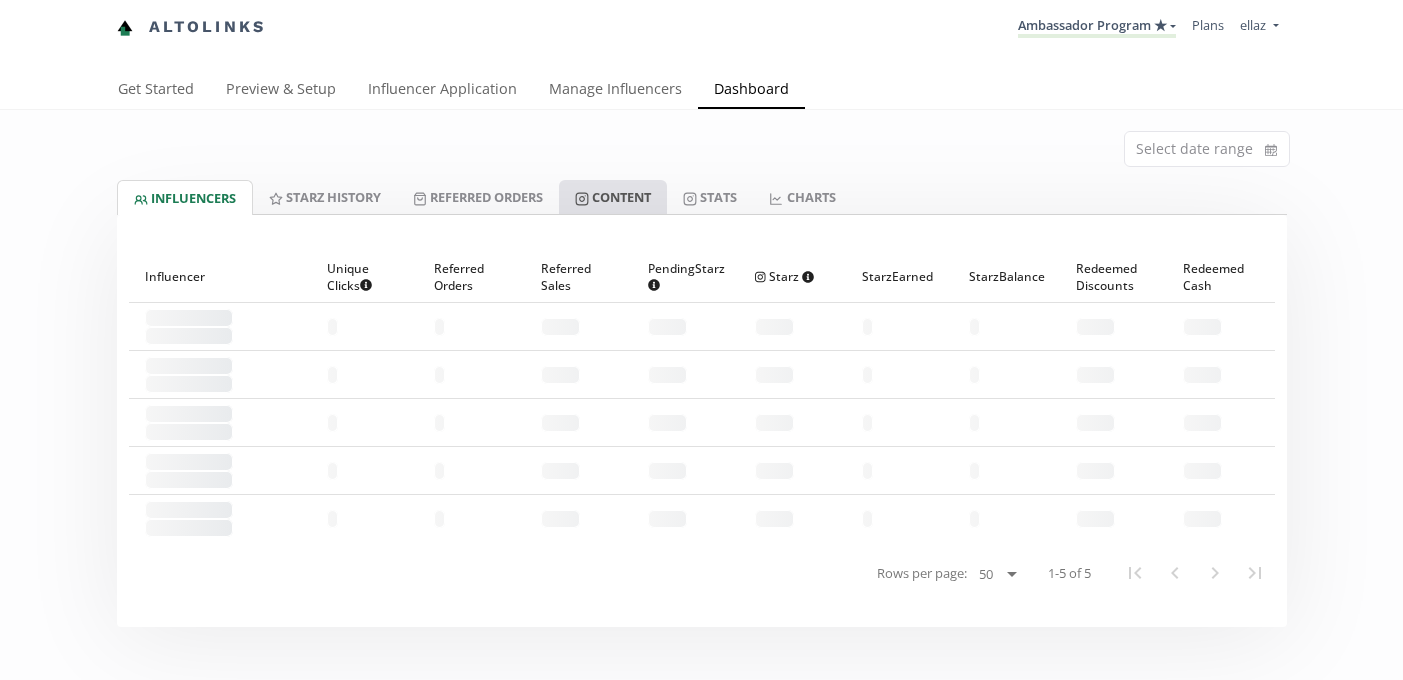 click on "Content" at bounding box center (613, 197) 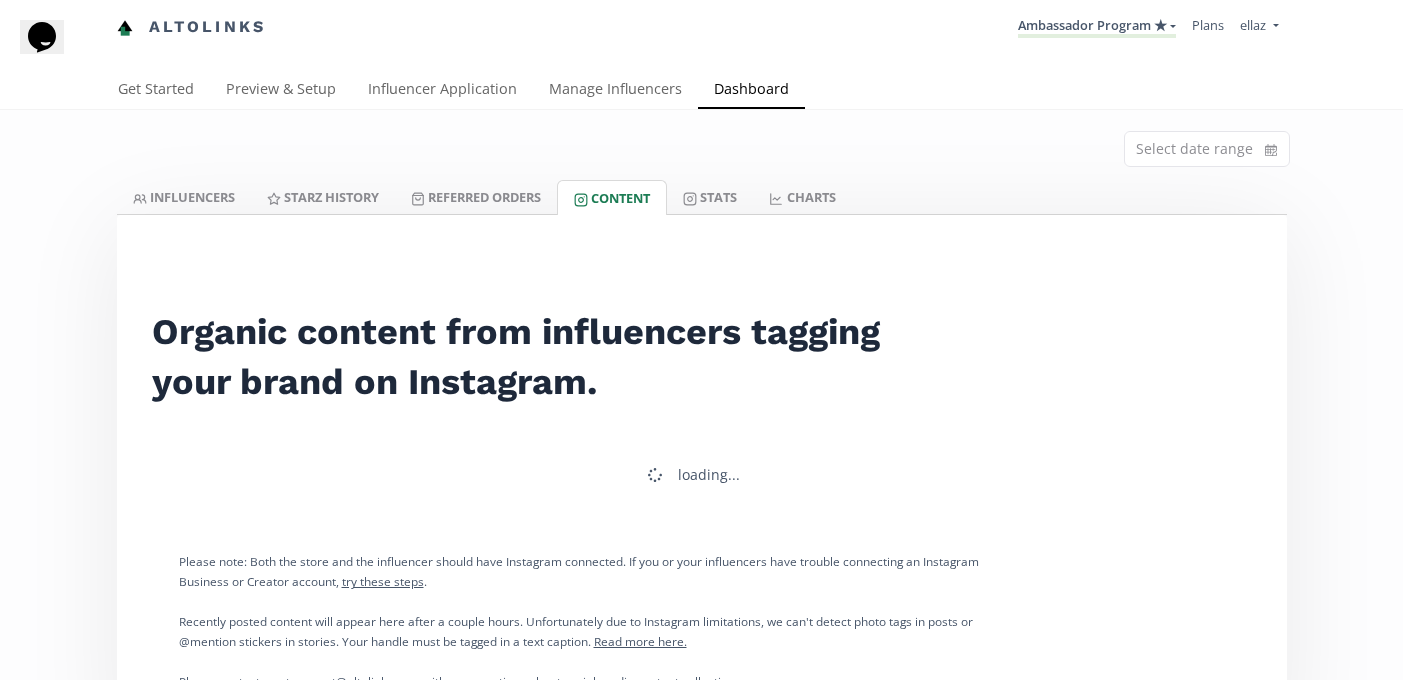 scroll, scrollTop: 0, scrollLeft: 0, axis: both 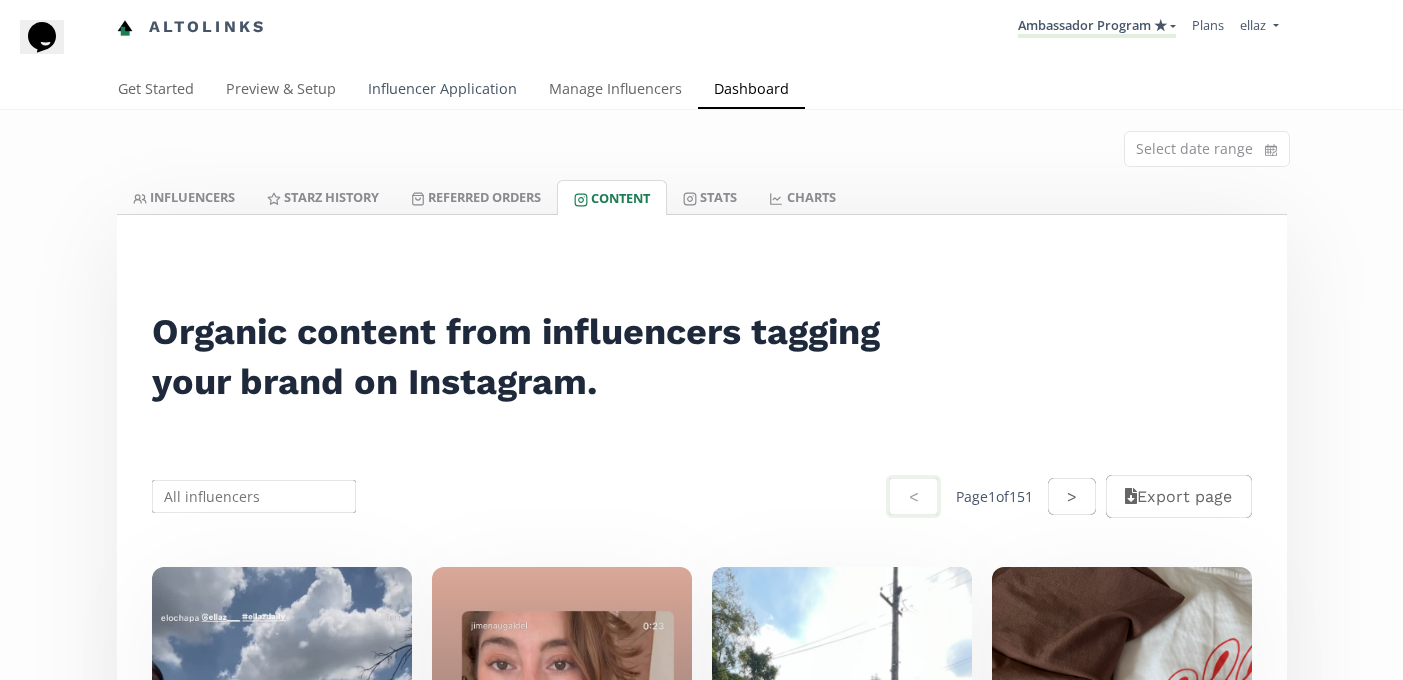 click on "Influencer Application" at bounding box center (442, 91) 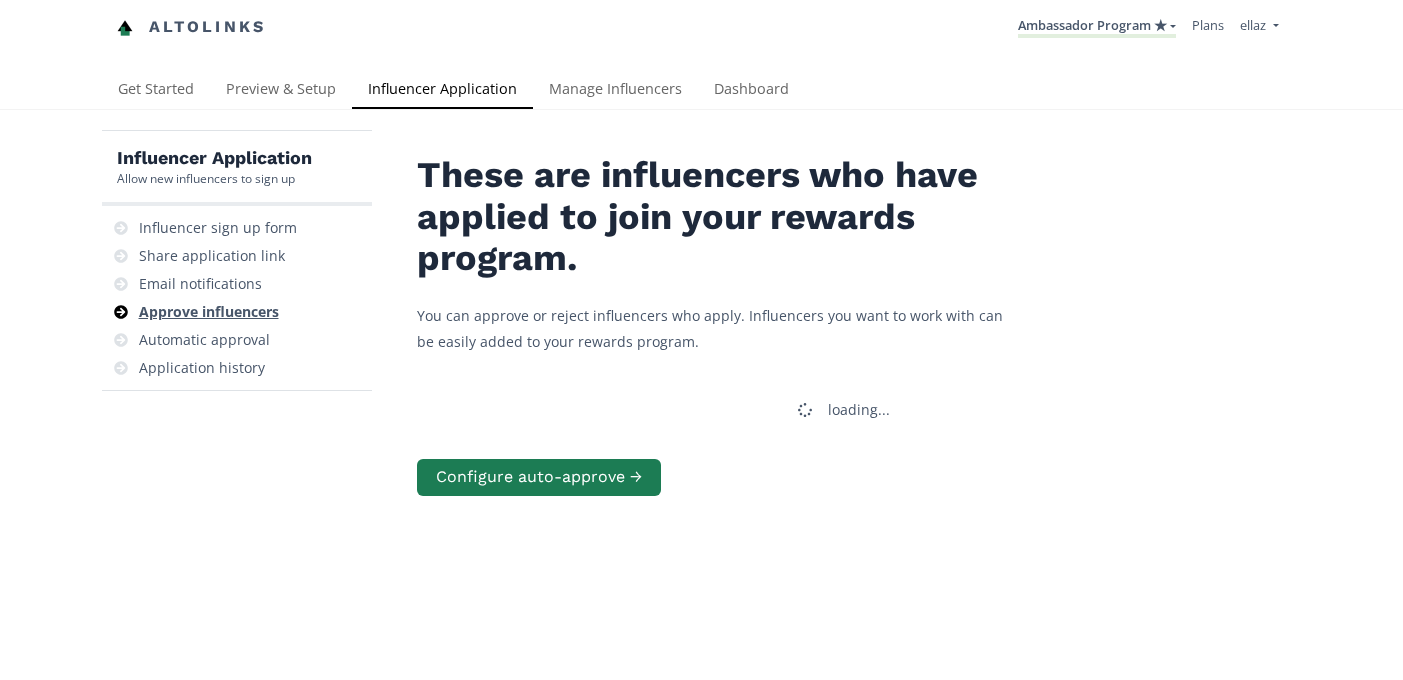 scroll, scrollTop: 0, scrollLeft: 0, axis: both 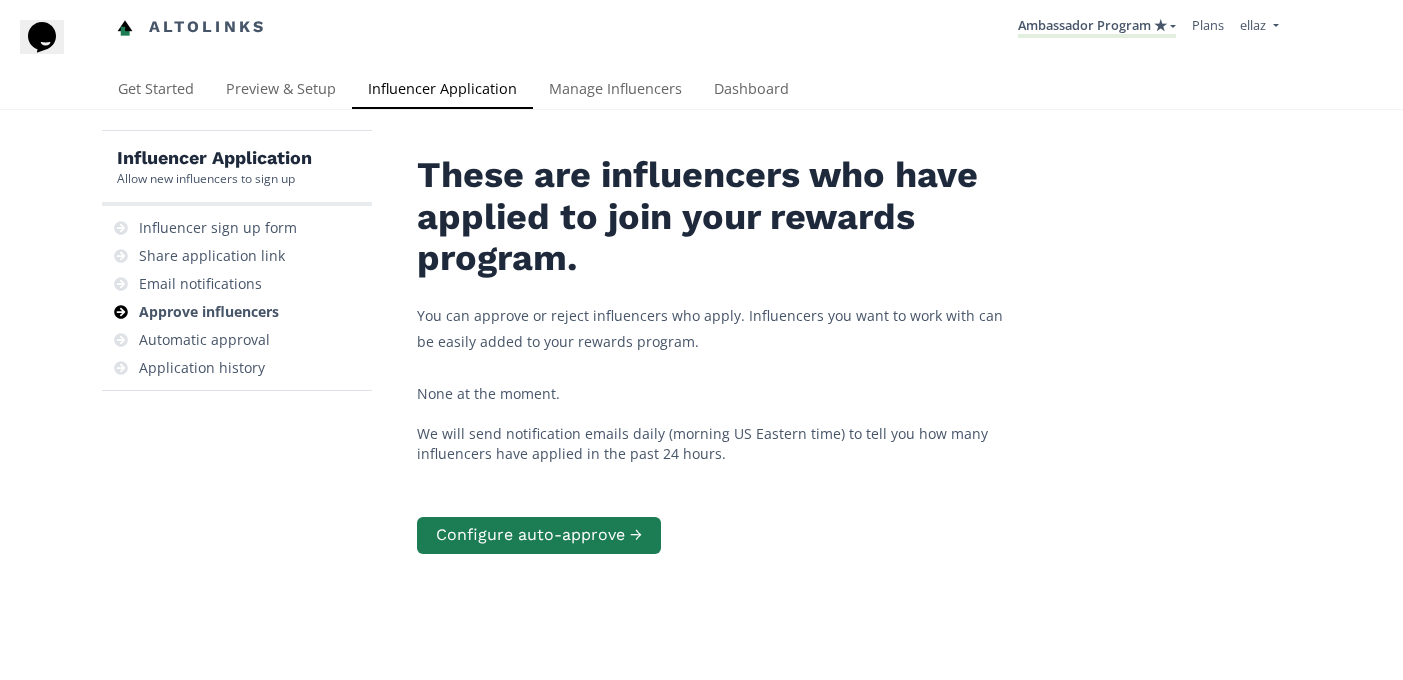 click on "Altolinks
Ambassador Program ★
KINEDU
MACRO INFLUENCERS (prog ventas)
Ambassador Program ⭐️⭐️ TOP ambassador program Ambassador Program ★" at bounding box center (702, 27) 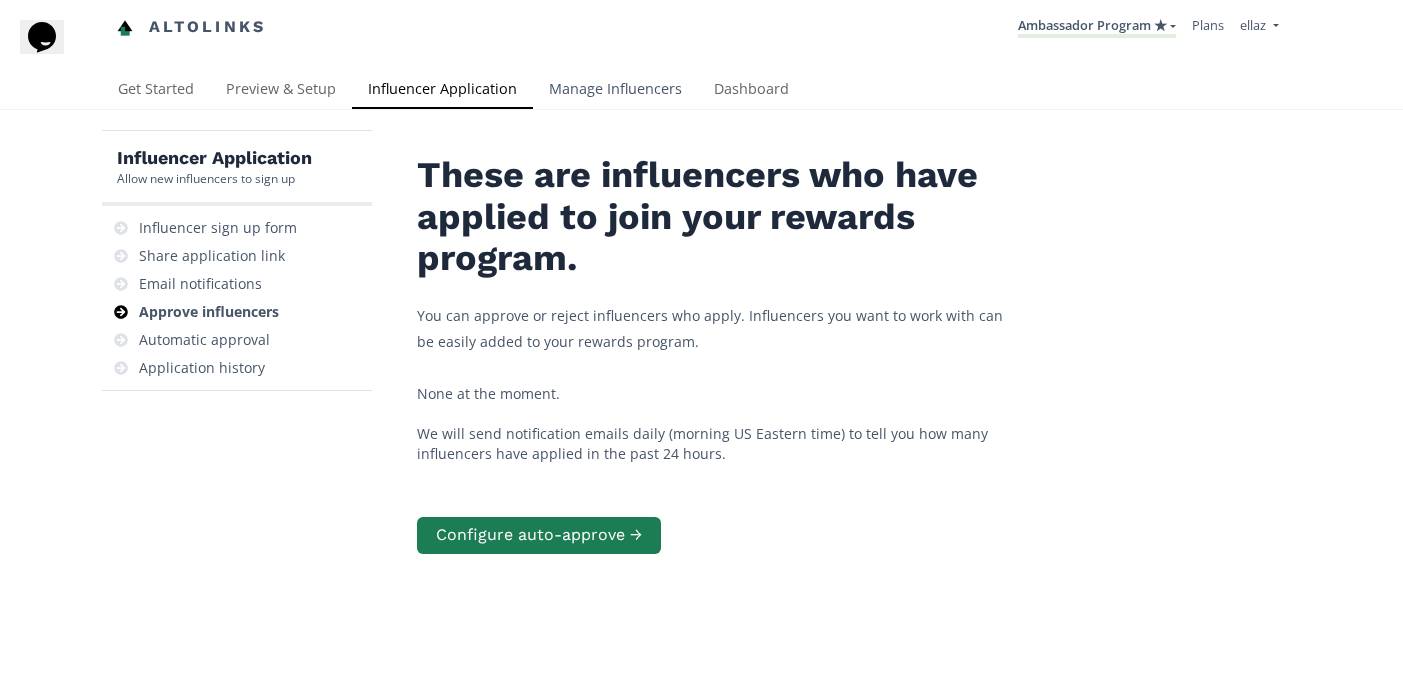 click on "Manage Influencers" at bounding box center [615, 91] 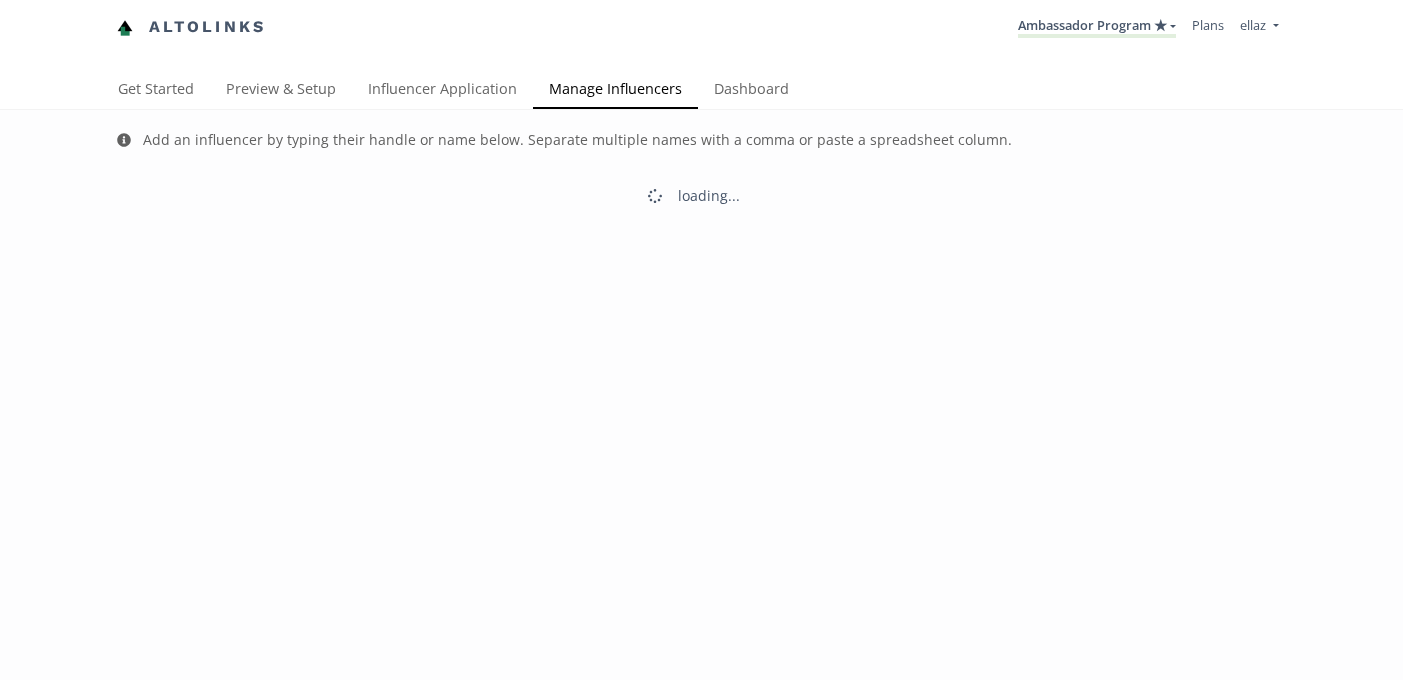 scroll, scrollTop: 0, scrollLeft: 0, axis: both 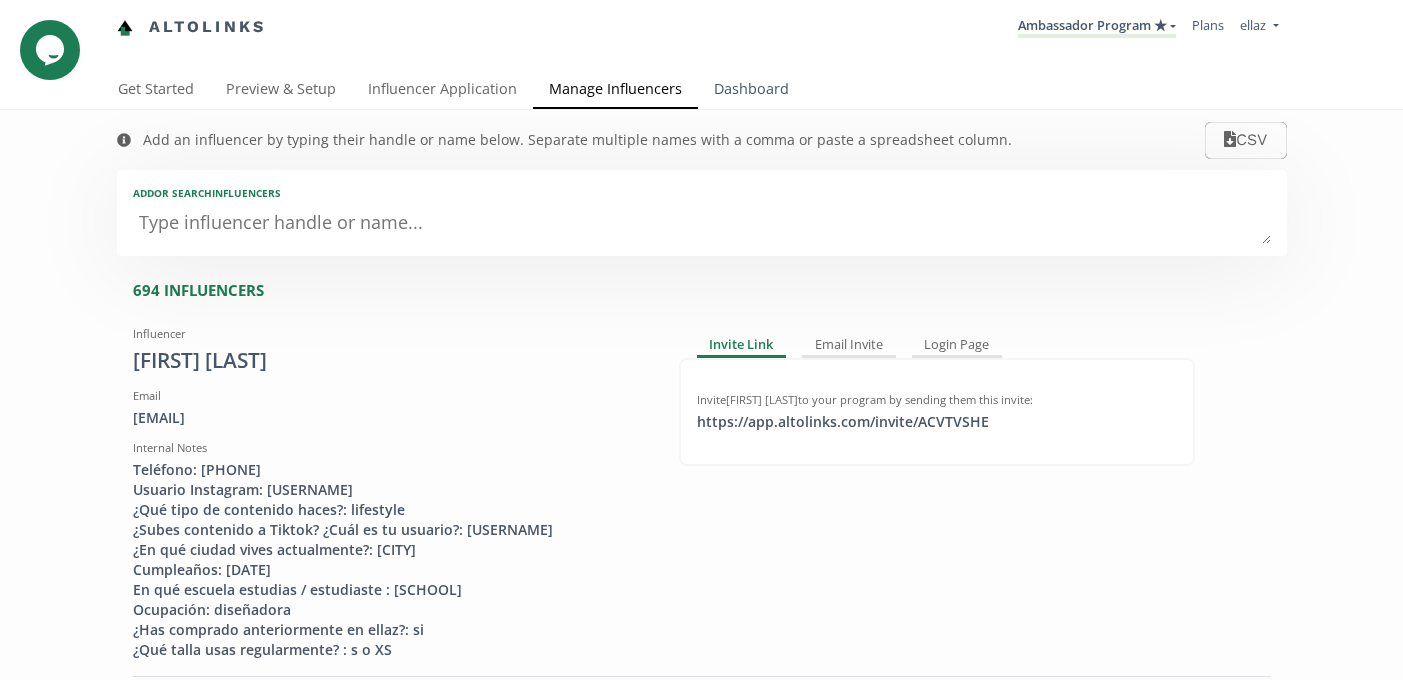 click on "Dashboard" at bounding box center (751, 91) 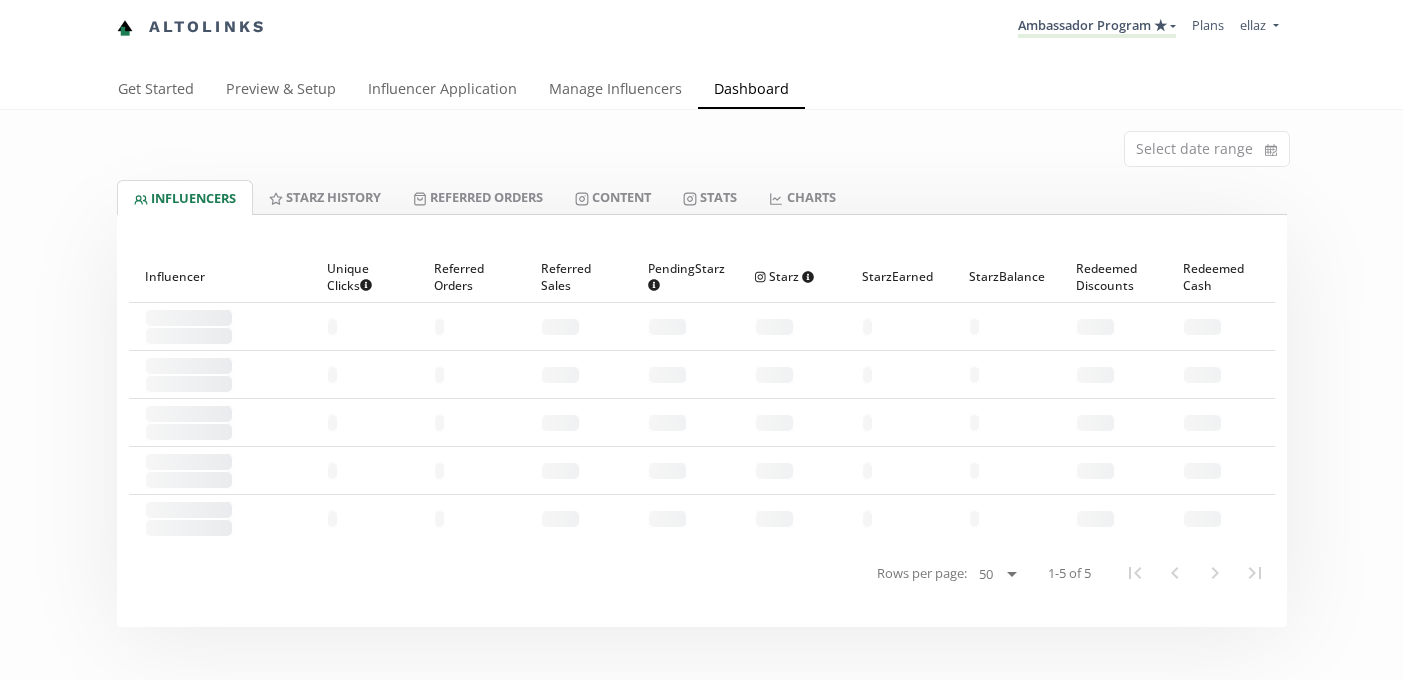 scroll, scrollTop: 0, scrollLeft: 0, axis: both 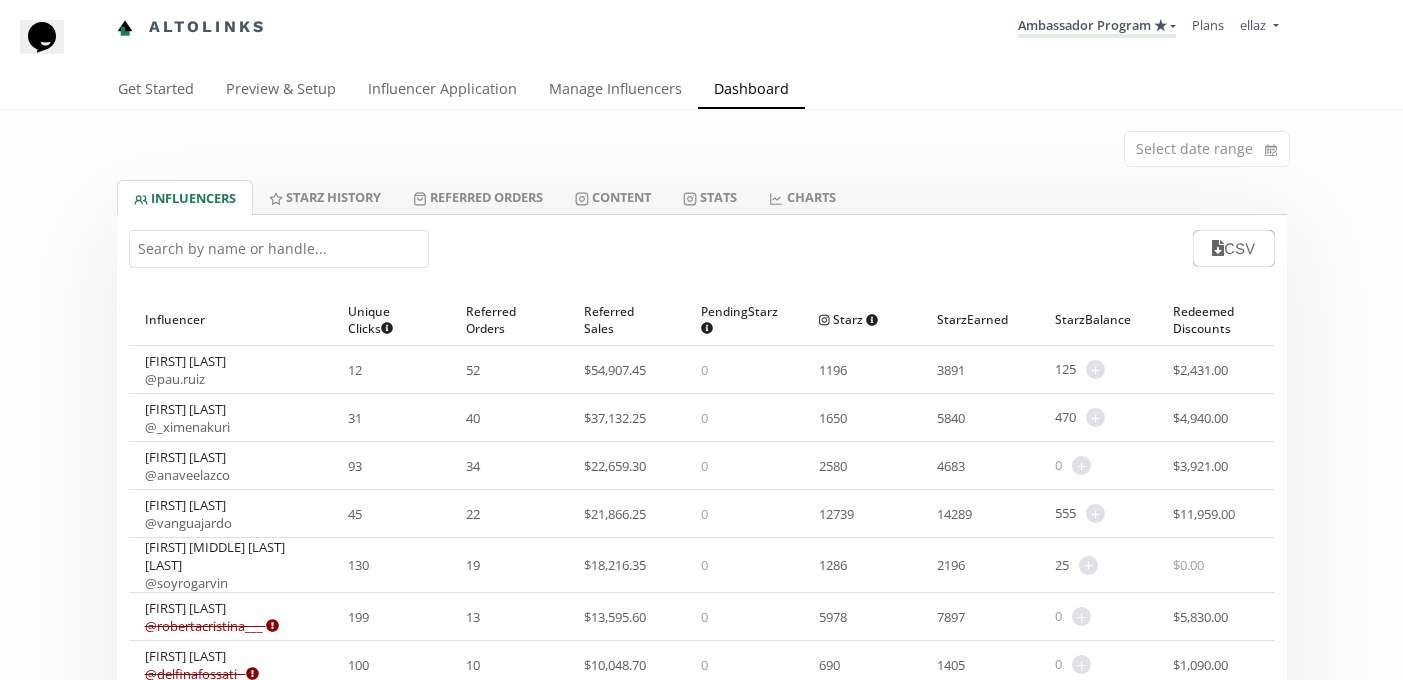 click at bounding box center [279, 249] 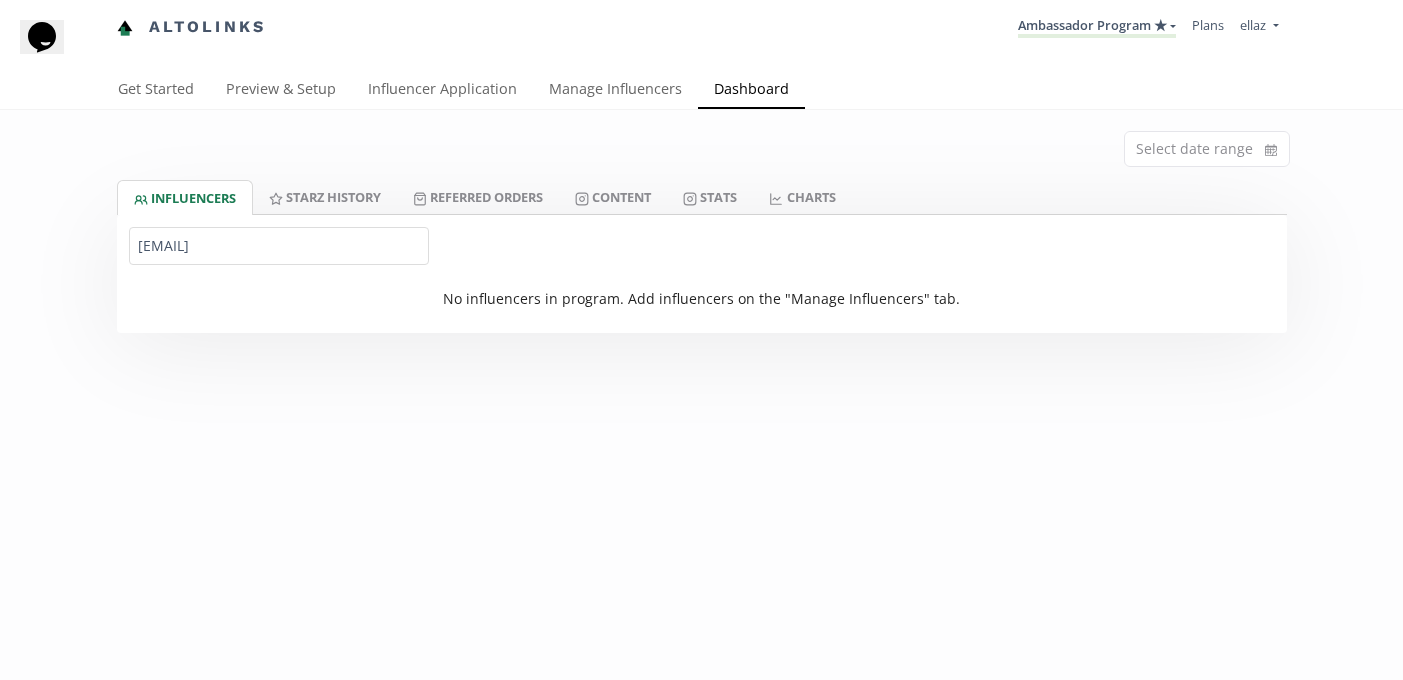 click on "@cristyferdinan" at bounding box center (279, 246) 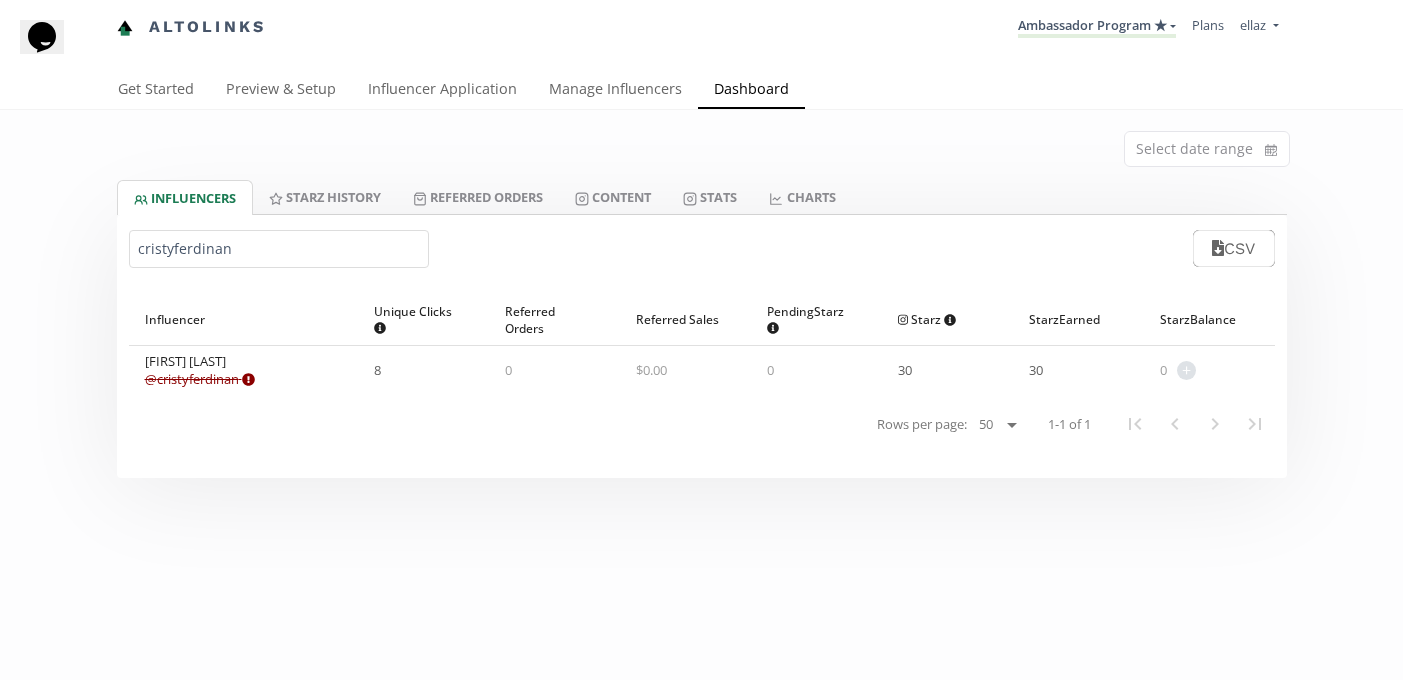 click on "@ cristyferdinan   Expired or disconnected. Please ask influencer to reconnect." at bounding box center [200, 379] 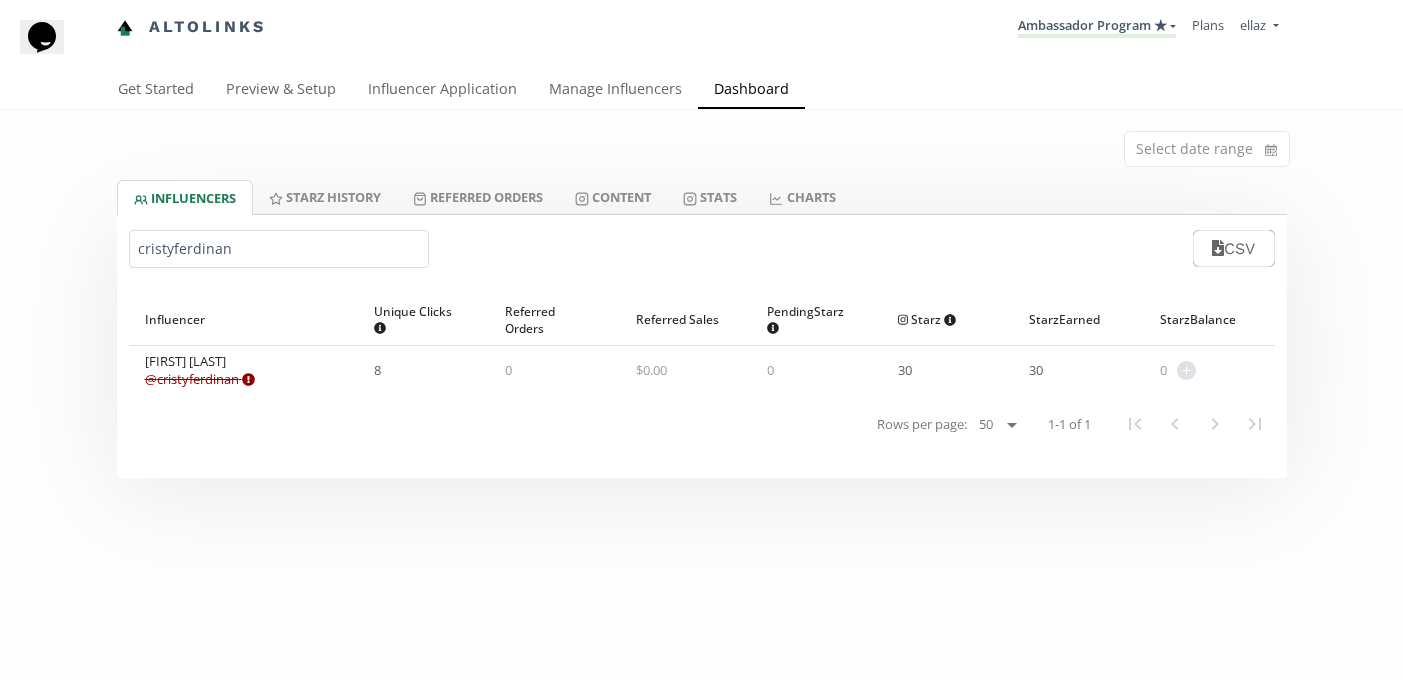 click on "cristyferdinan" at bounding box center [279, 249] 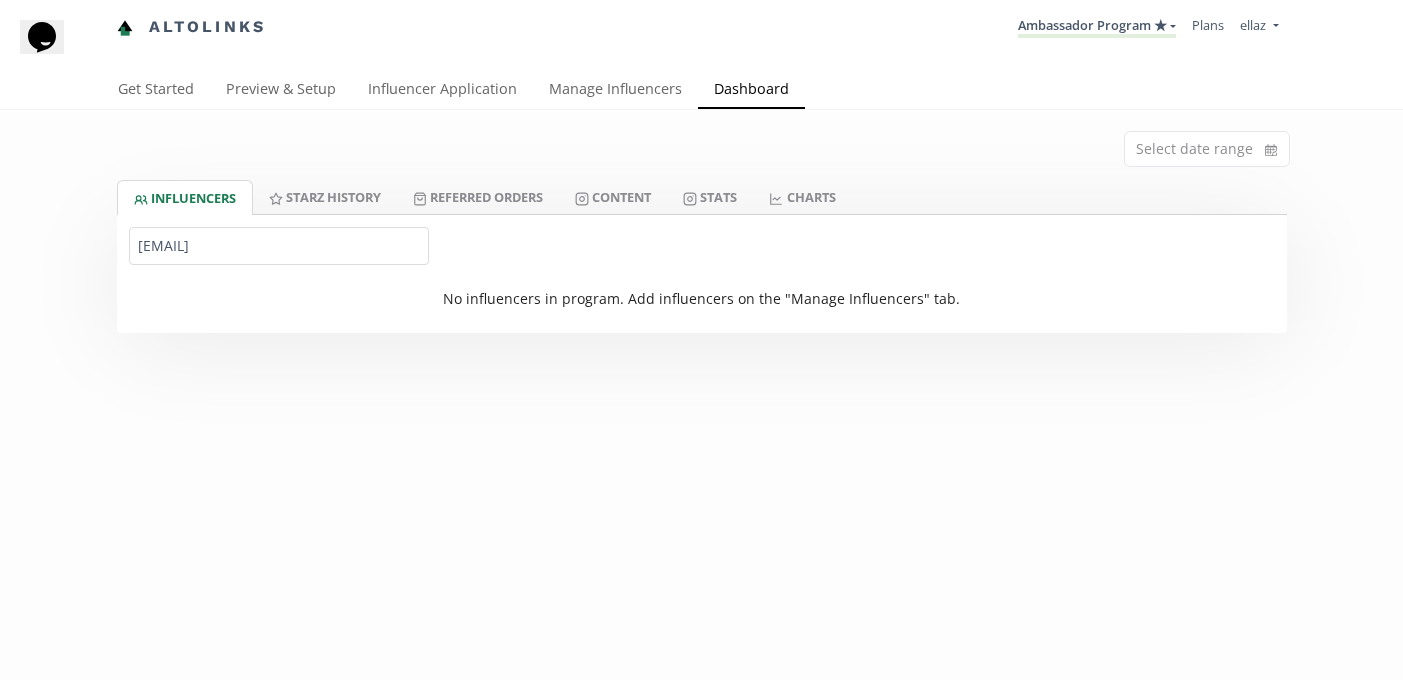 click on "@fernandacarmag" at bounding box center [279, 246] 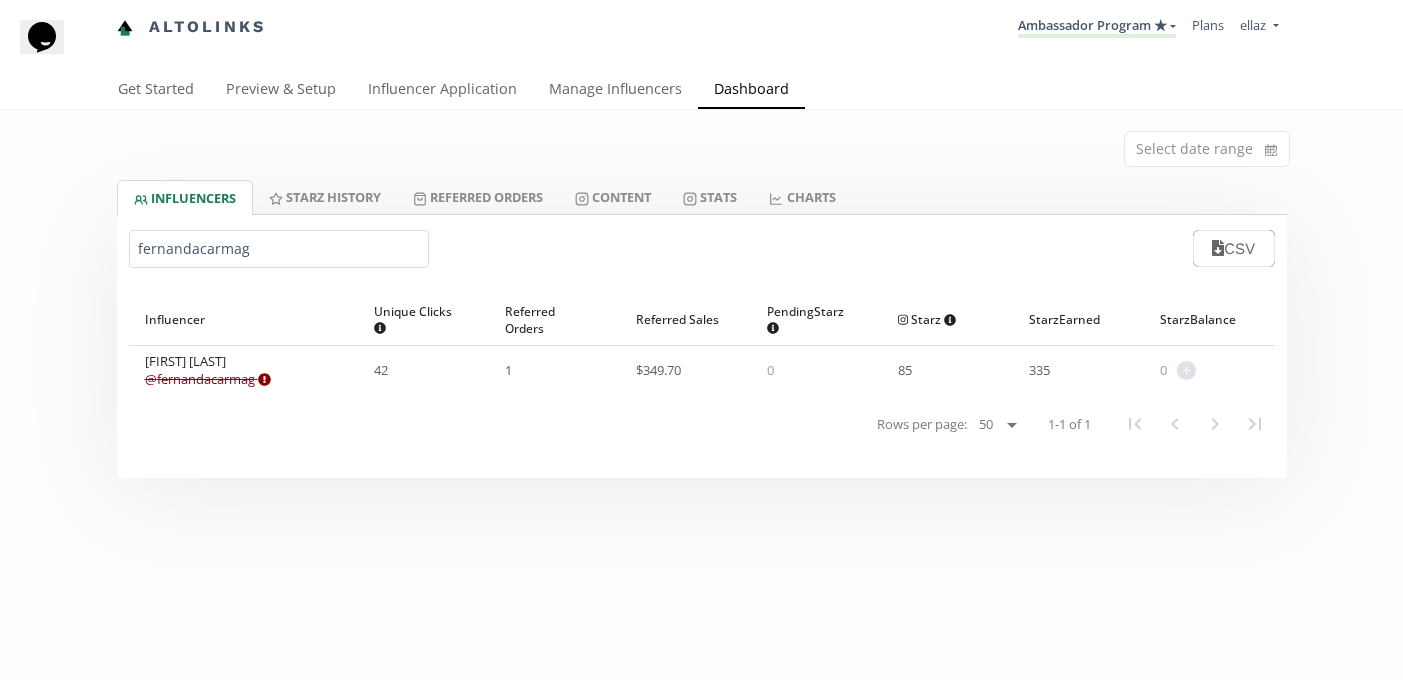 click on "@ fernandacarmag   Expired or disconnected. Please ask influencer to reconnect." at bounding box center [208, 379] 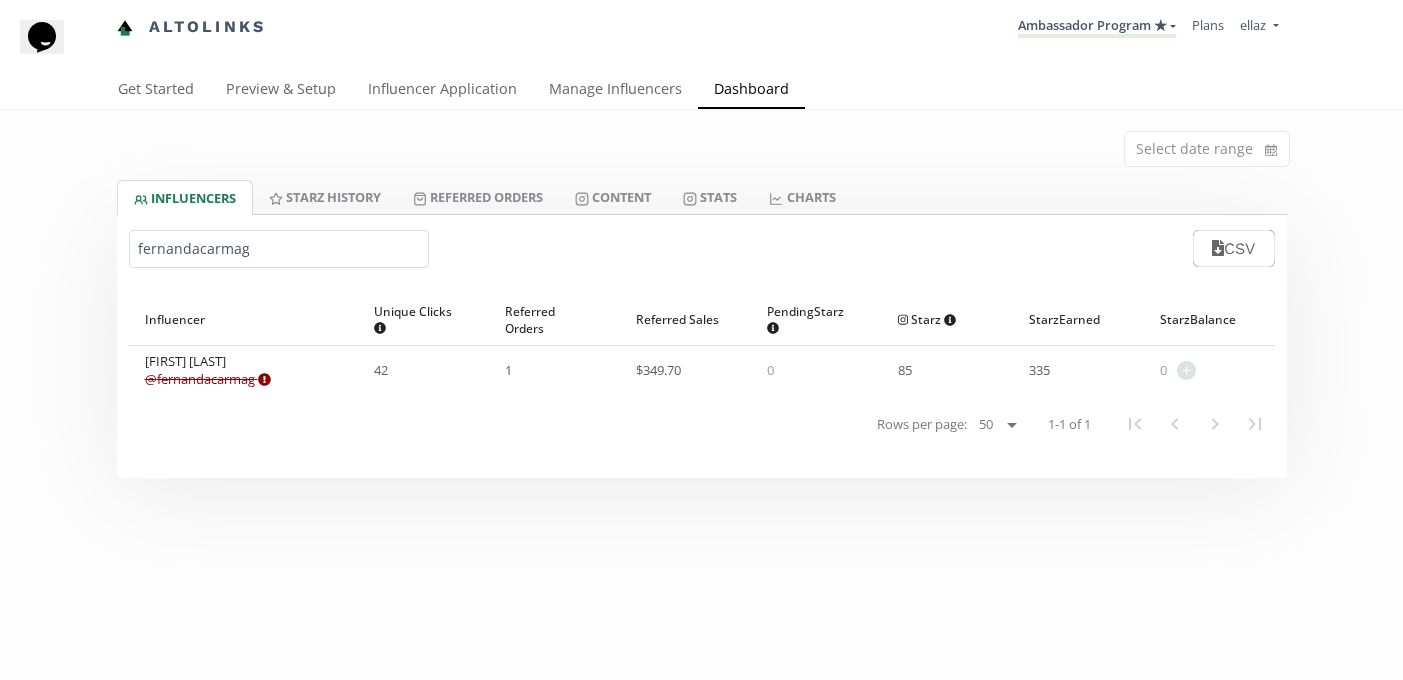 click on "fernandacarmag  CSV" at bounding box center (702, 248) 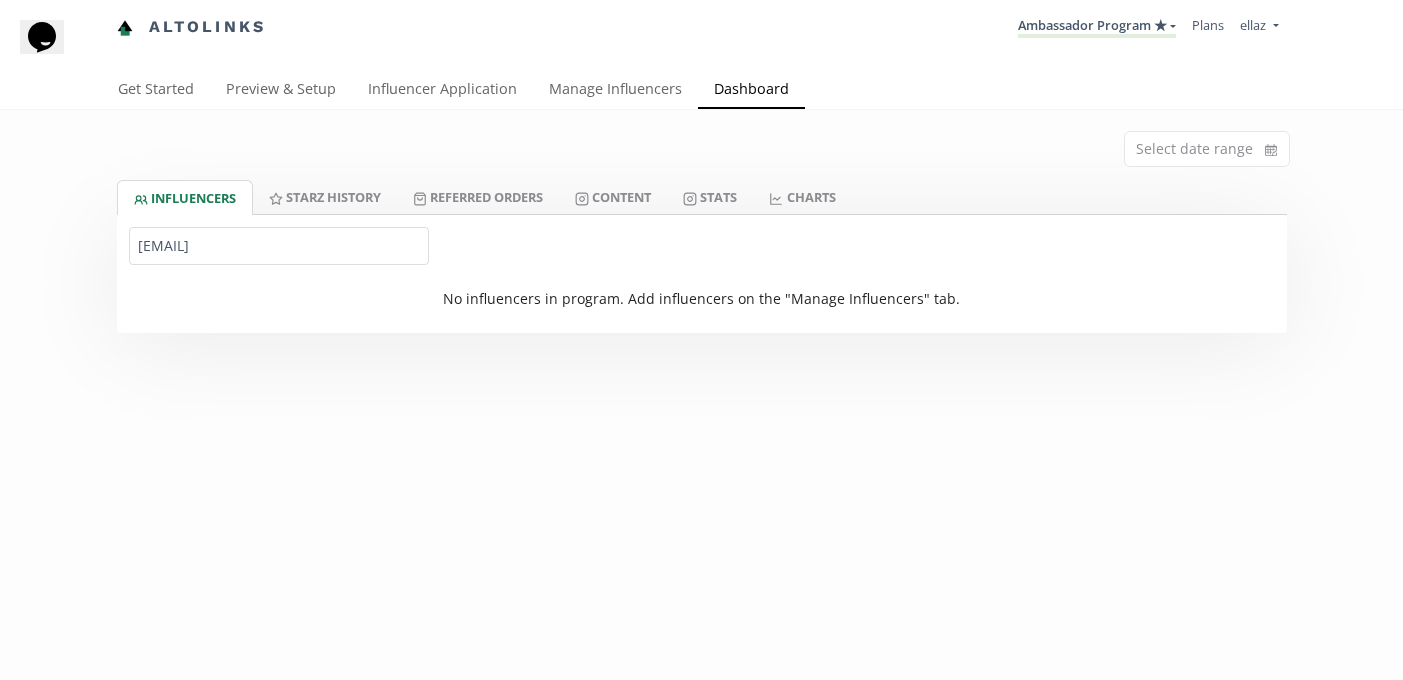 click on "@fer.mancillaa" at bounding box center (279, 246) 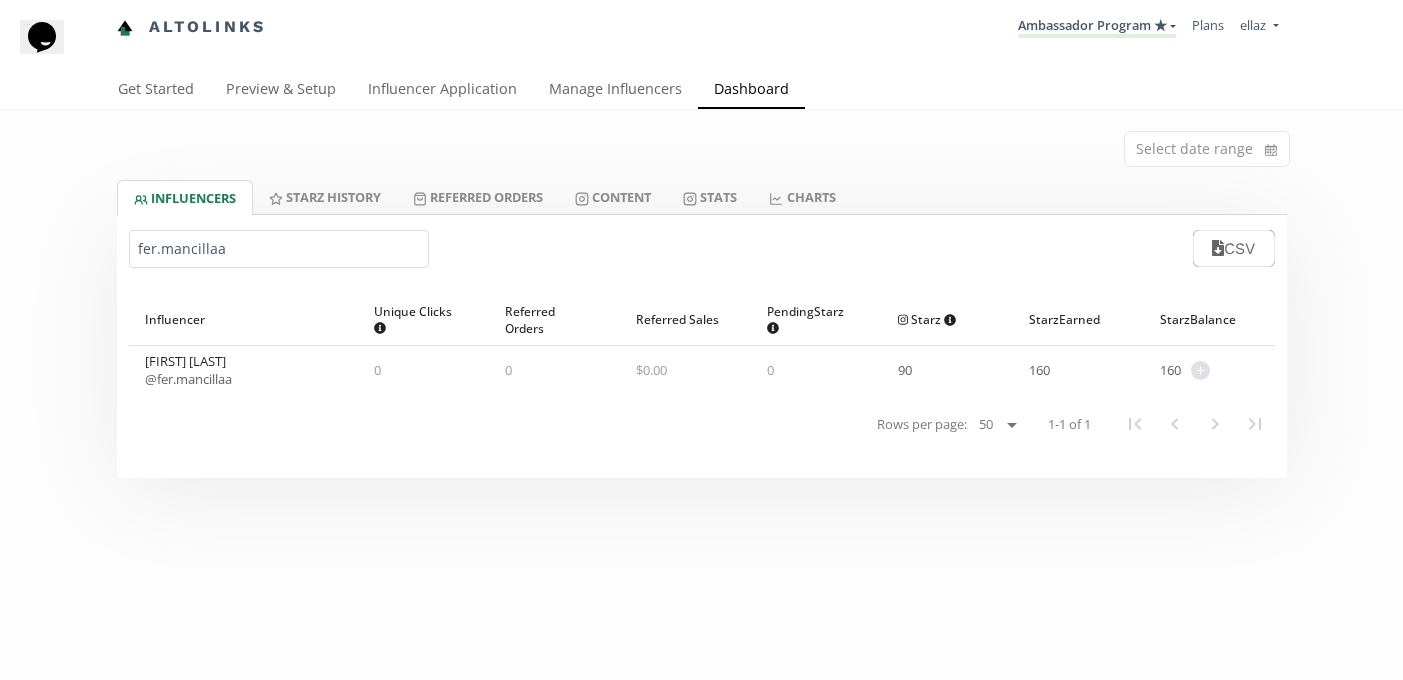 click on "fer.mancillaa" at bounding box center (279, 249) 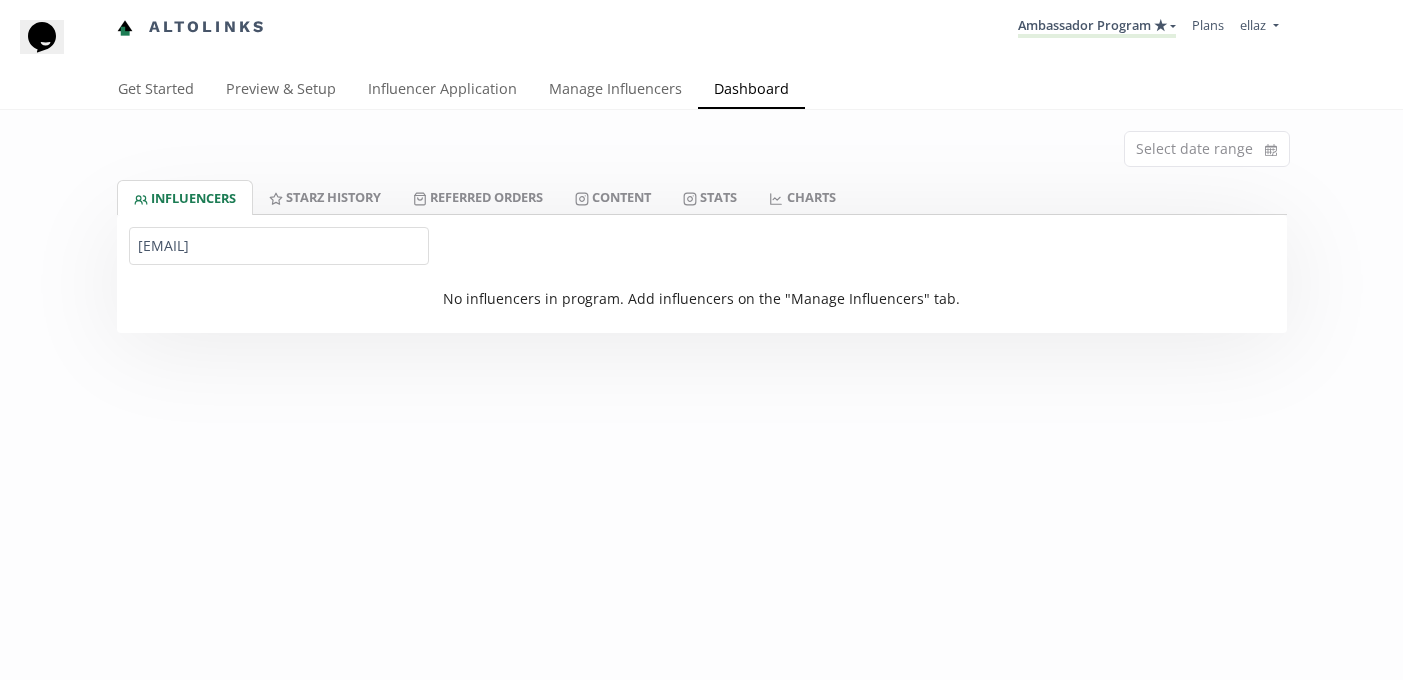 click on "@ferconejoo" at bounding box center (279, 246) 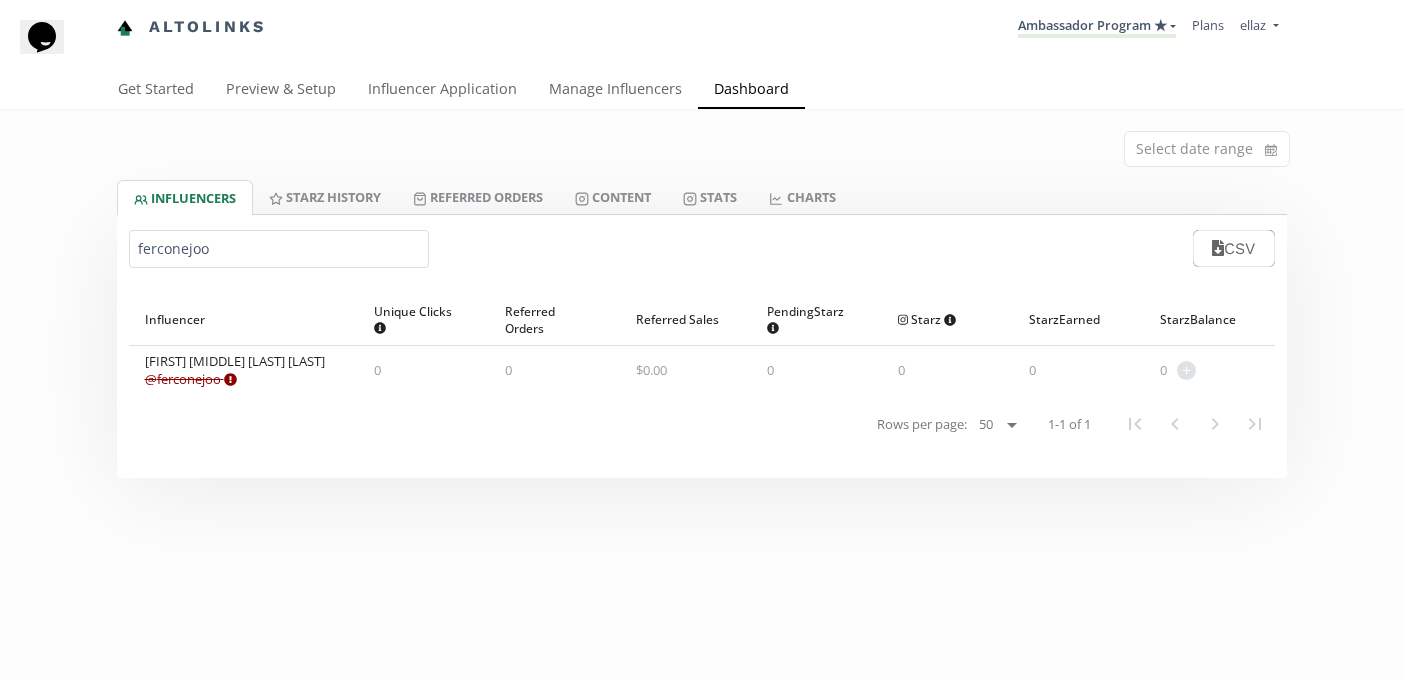 click on "María Fernanda Conejo Rocha @ ferconejoo   Expired or disconnected. Please ask influencer to reconnect." at bounding box center (235, 370) 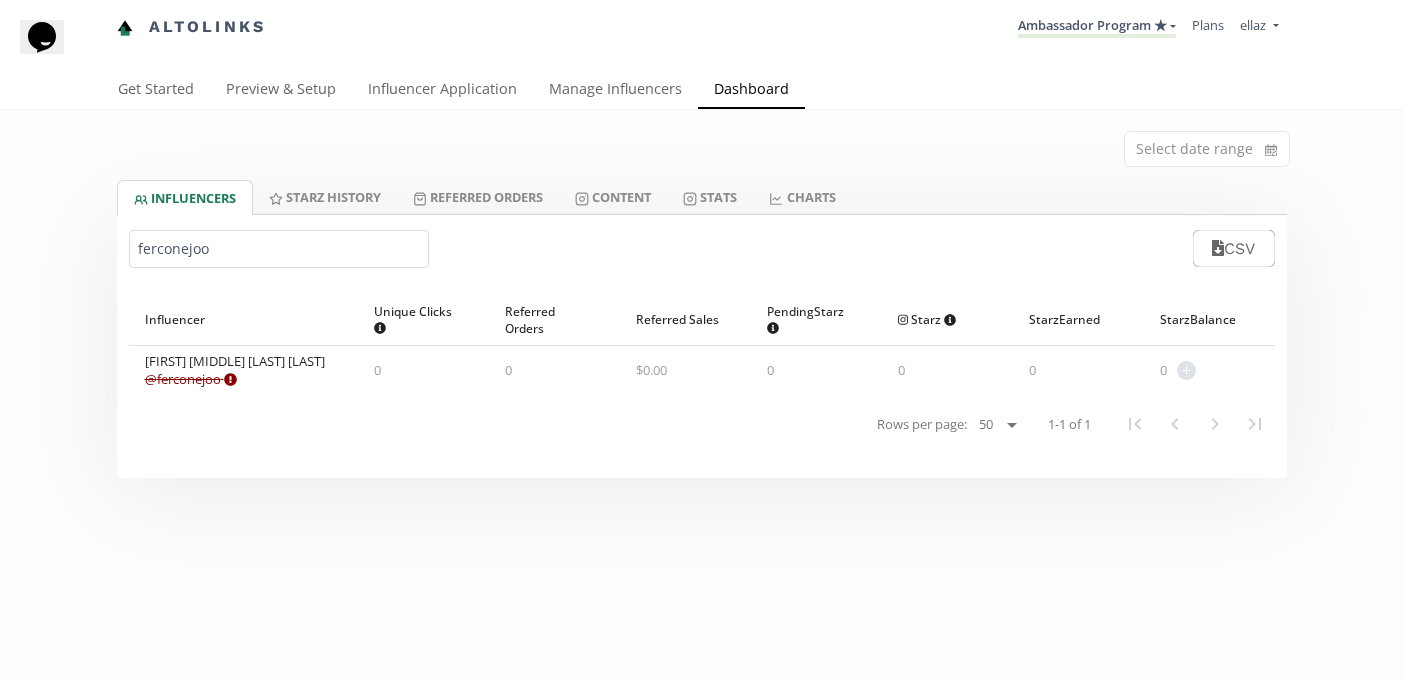click on "ferconejoo" at bounding box center (279, 249) 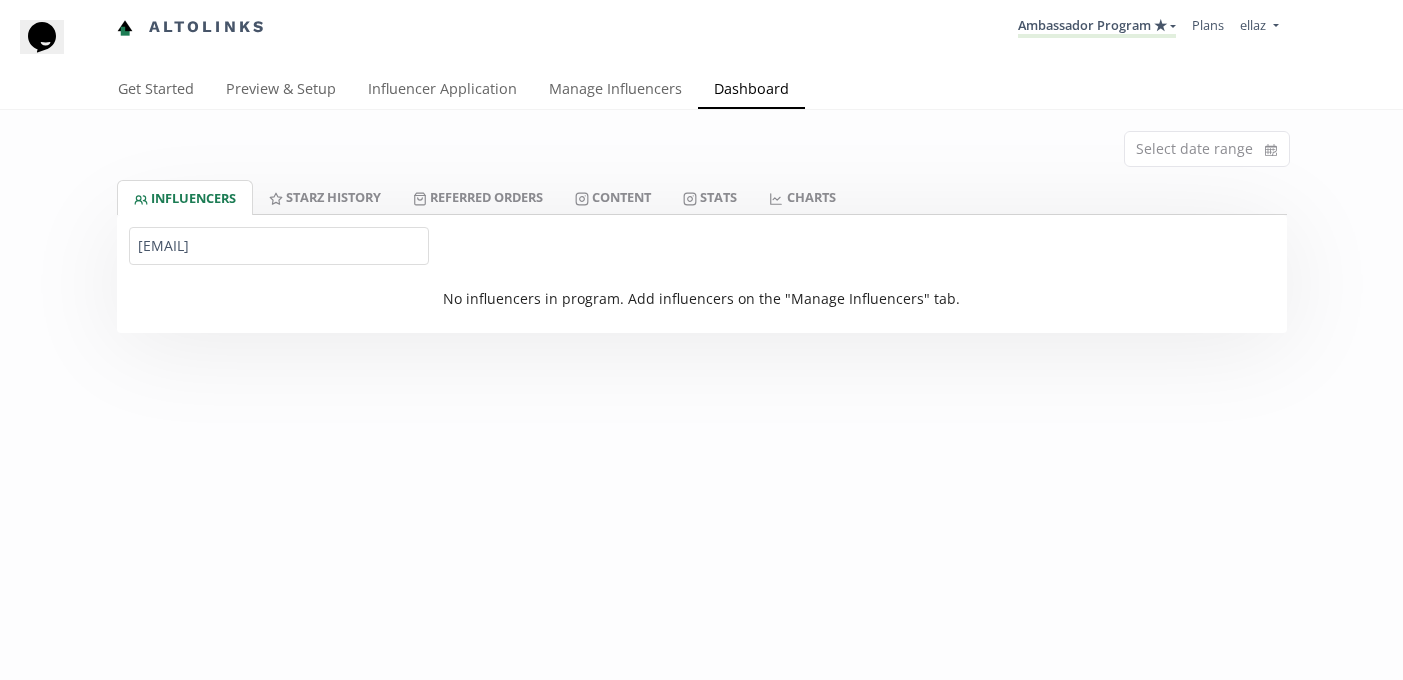 click on "@maryarcea" at bounding box center [279, 246] 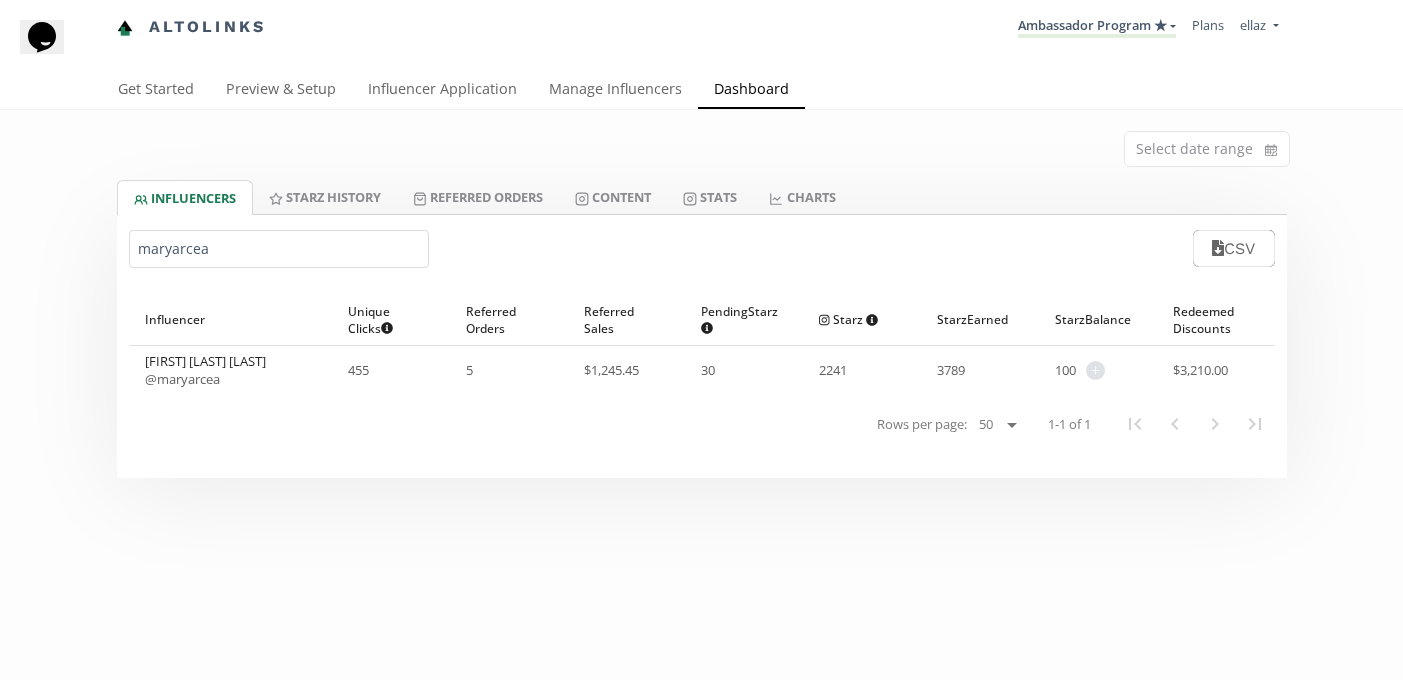 click on "maryarcea" at bounding box center [279, 249] 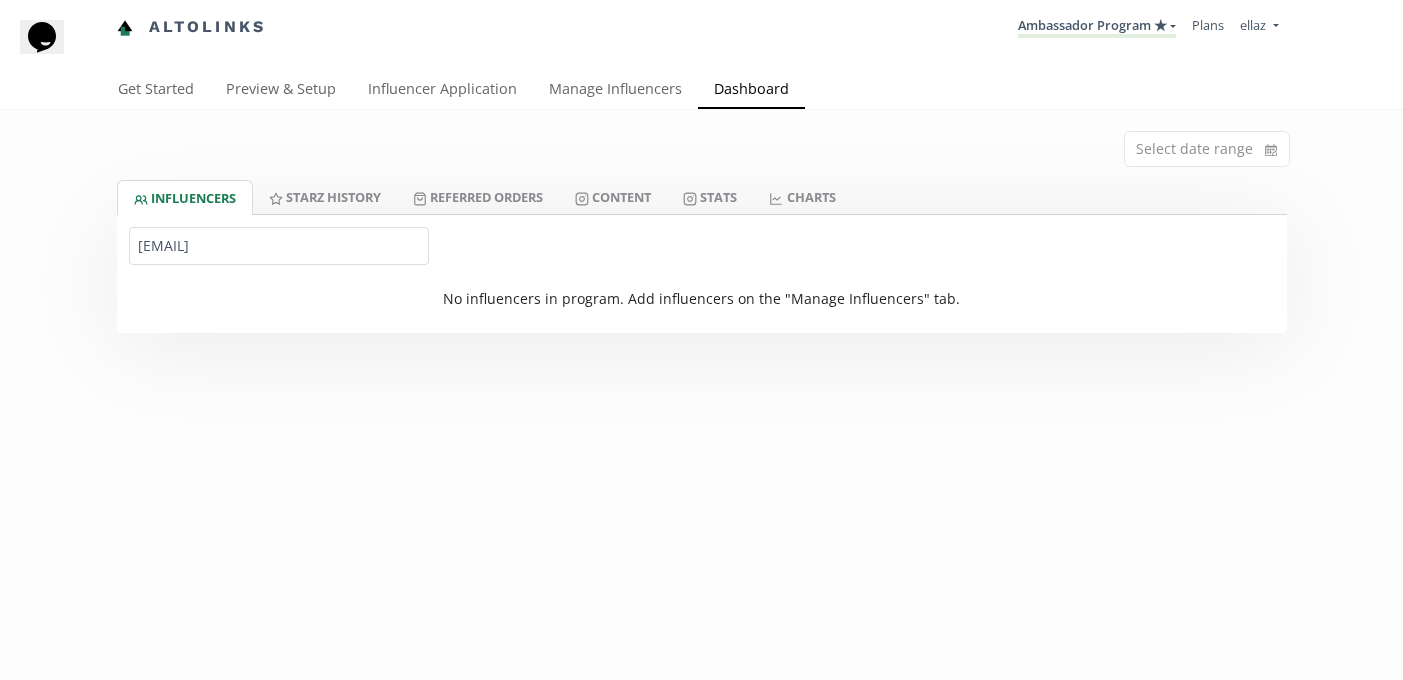 click on "@myreniabr" at bounding box center [279, 246] 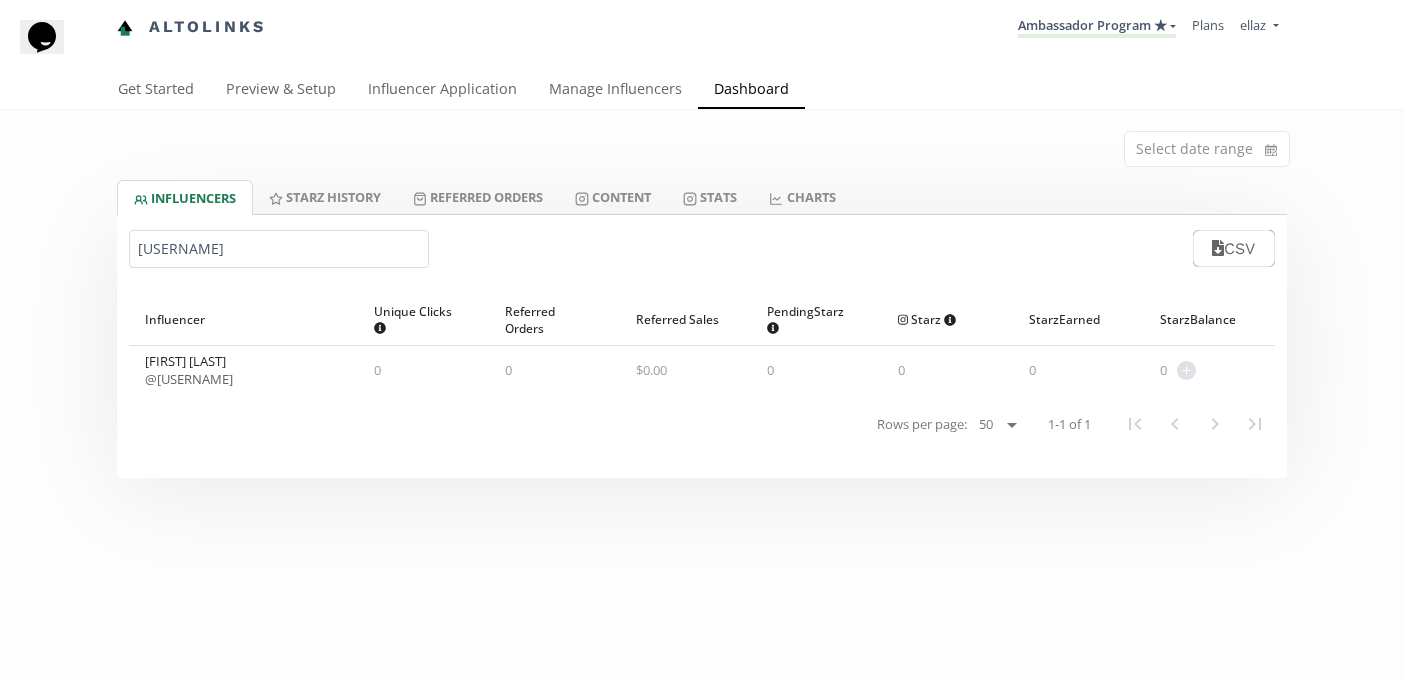 click on "myreniabr" at bounding box center (279, 249) 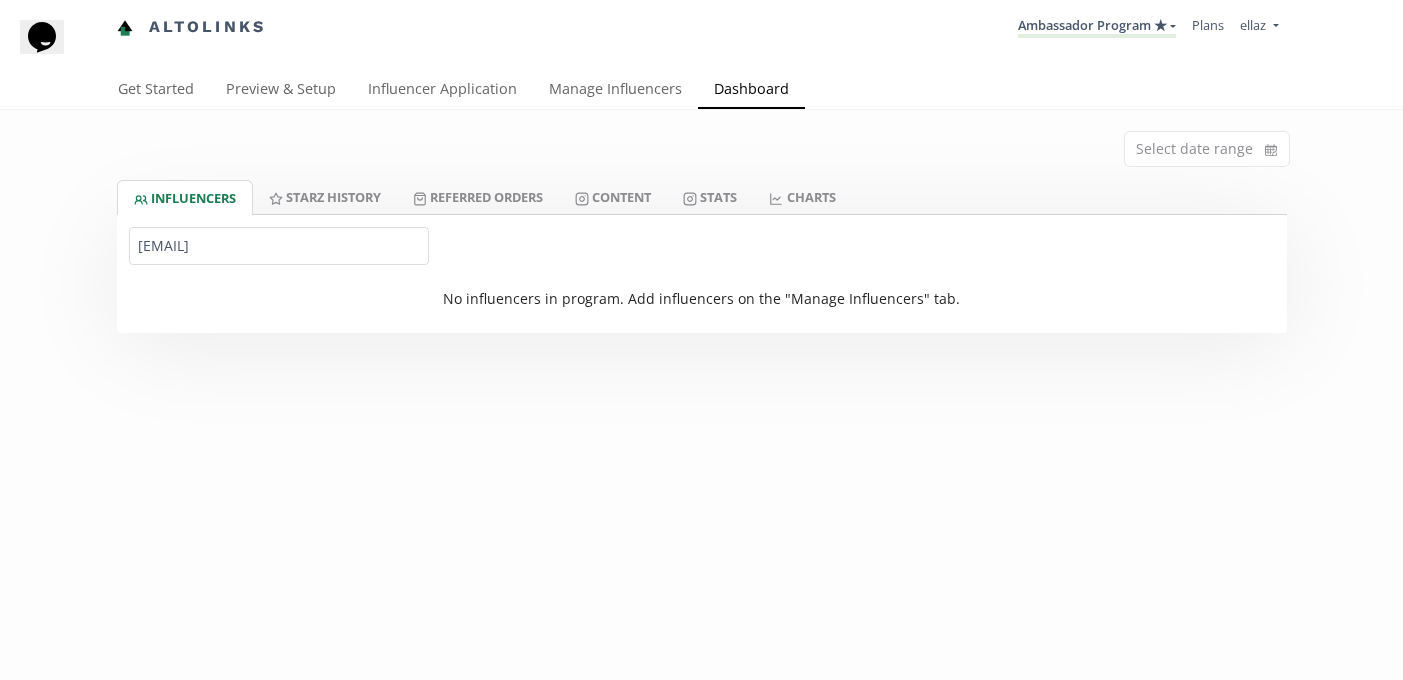 click on "@rachriggs" at bounding box center [279, 246] 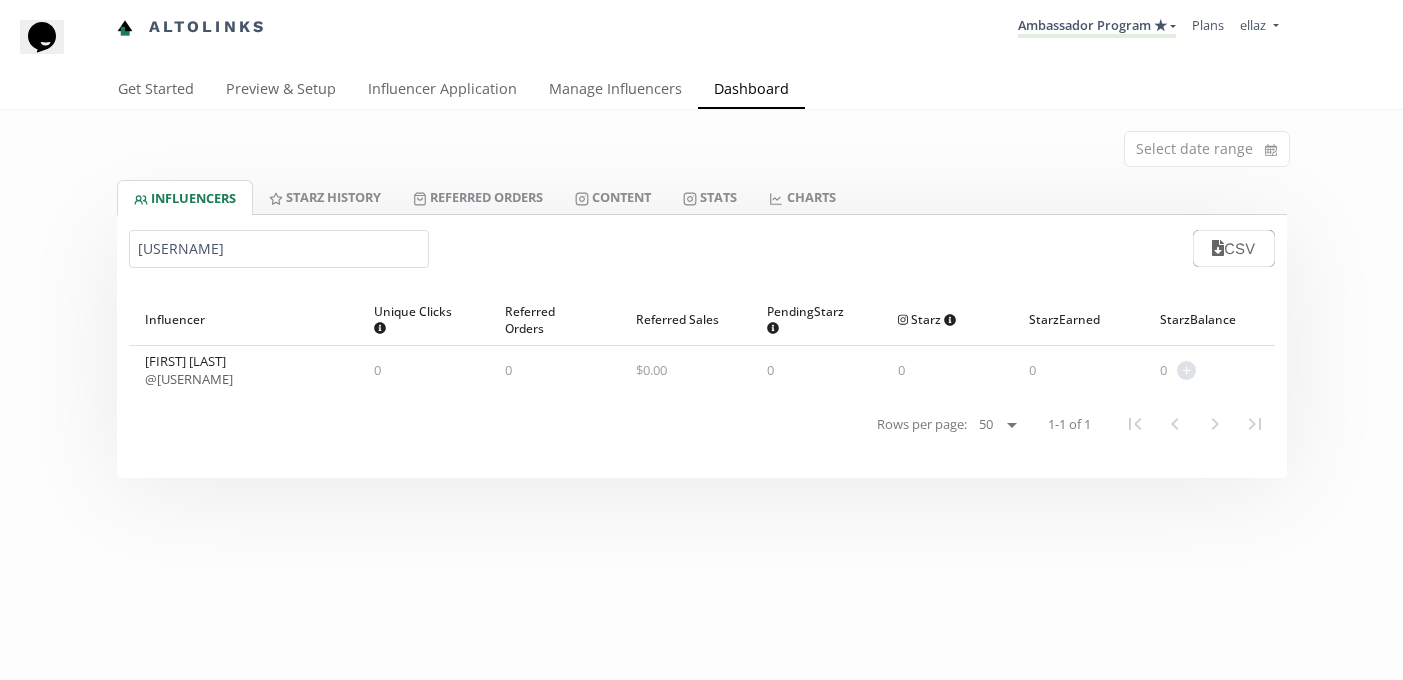 click on "Rachel Riggs @ rachriggs" at bounding box center [244, 370] 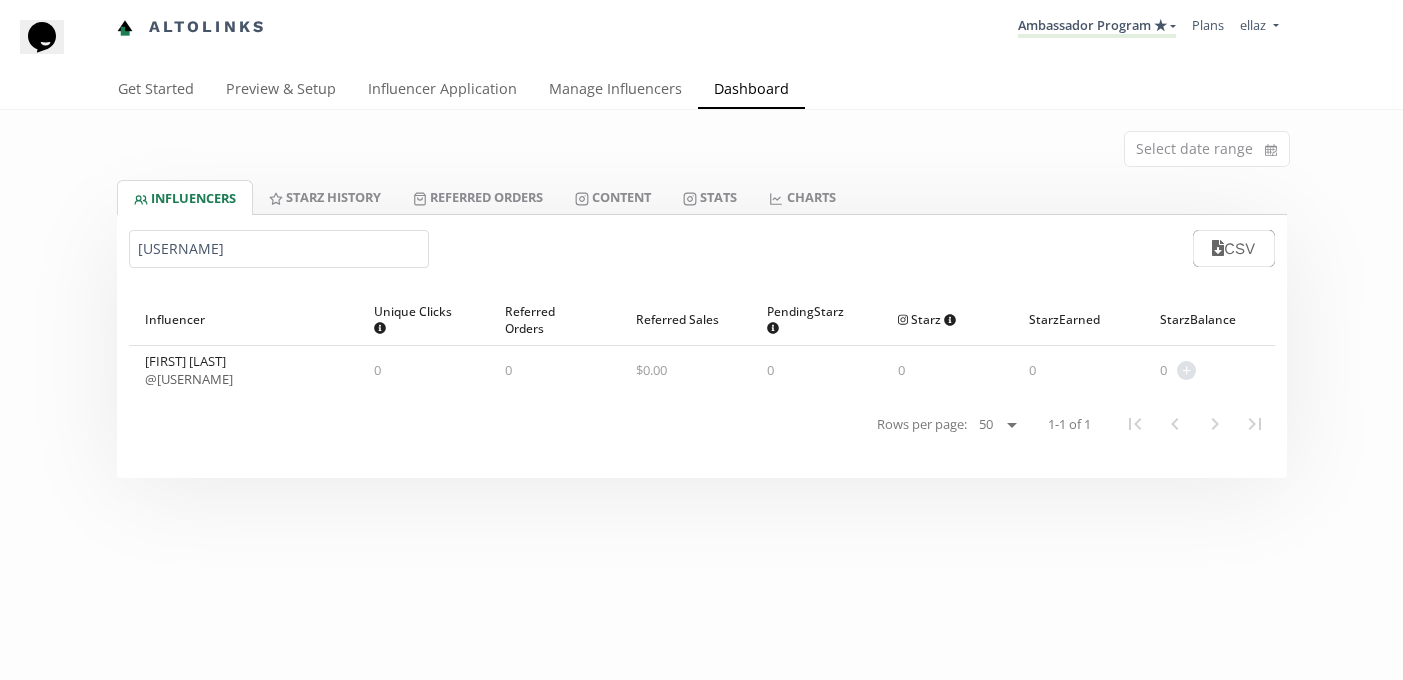 click on "rachriggs" at bounding box center (279, 249) 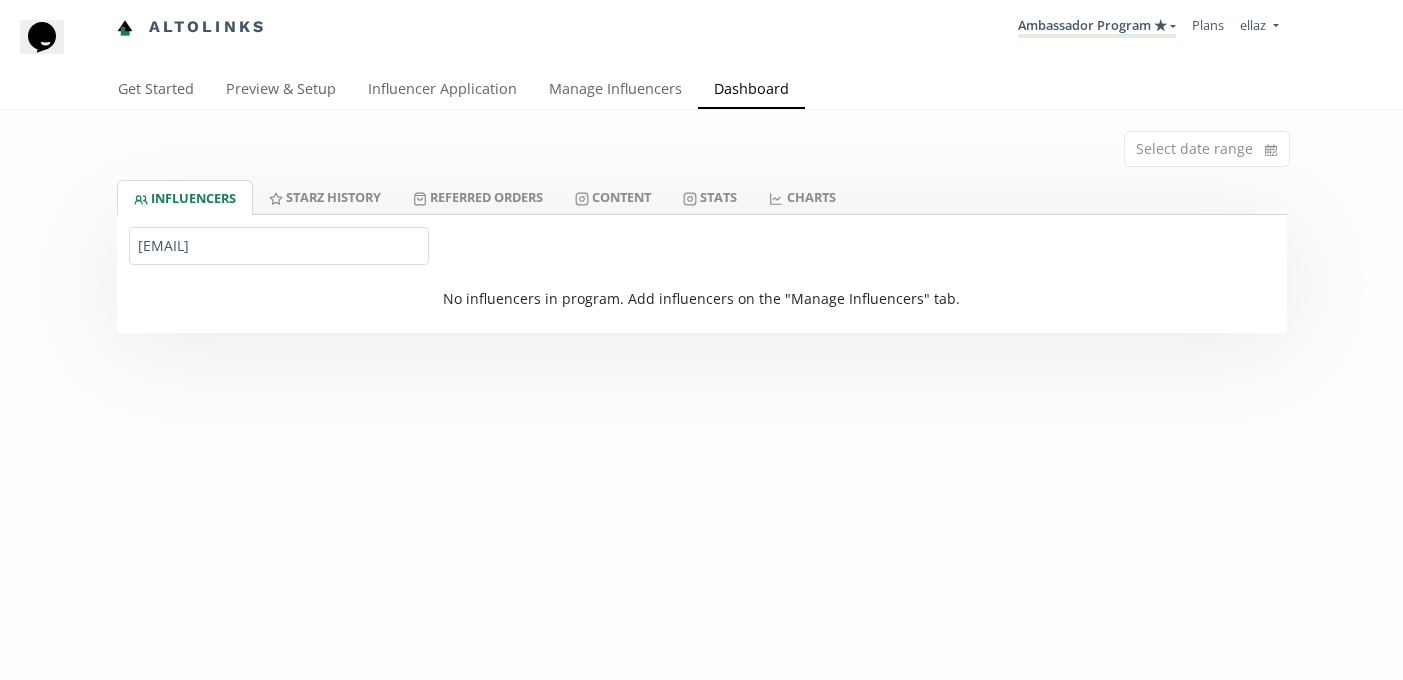 click on "@samantha_mz" at bounding box center [279, 246] 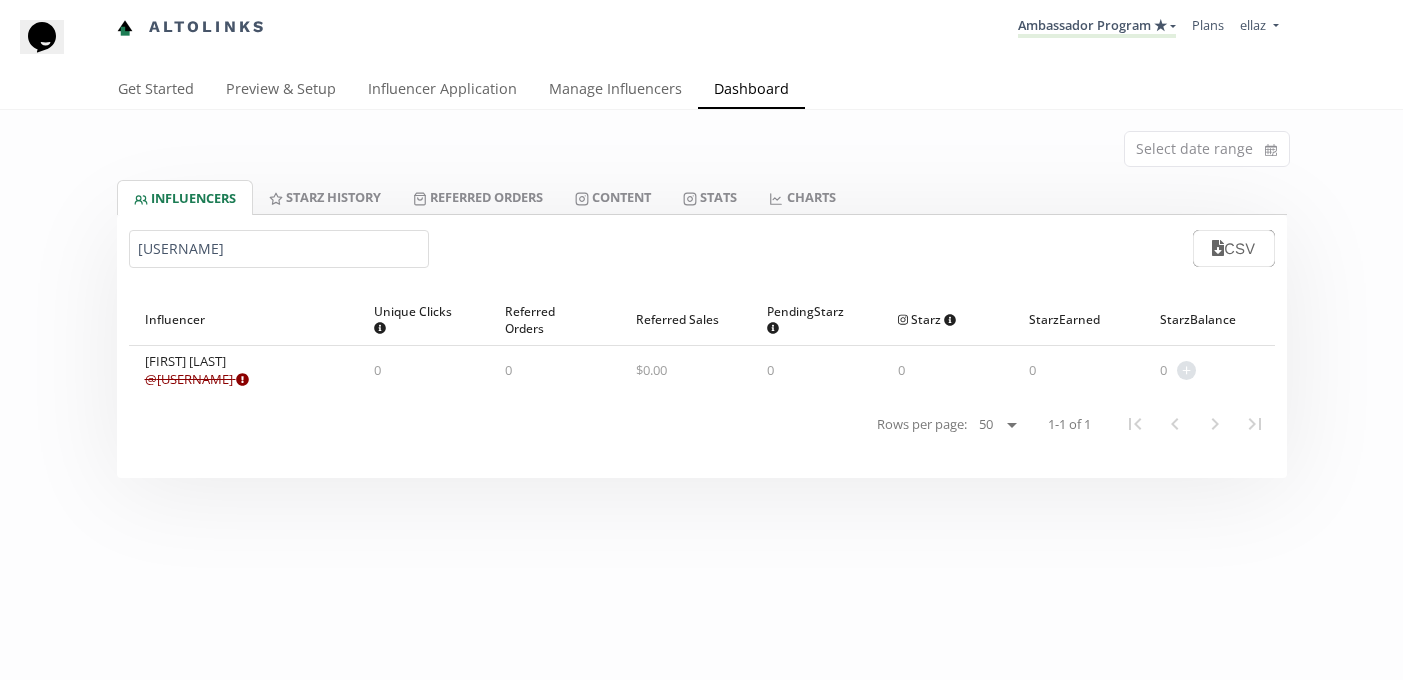 click on "samantha_mz" at bounding box center (279, 249) 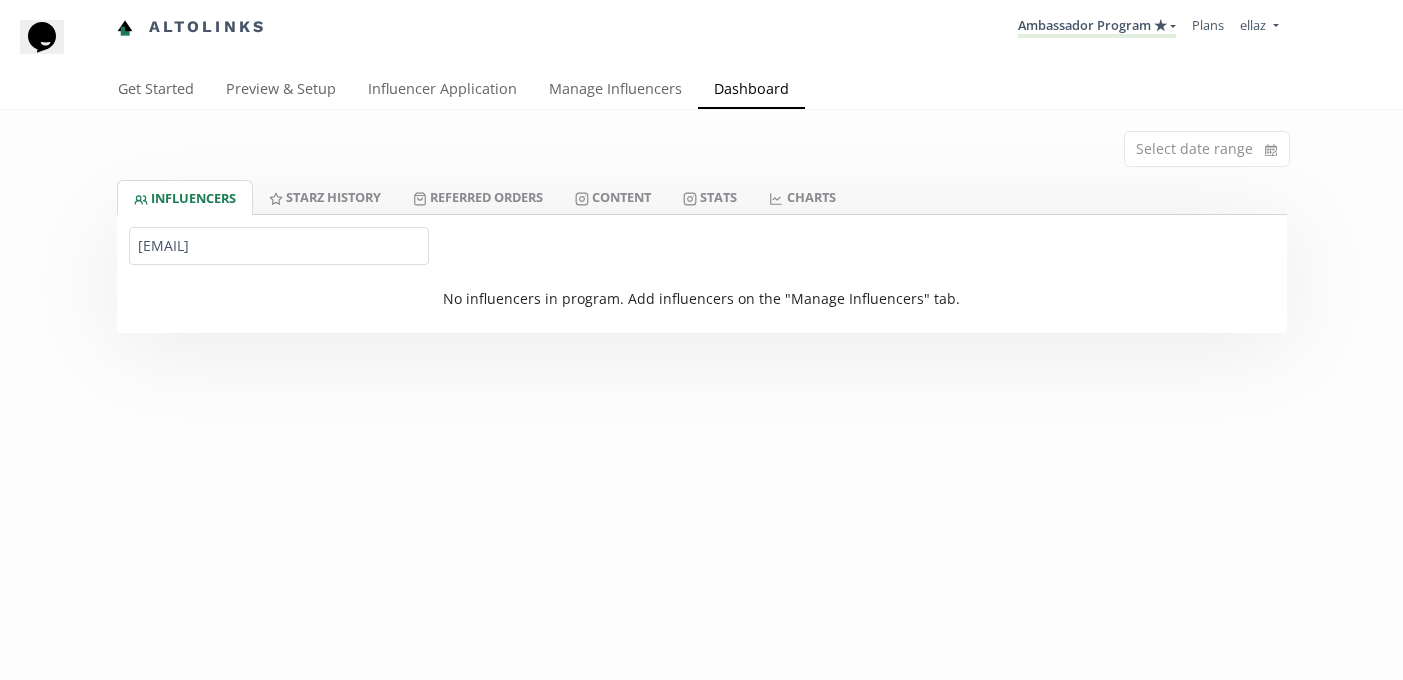 click on "@ceciliamontanom" at bounding box center (279, 246) 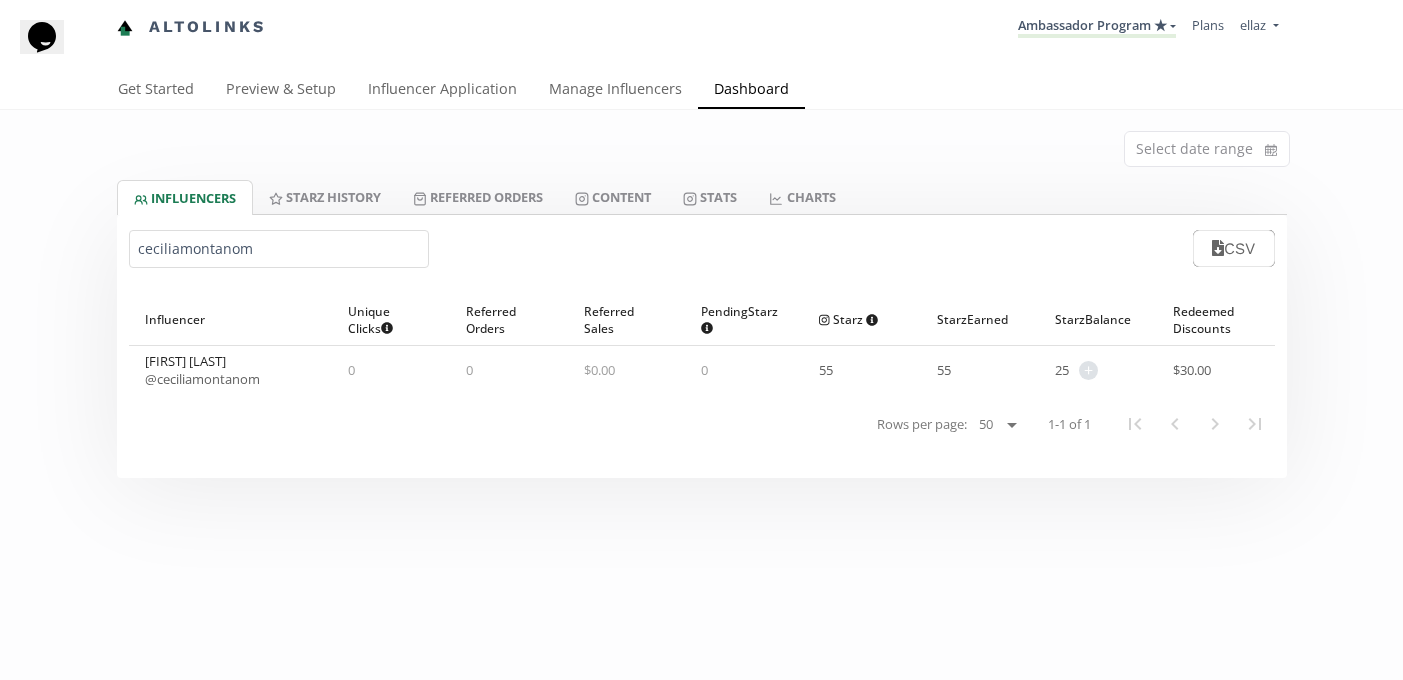 click on "@ ceciliamontanom" at bounding box center [202, 379] 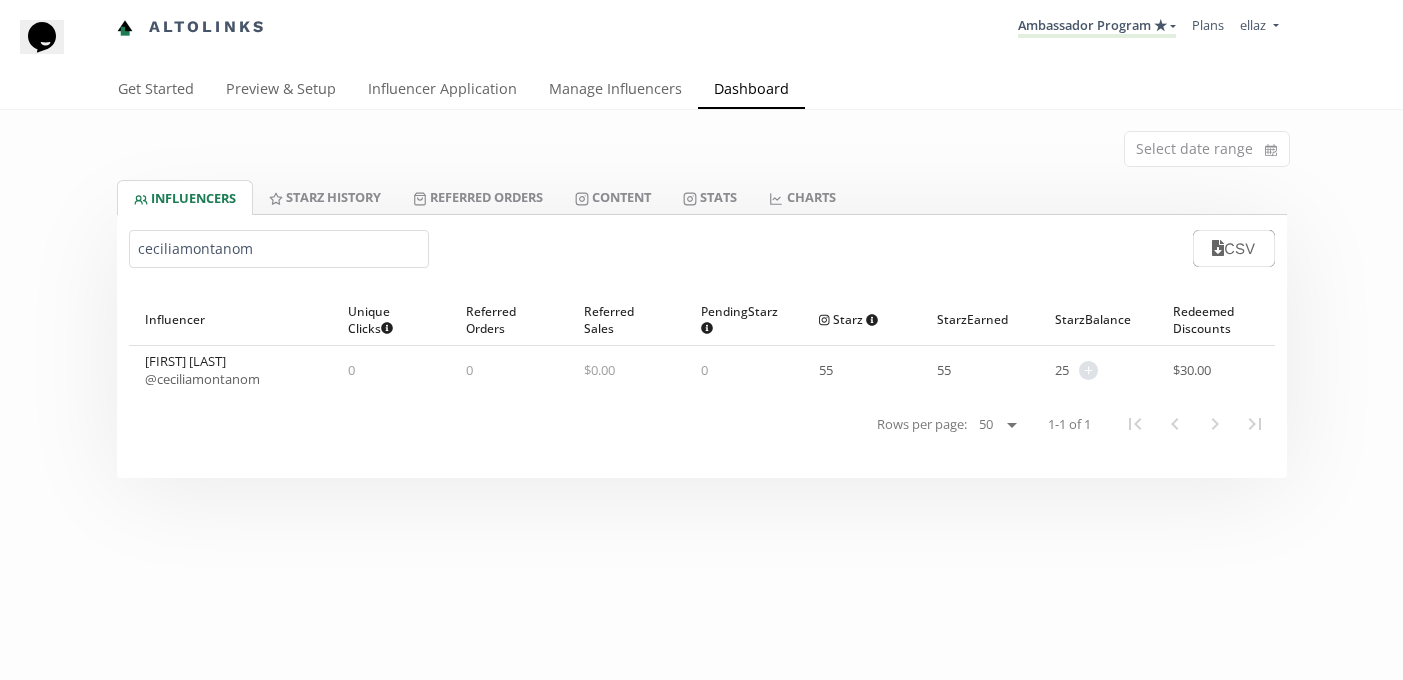 click on "@ ceciliamontanom" at bounding box center (202, 379) 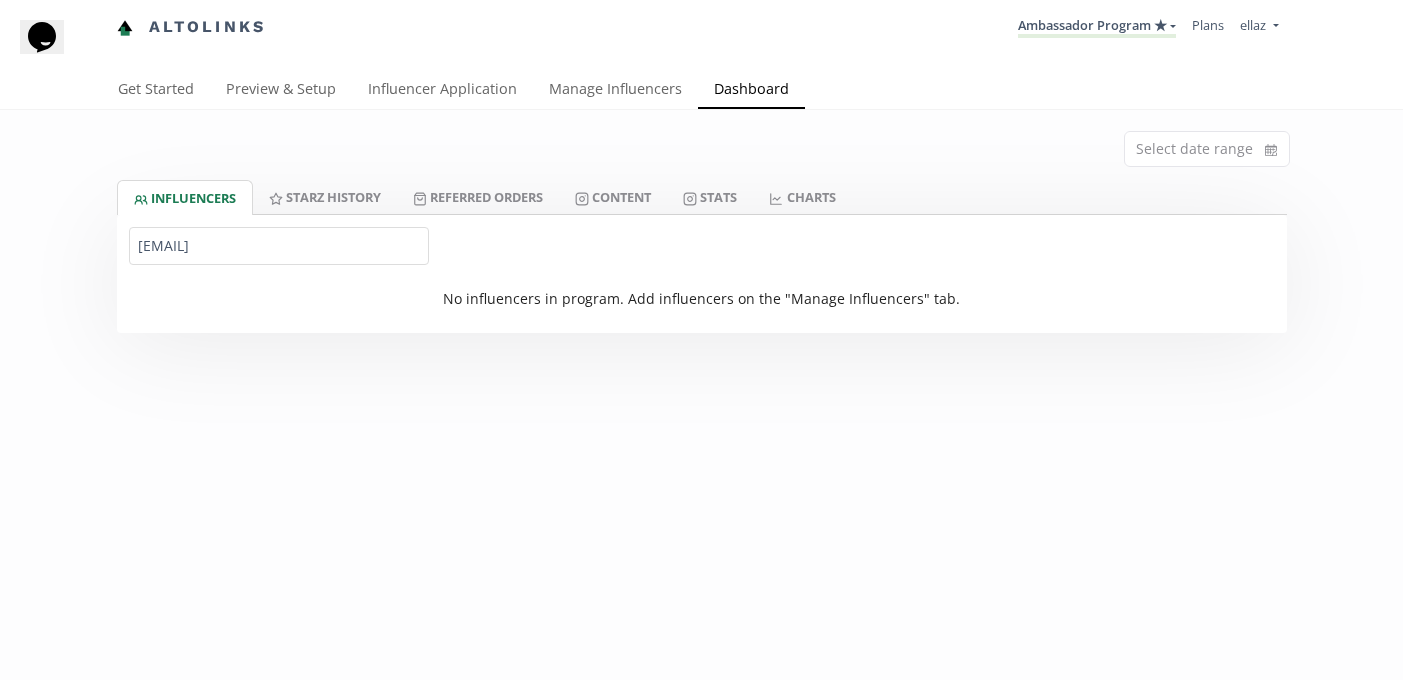 click on "@zarigonzz" at bounding box center [279, 246] 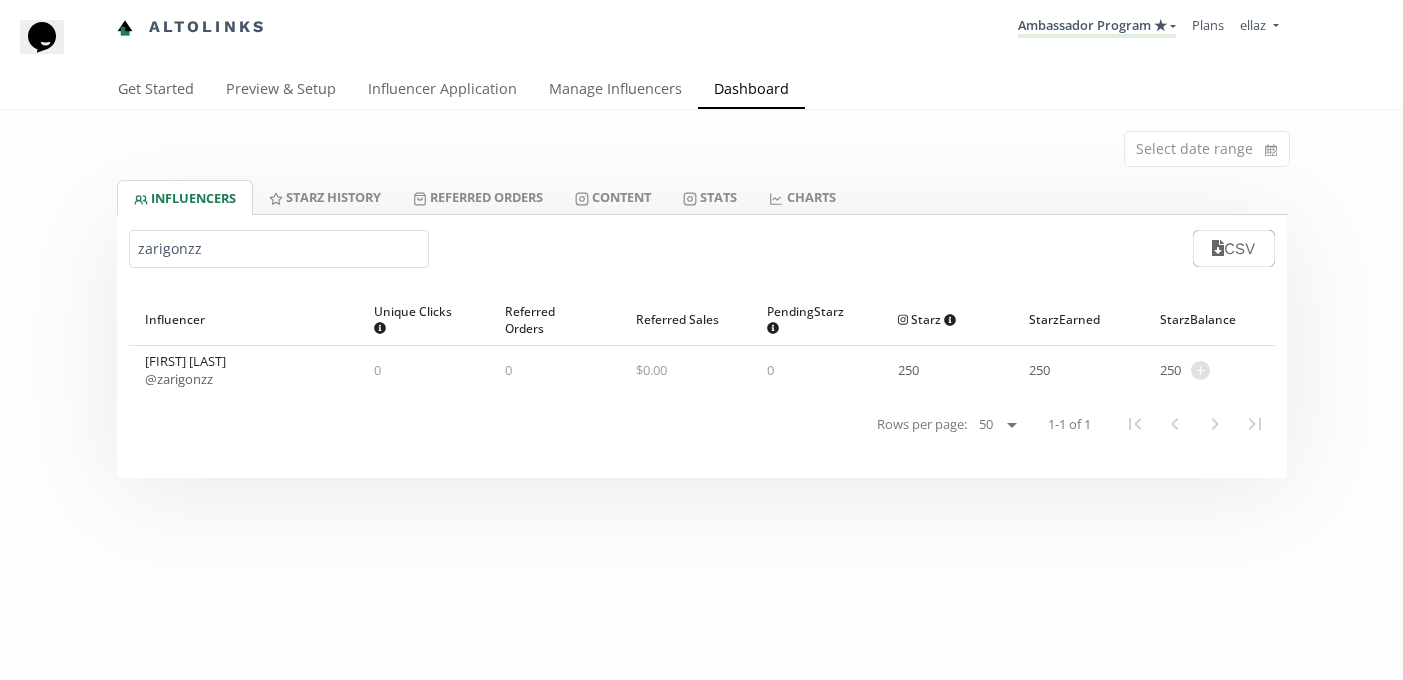 click on "zarigonzz" at bounding box center [279, 249] 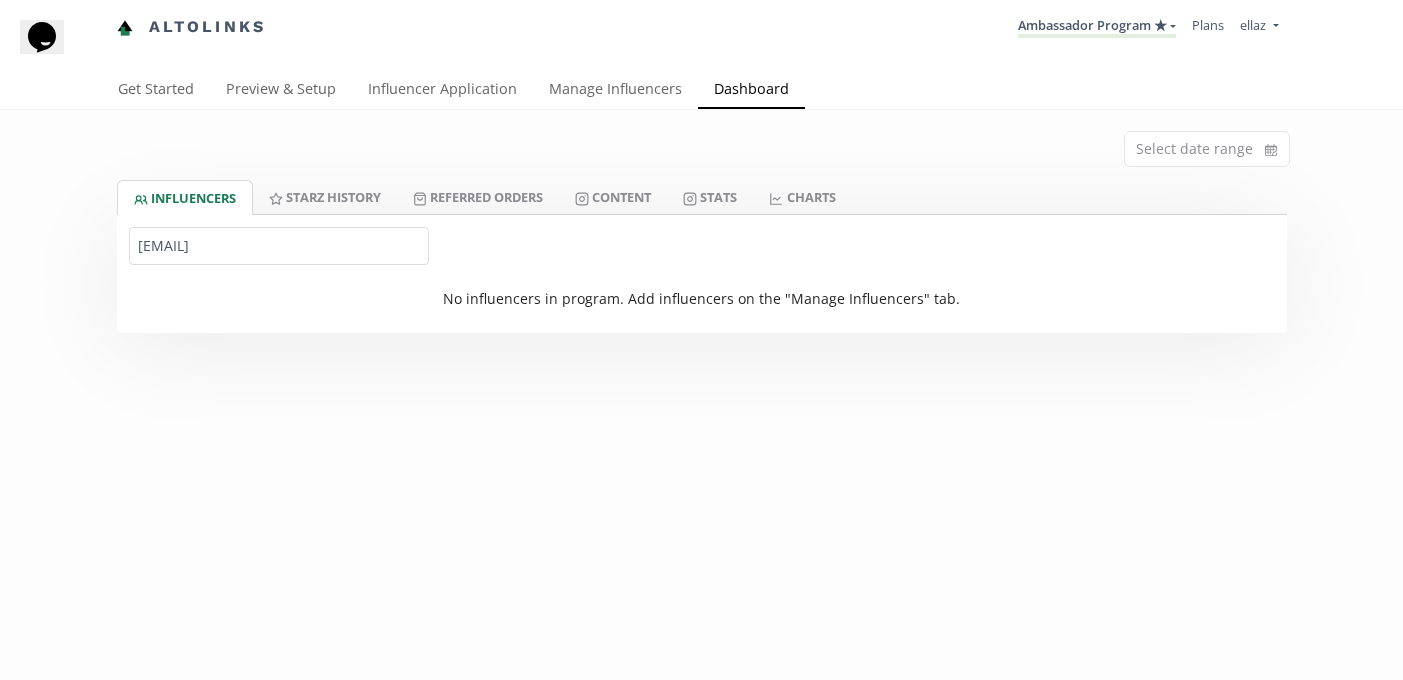click on "@divanedid" at bounding box center [279, 246] 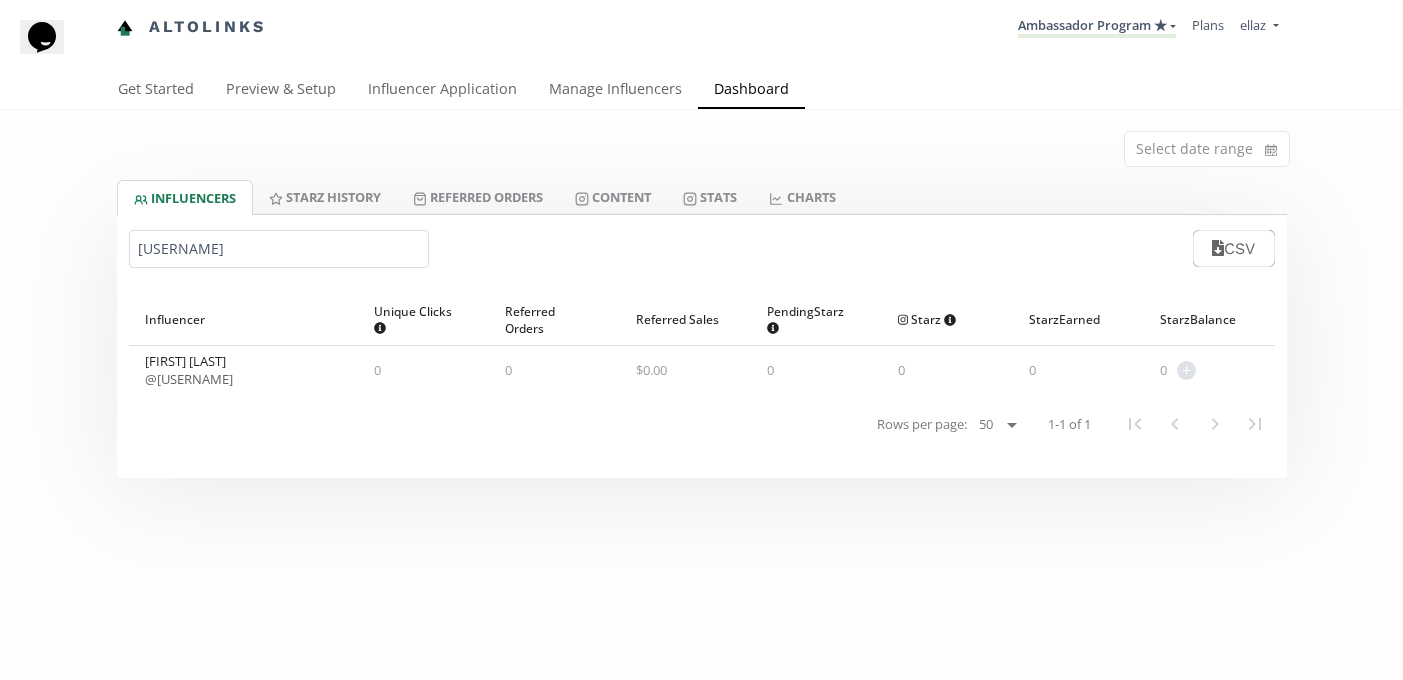 click on "divanedid" at bounding box center [279, 249] 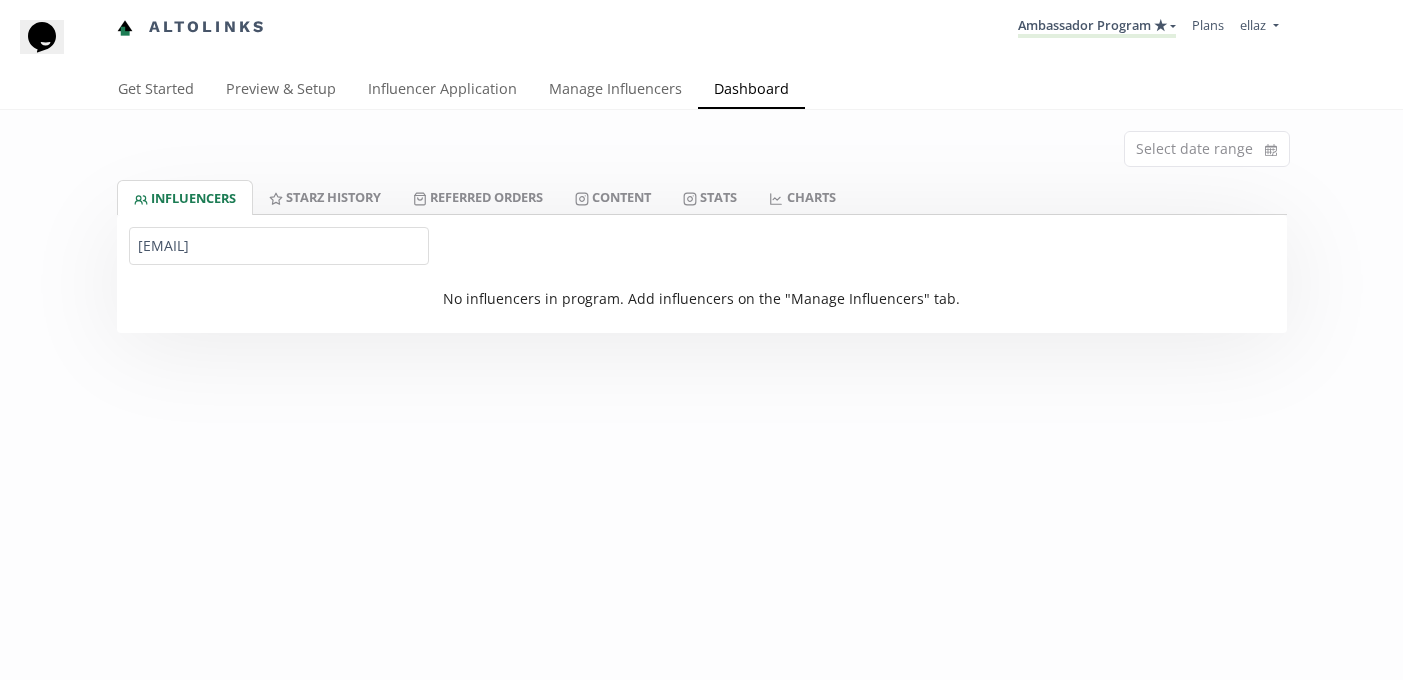 click on "@arangomeez" at bounding box center [279, 246] 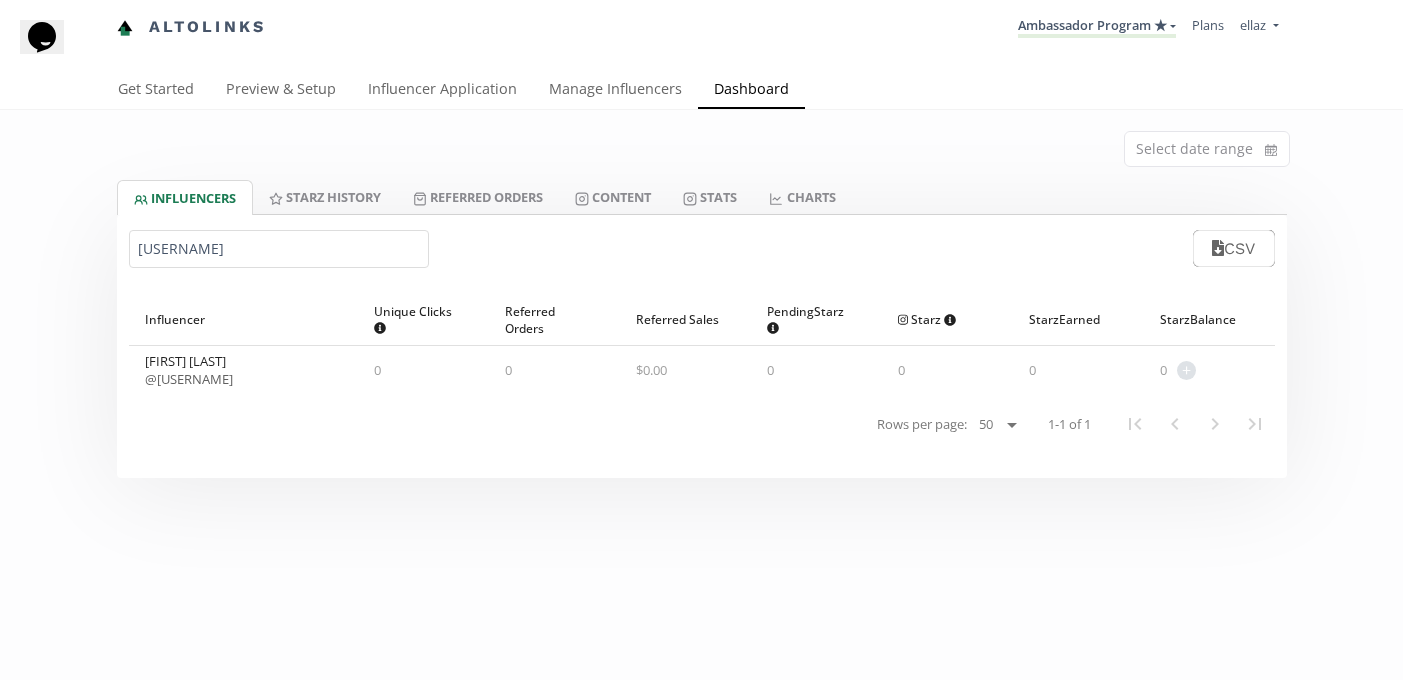 click on "arangomeez" at bounding box center [279, 249] 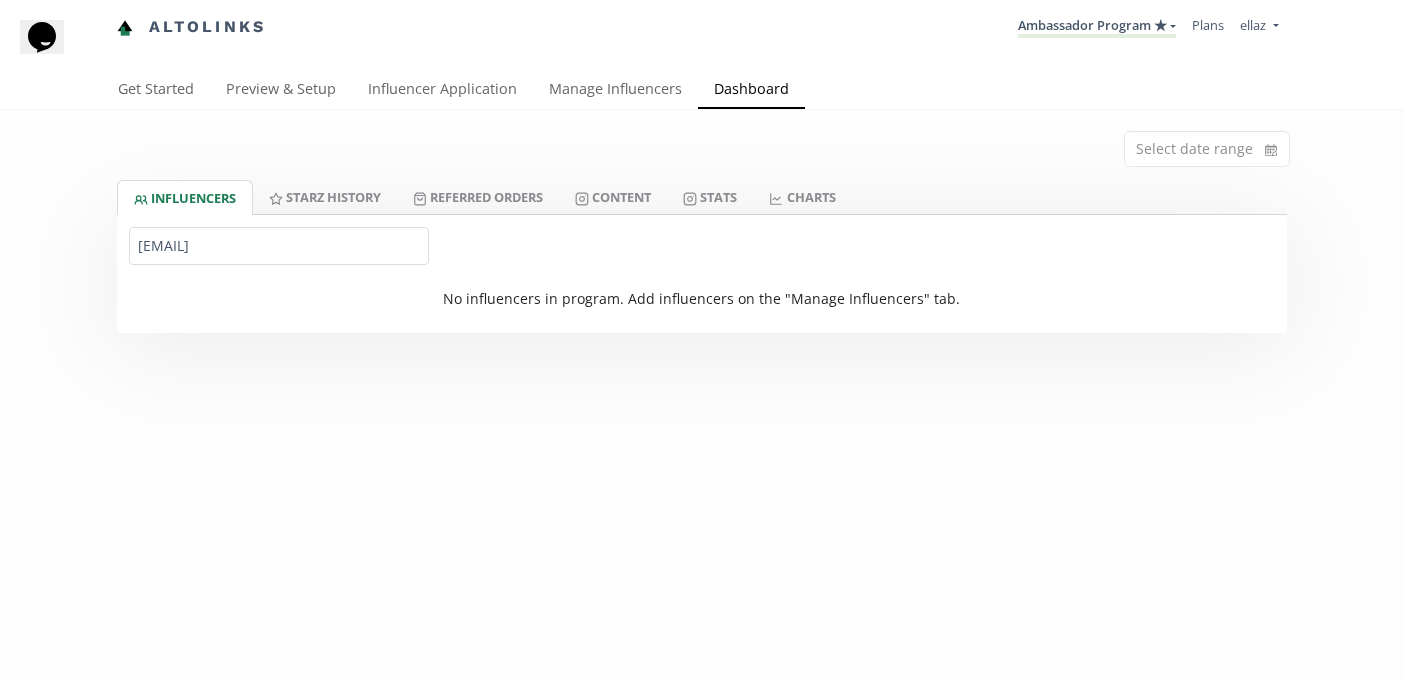 click on "@dann_glezarr" at bounding box center [279, 246] 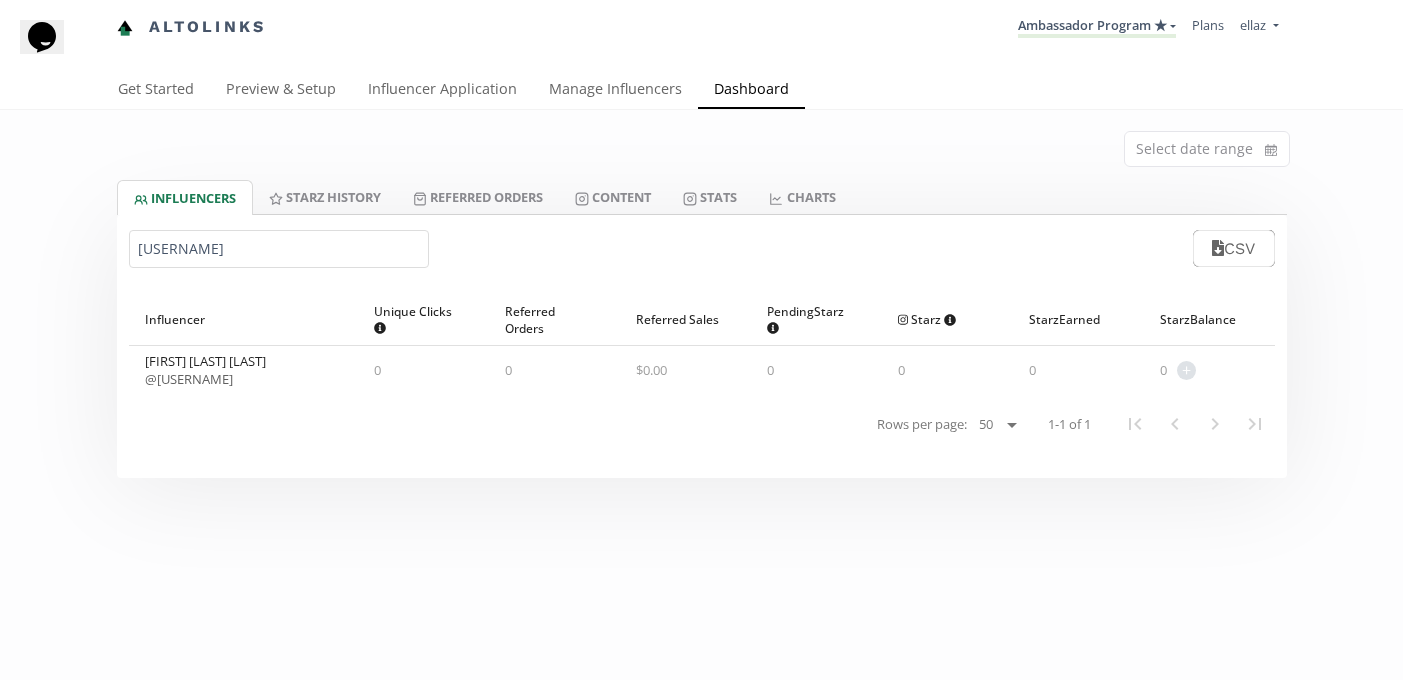 click on "dann_glezarr" at bounding box center [279, 249] 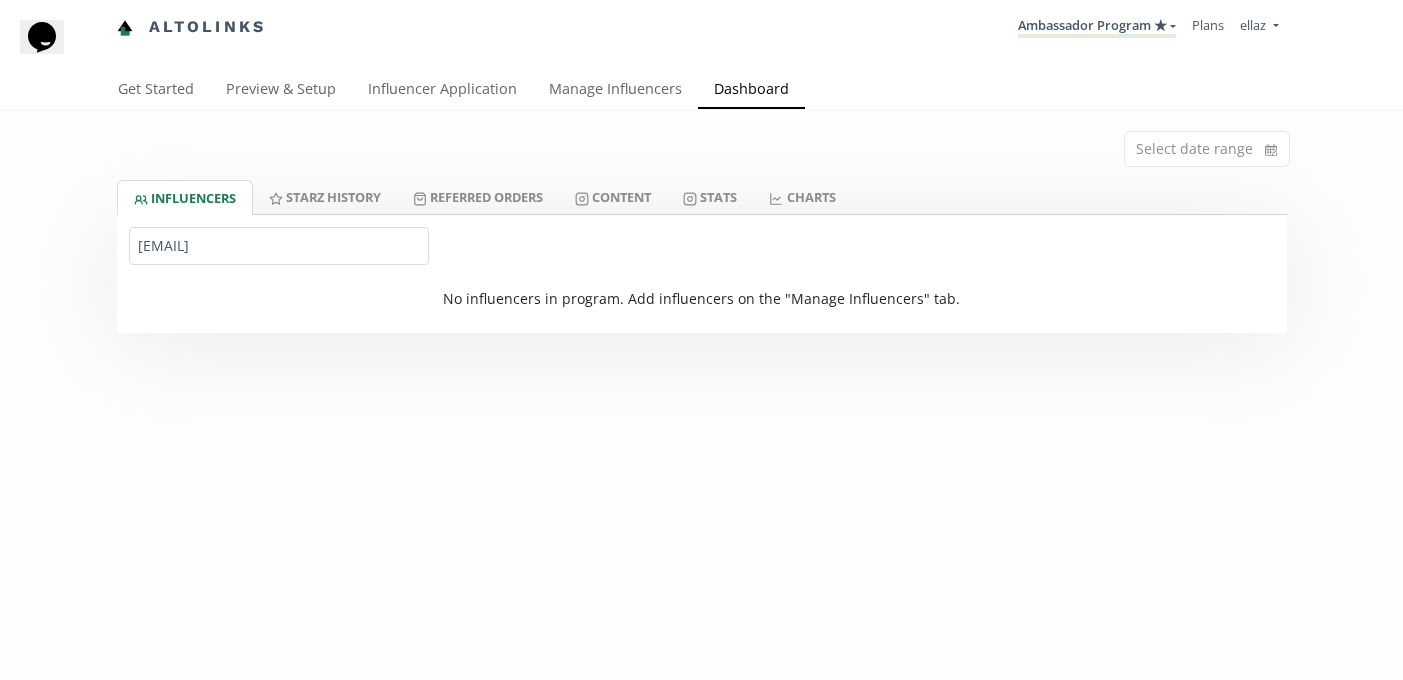 click on "@ale.brumm" at bounding box center (279, 246) 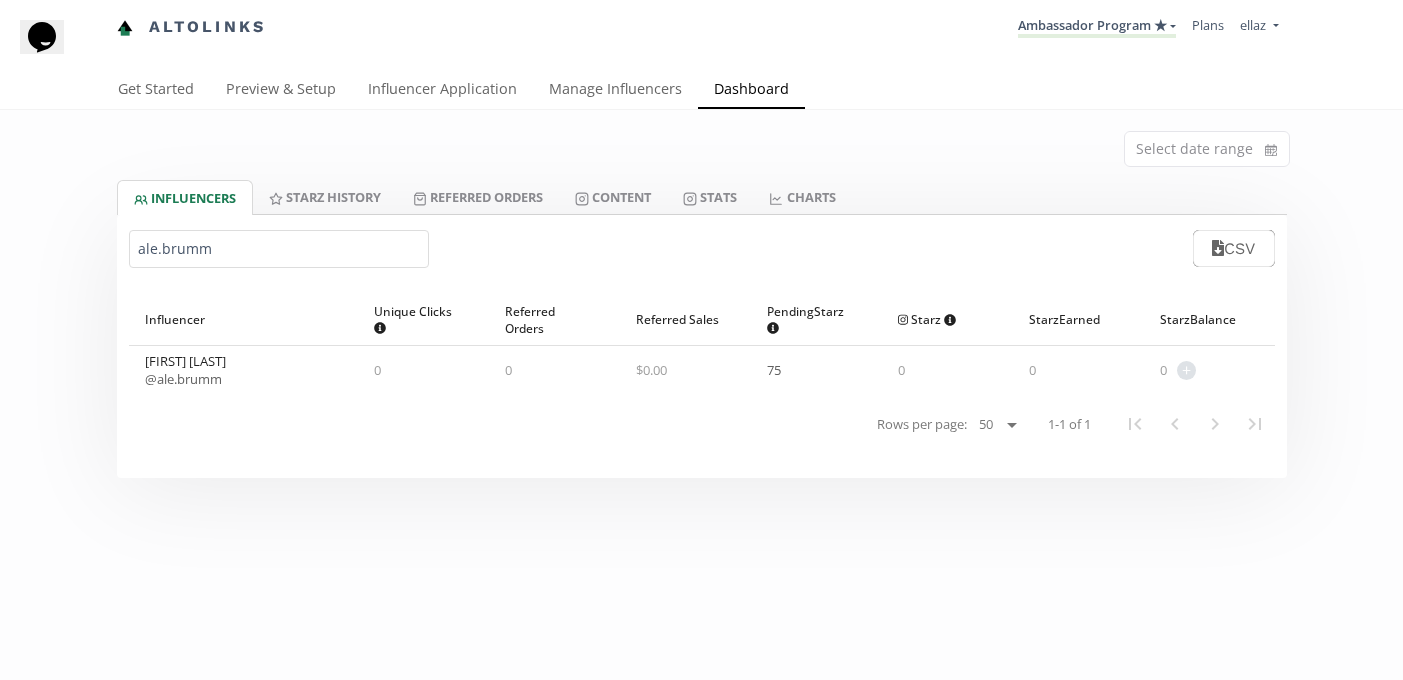 click on "ale.brumm" at bounding box center [279, 249] 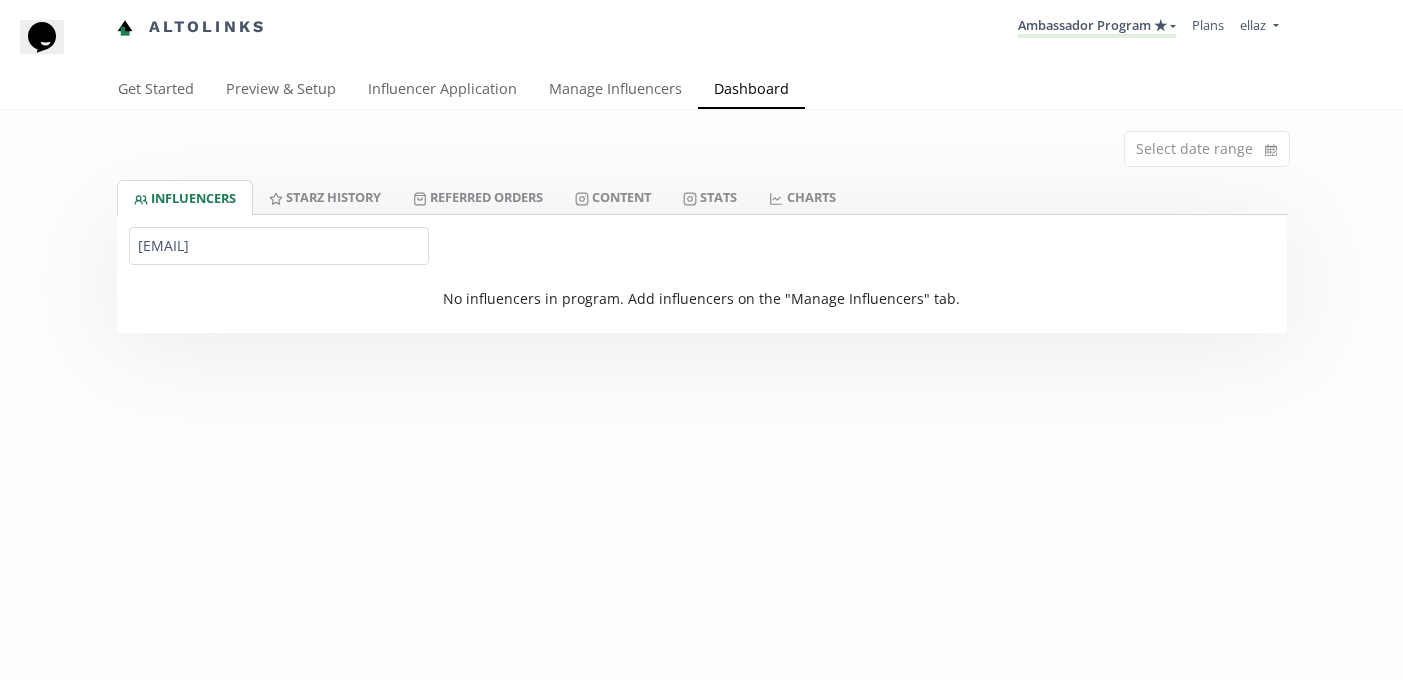 click on "@analuciaavv.brumm" at bounding box center [279, 246] 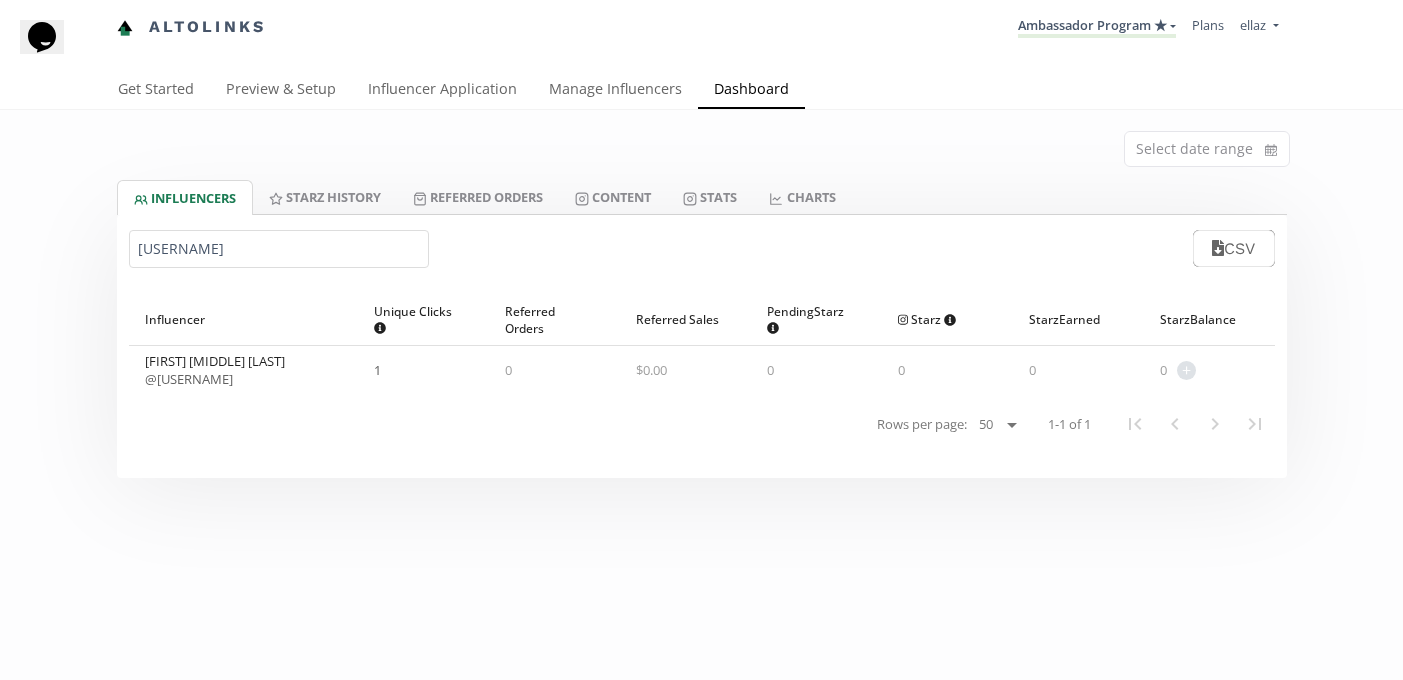click on "analuciaavv" at bounding box center [279, 249] 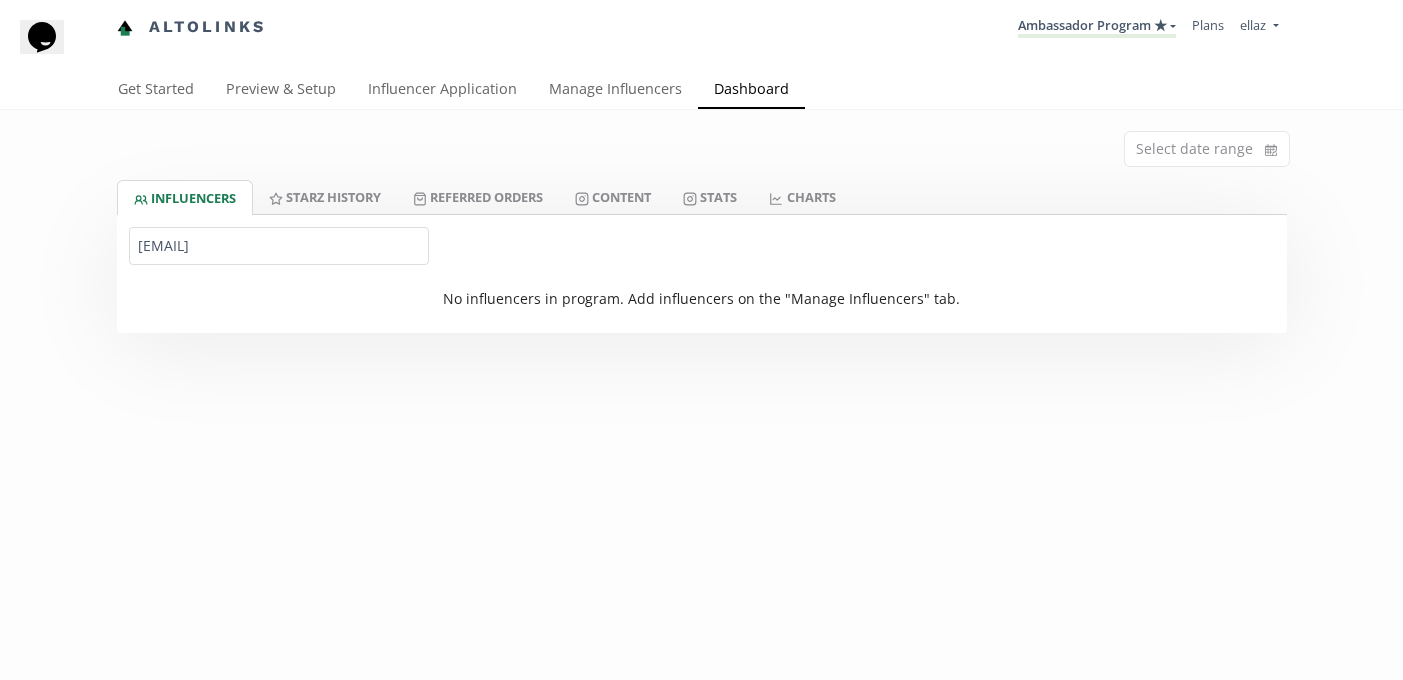click on "@constanza.ggm" at bounding box center (279, 246) 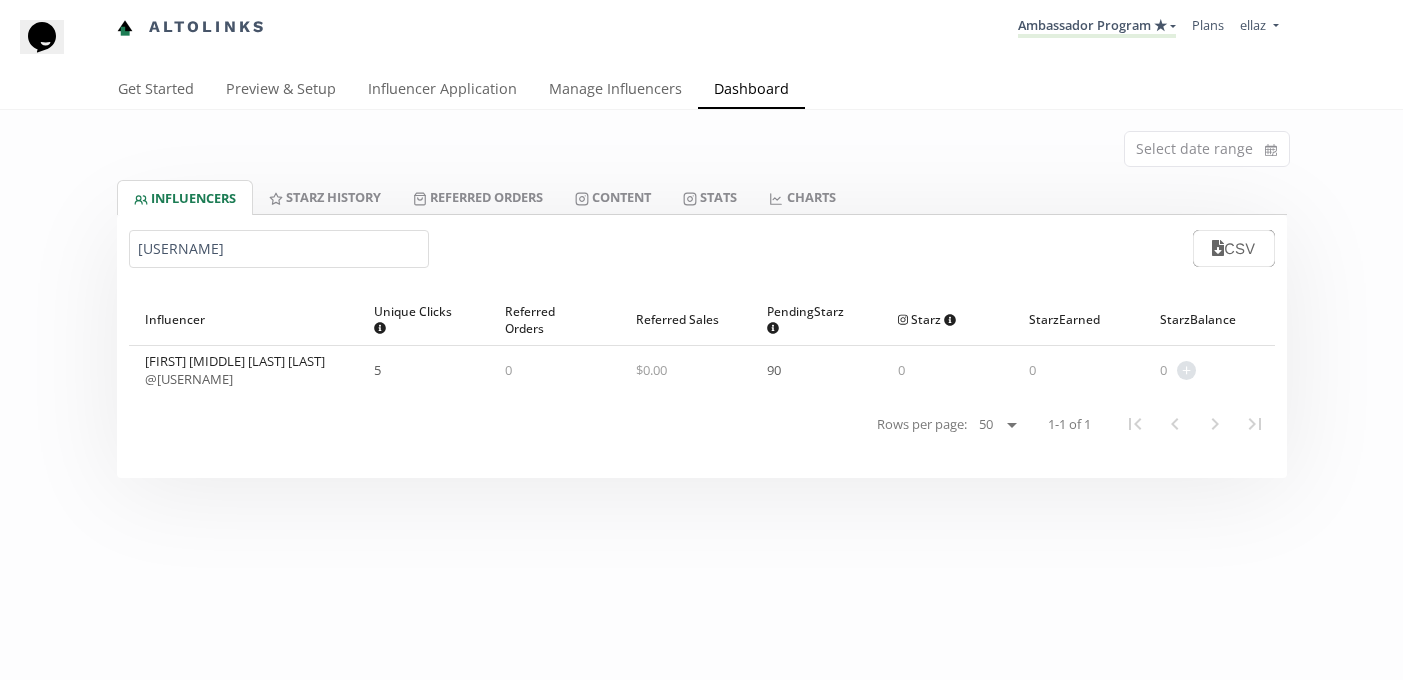 click on "constanza.ggm" at bounding box center [279, 249] 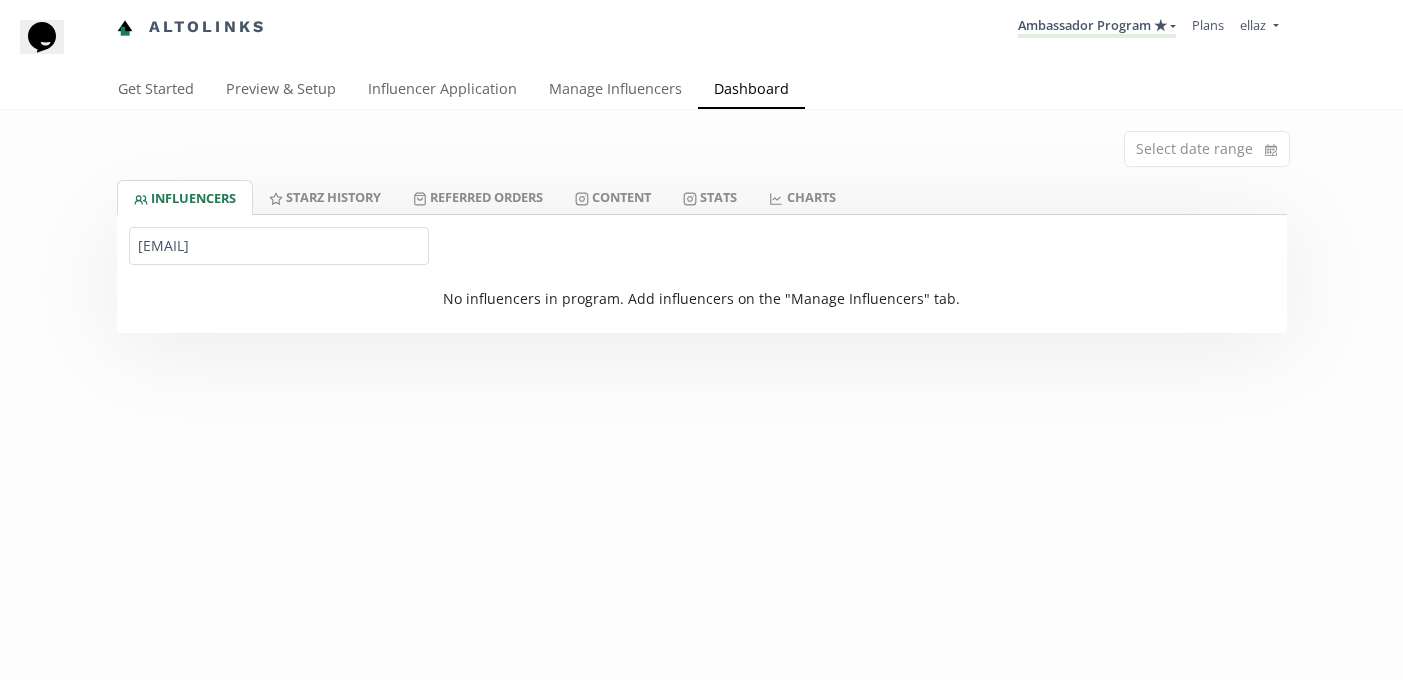 click on "@kiki.ochs" at bounding box center (279, 246) 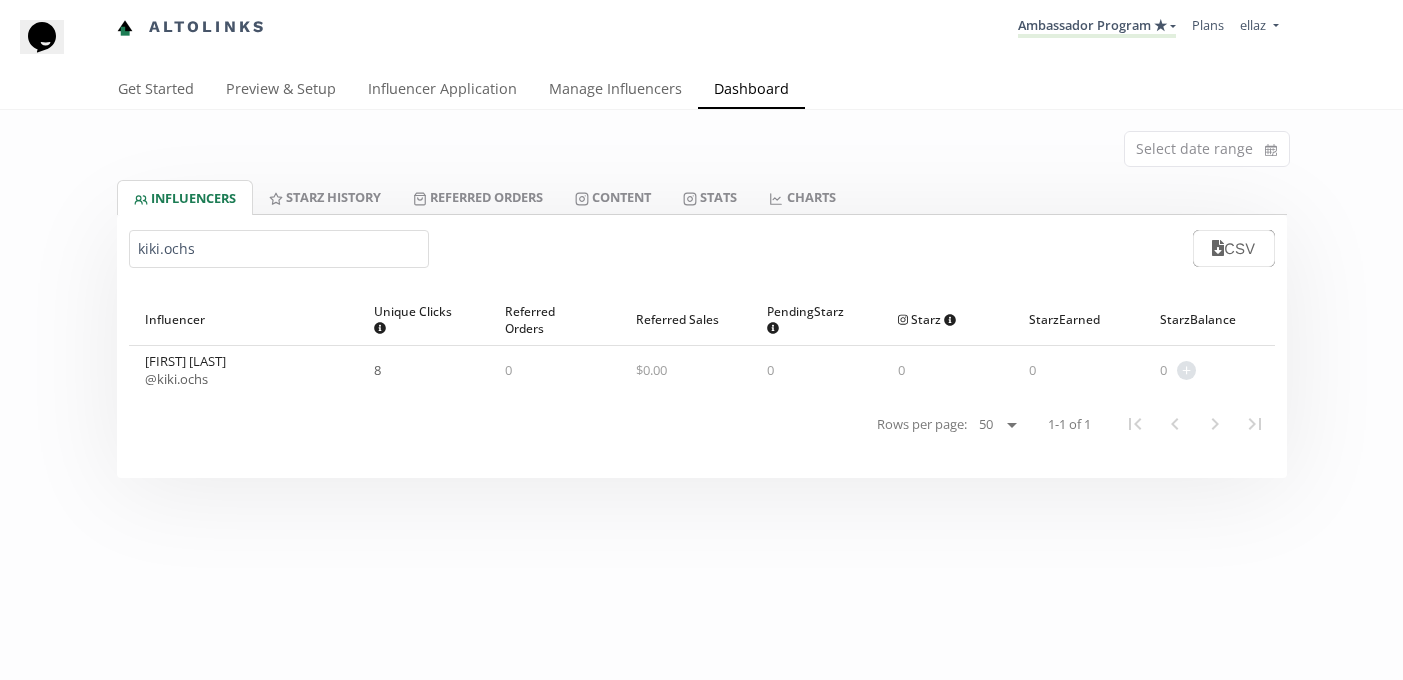 type on "kiki.ochs" 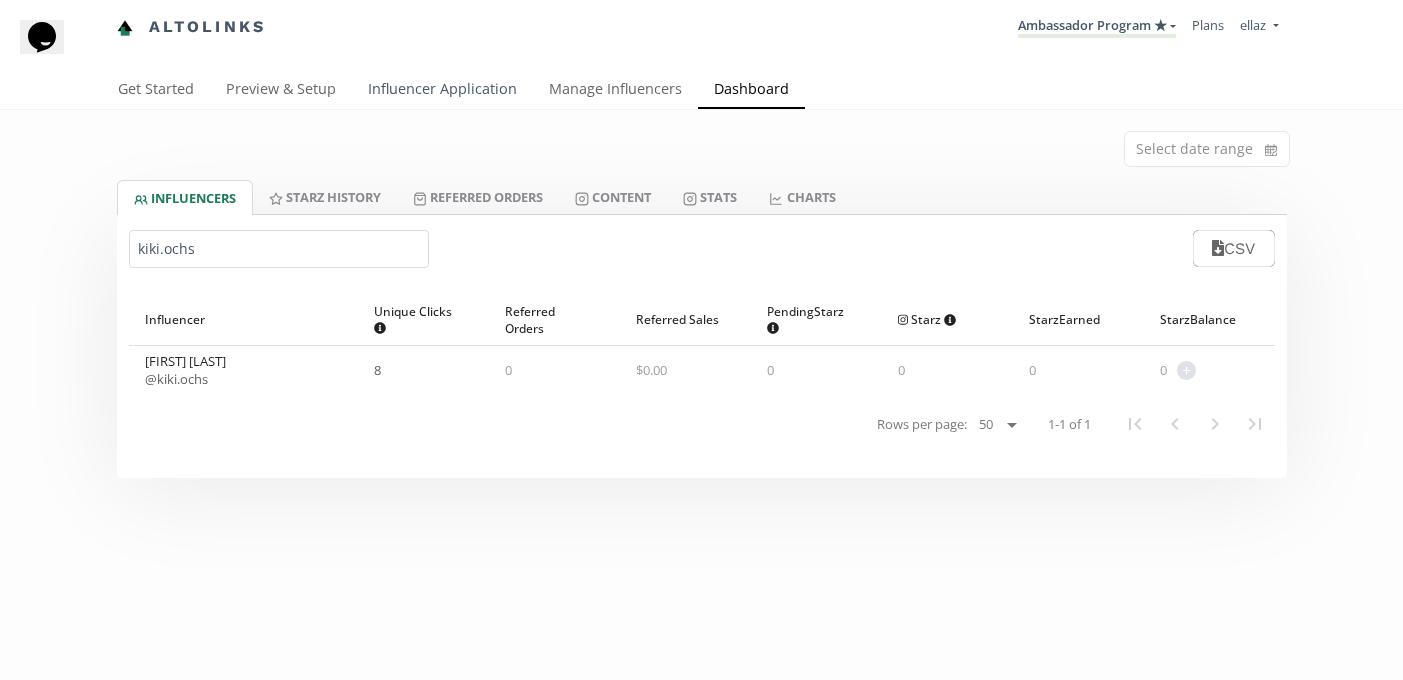 click on "Influencer Application" at bounding box center [442, 91] 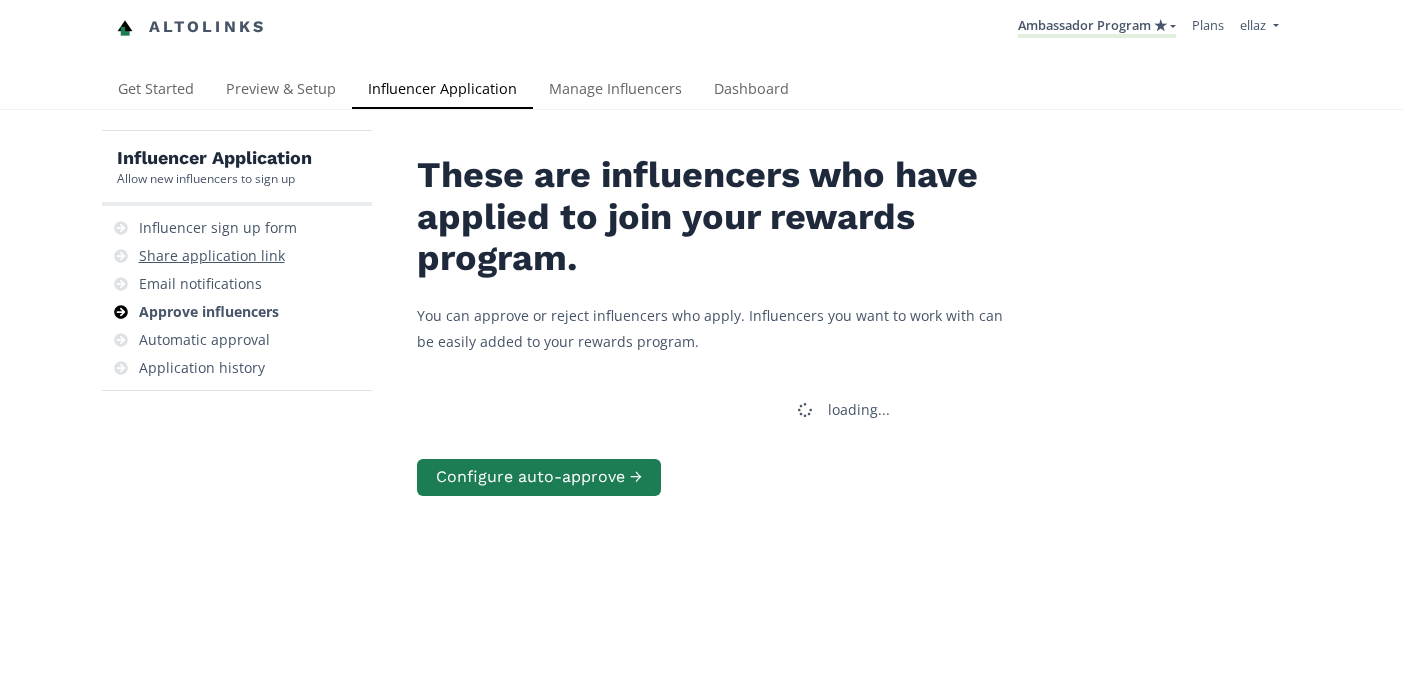 scroll, scrollTop: 0, scrollLeft: 0, axis: both 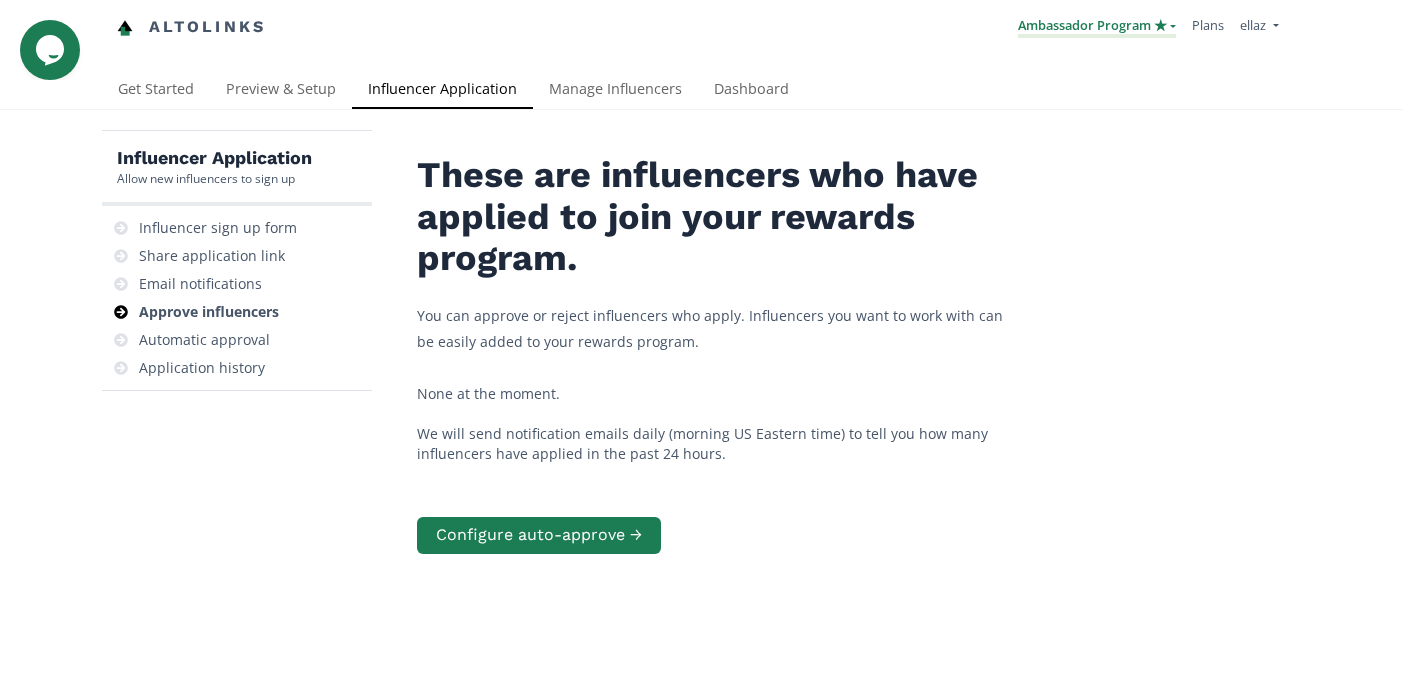 click on "Ambassador Program ★" at bounding box center (1097, 27) 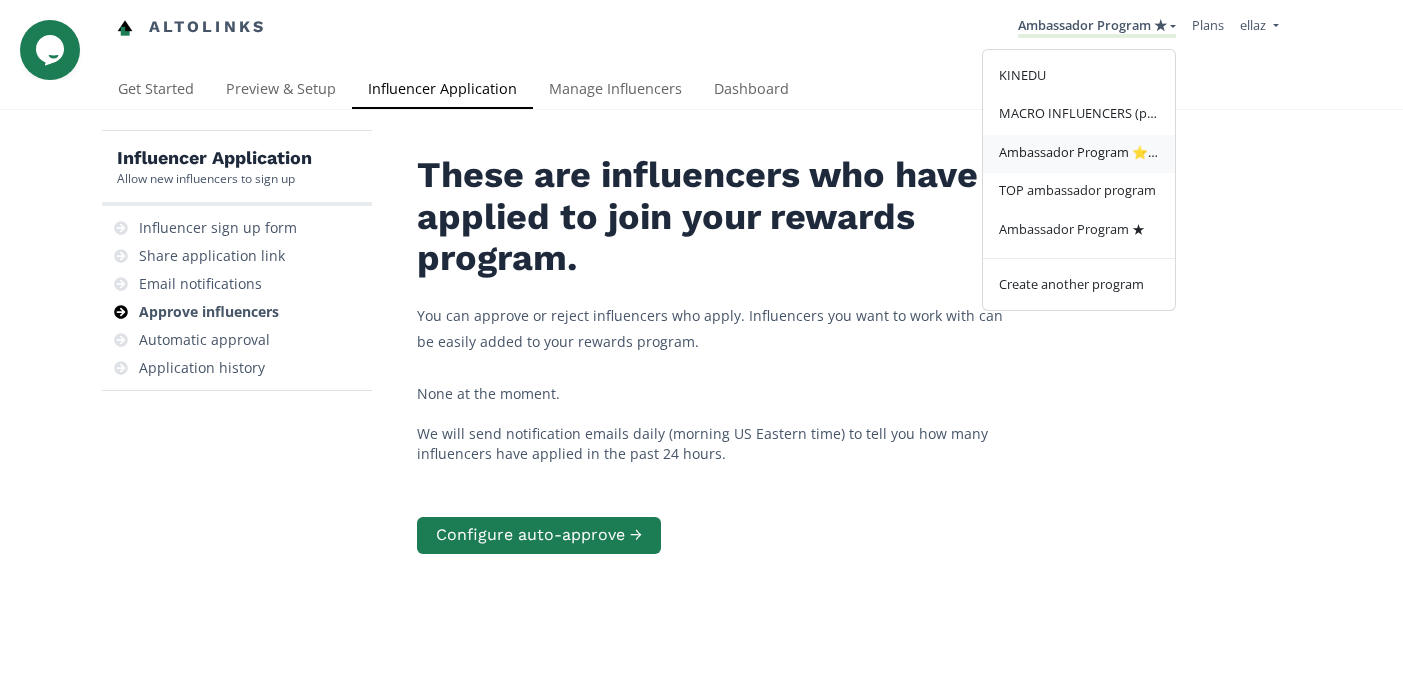 click on "Ambassador Program ⭐️⭐️" at bounding box center (1079, 152) 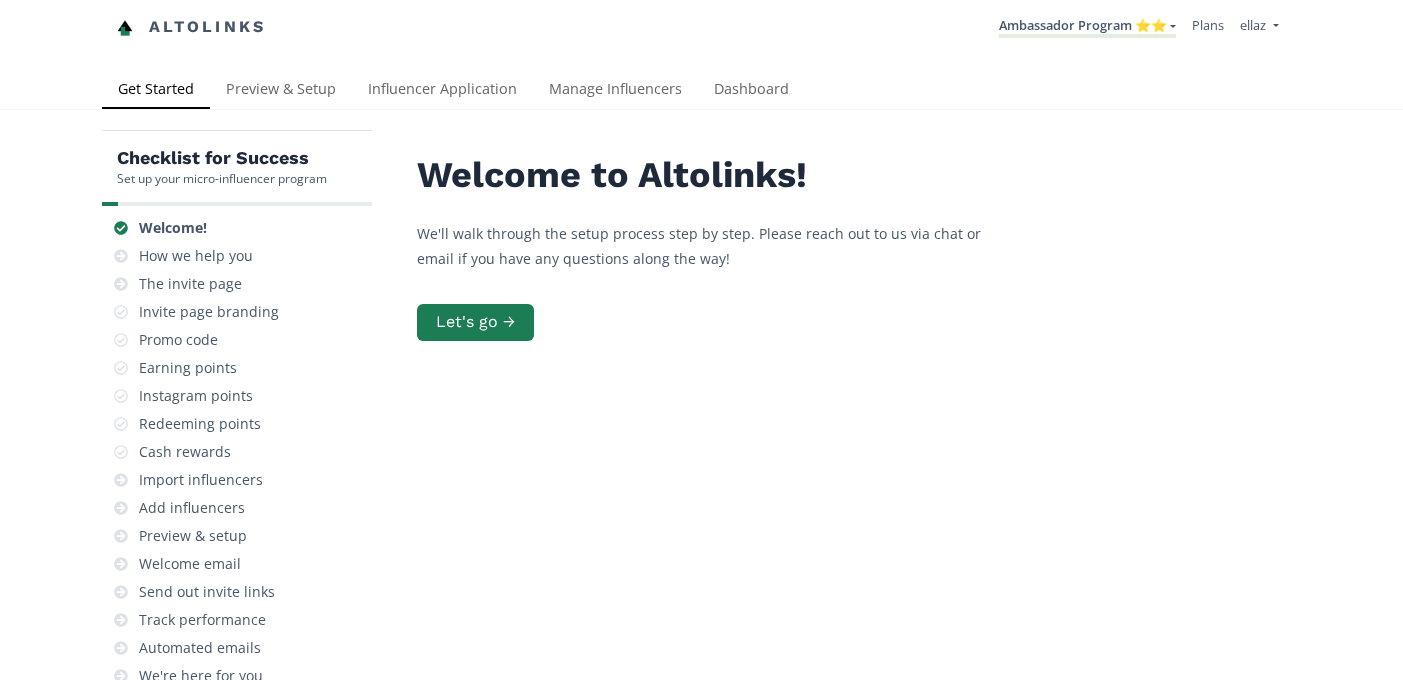 scroll, scrollTop: 0, scrollLeft: 0, axis: both 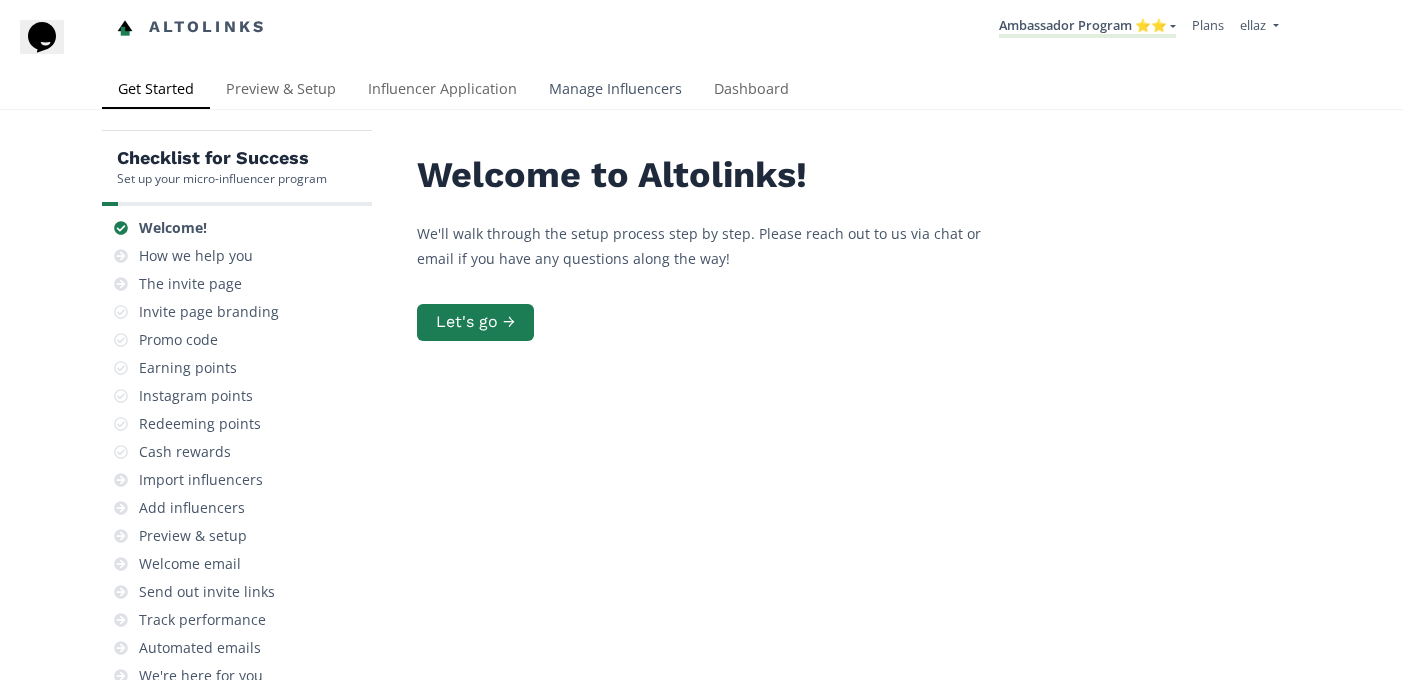 click on "Manage Influencers" at bounding box center [615, 91] 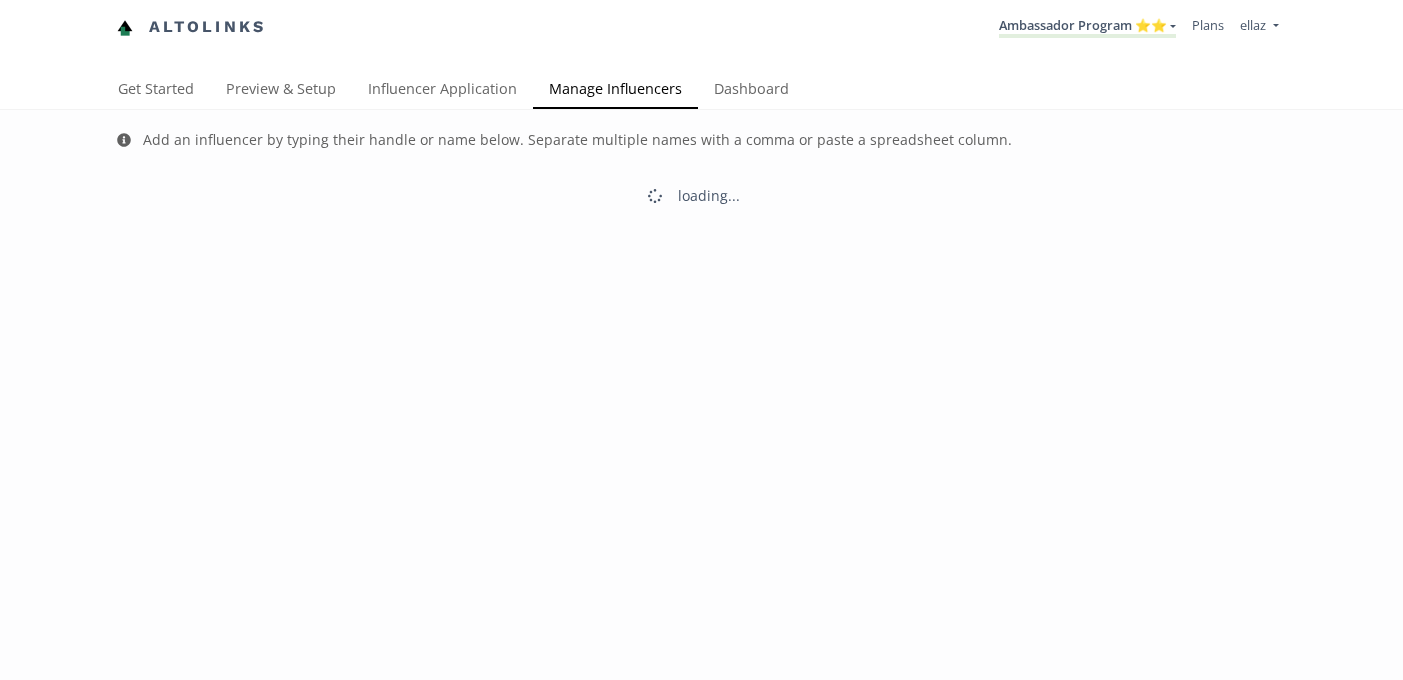 scroll, scrollTop: 0, scrollLeft: 0, axis: both 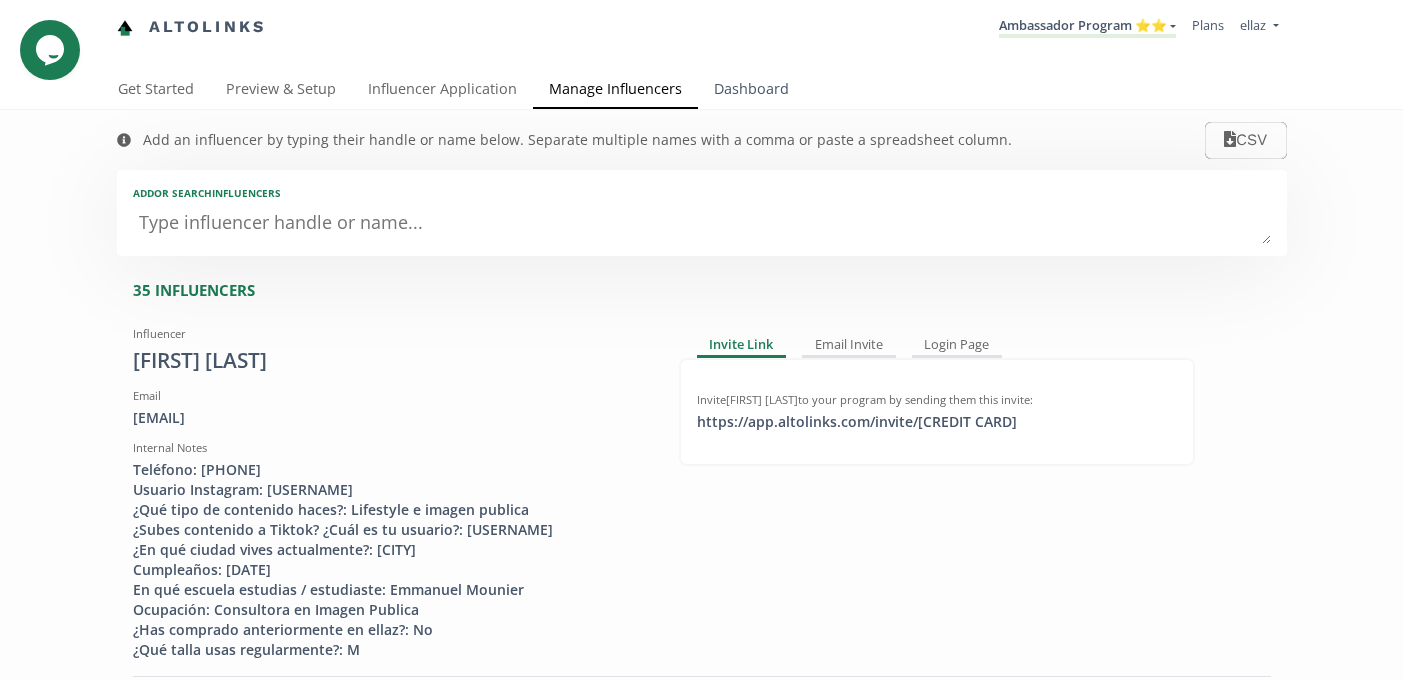 click on "Dashboard" at bounding box center [751, 91] 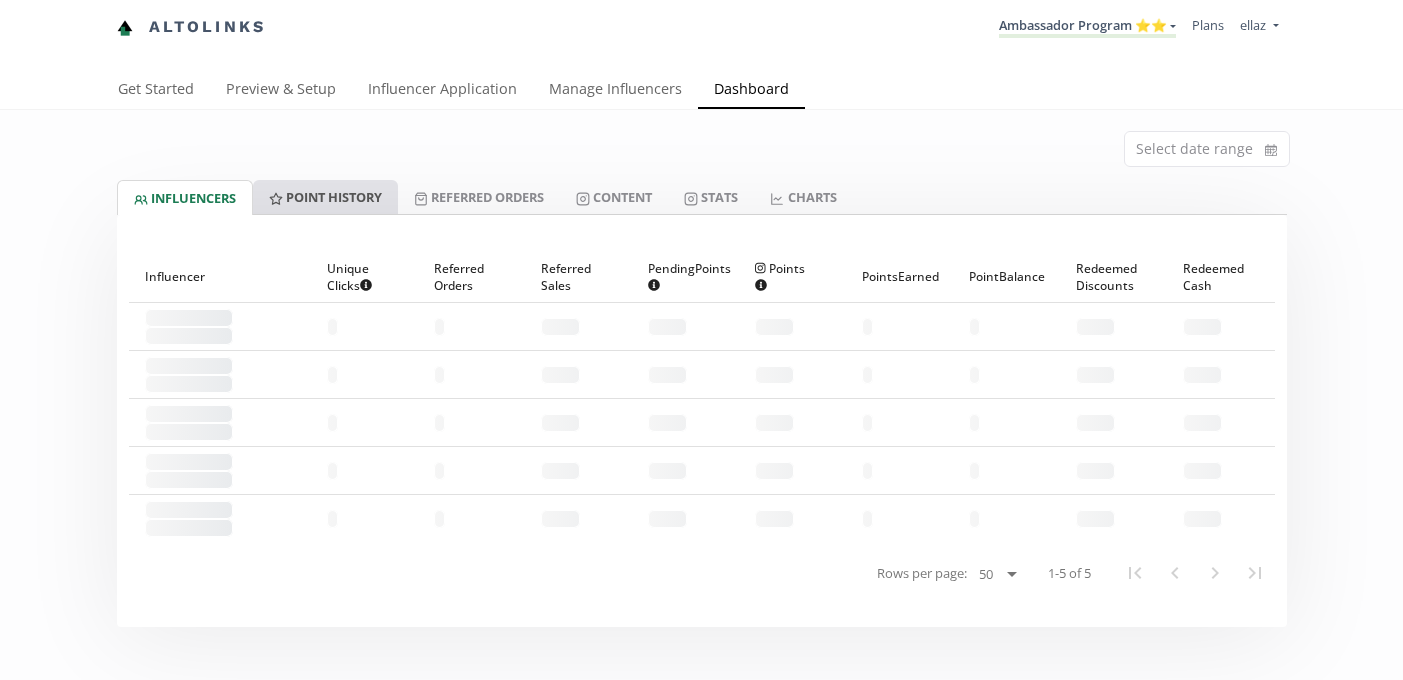 scroll, scrollTop: 0, scrollLeft: 0, axis: both 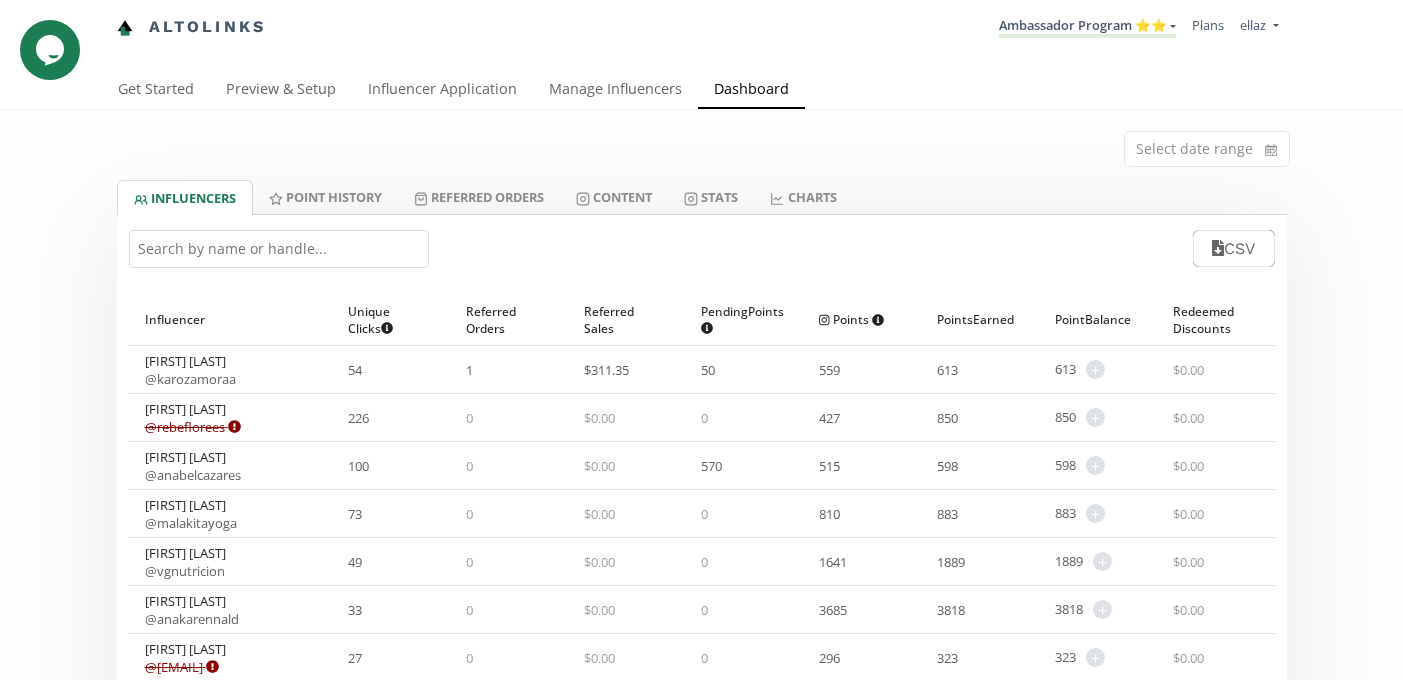 click at bounding box center (279, 249) 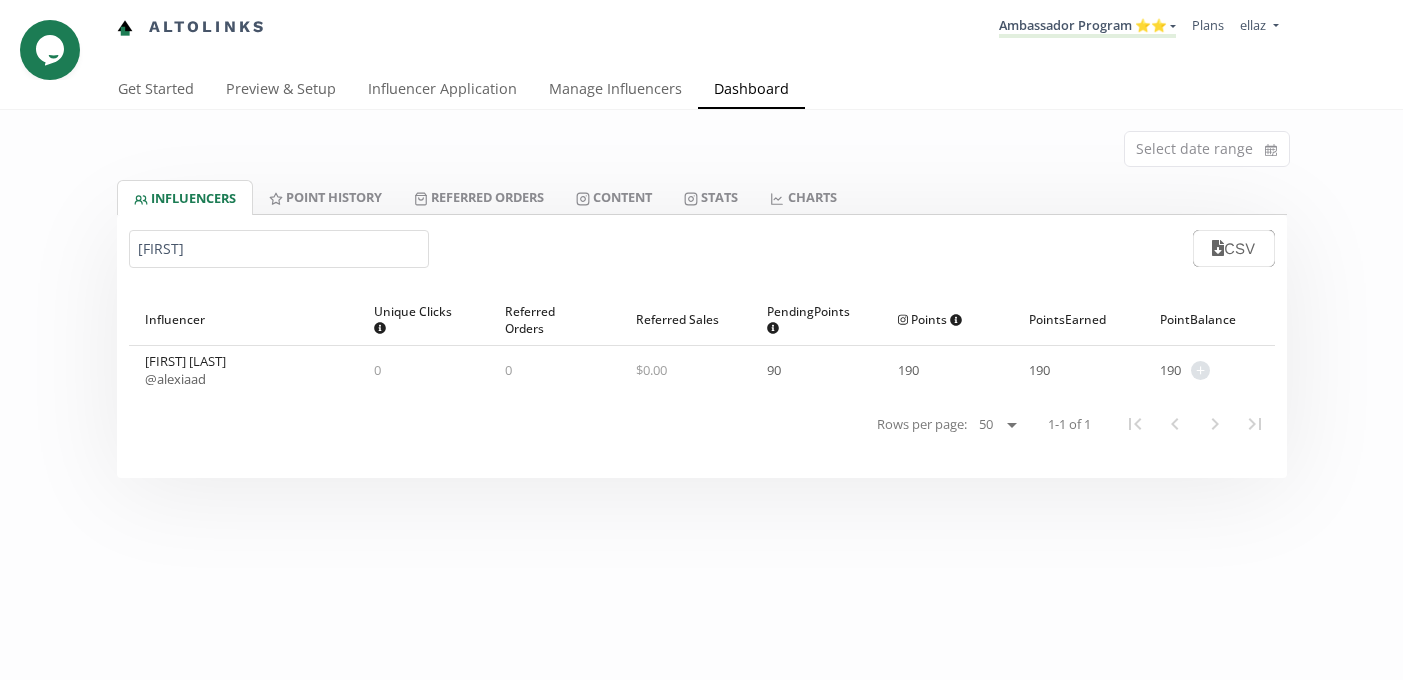 click on "[FIRST]" at bounding box center [279, 249] 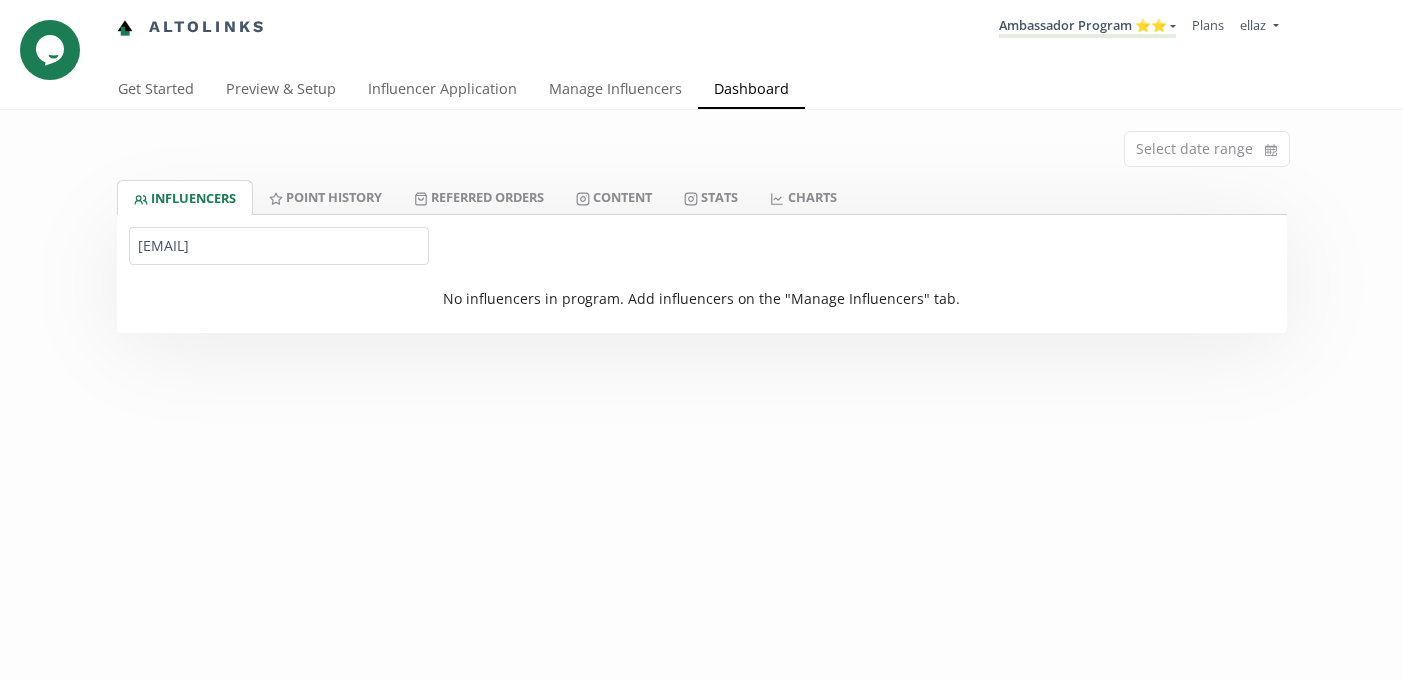click on "[EMAIL]" at bounding box center [279, 246] 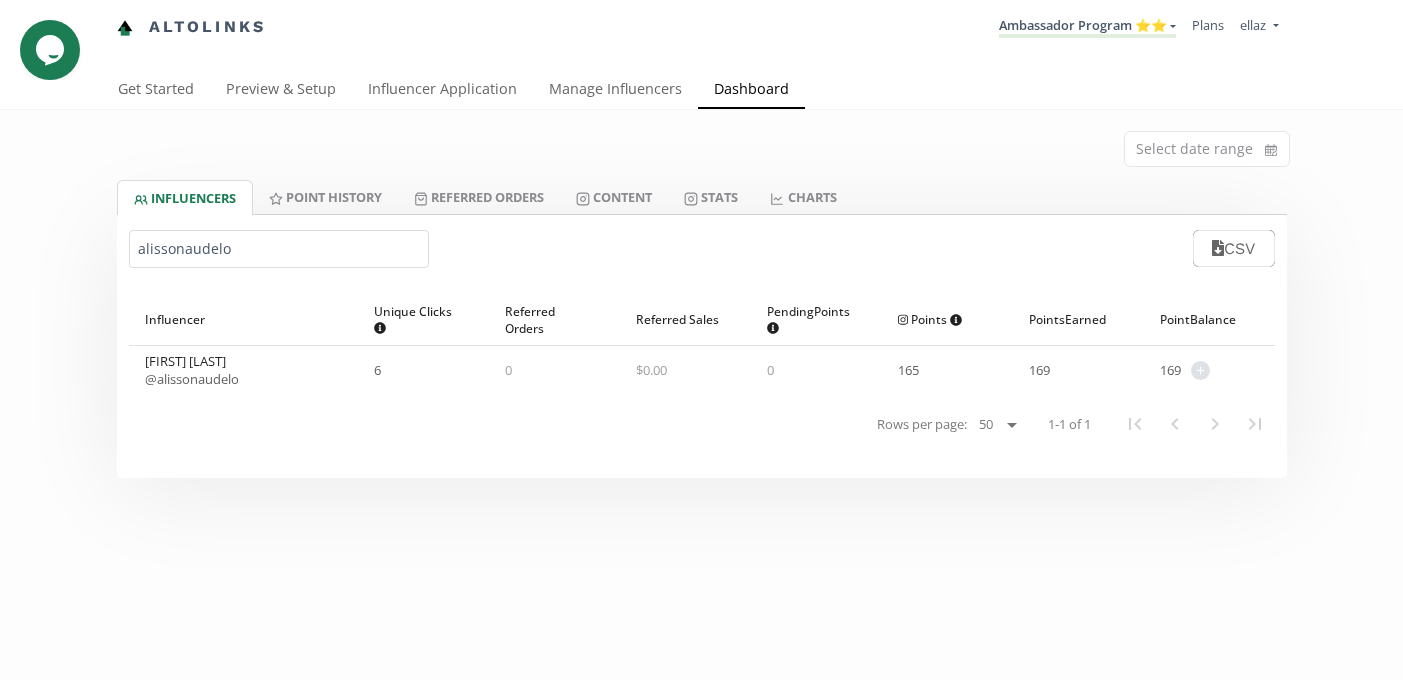 type on "alissonaudelo" 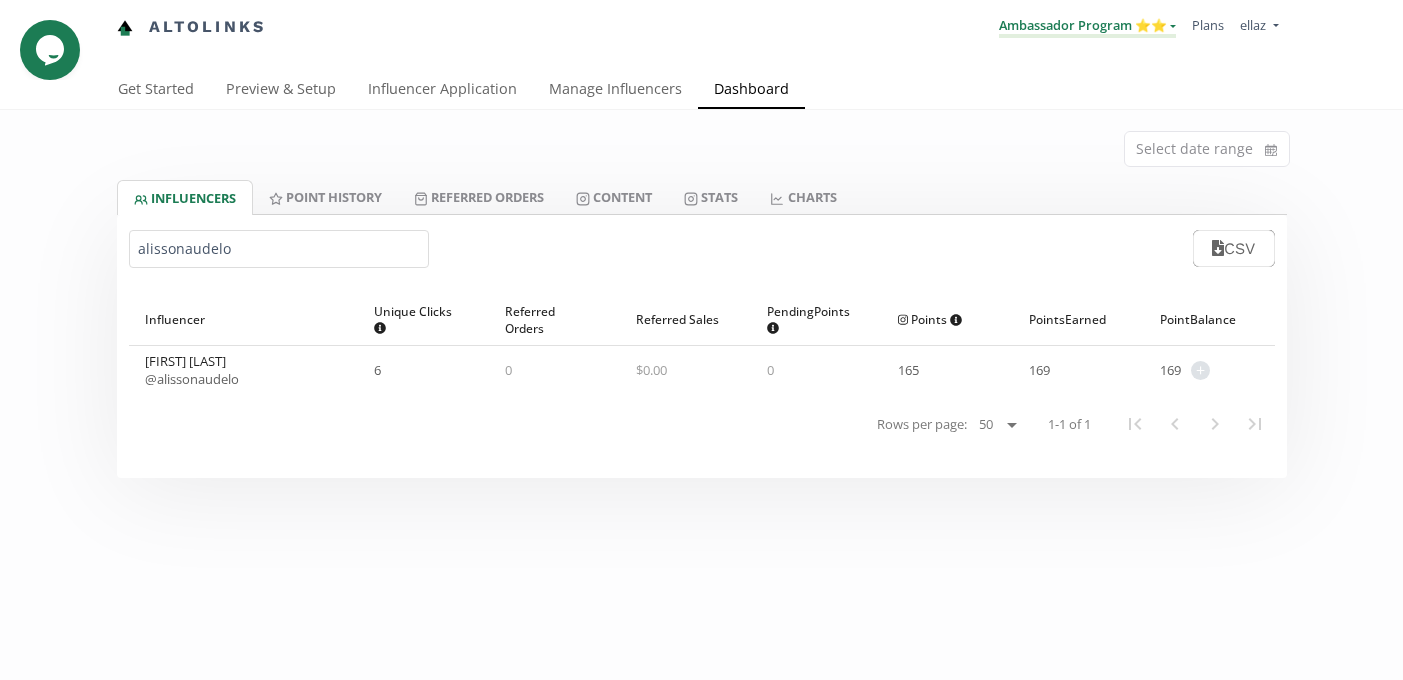 click on "Ambassador Program ⭐️⭐️" at bounding box center (1087, 27) 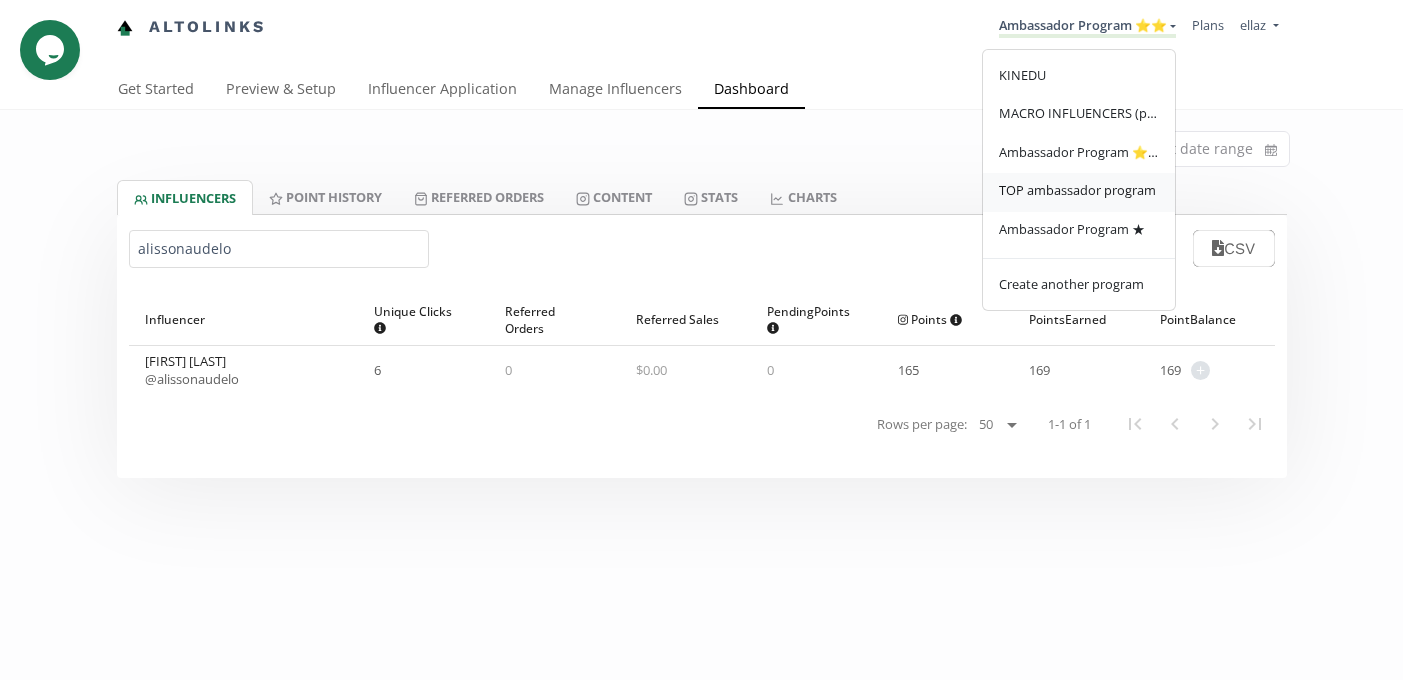 click on "TOP ambassador program" at bounding box center [1077, 190] 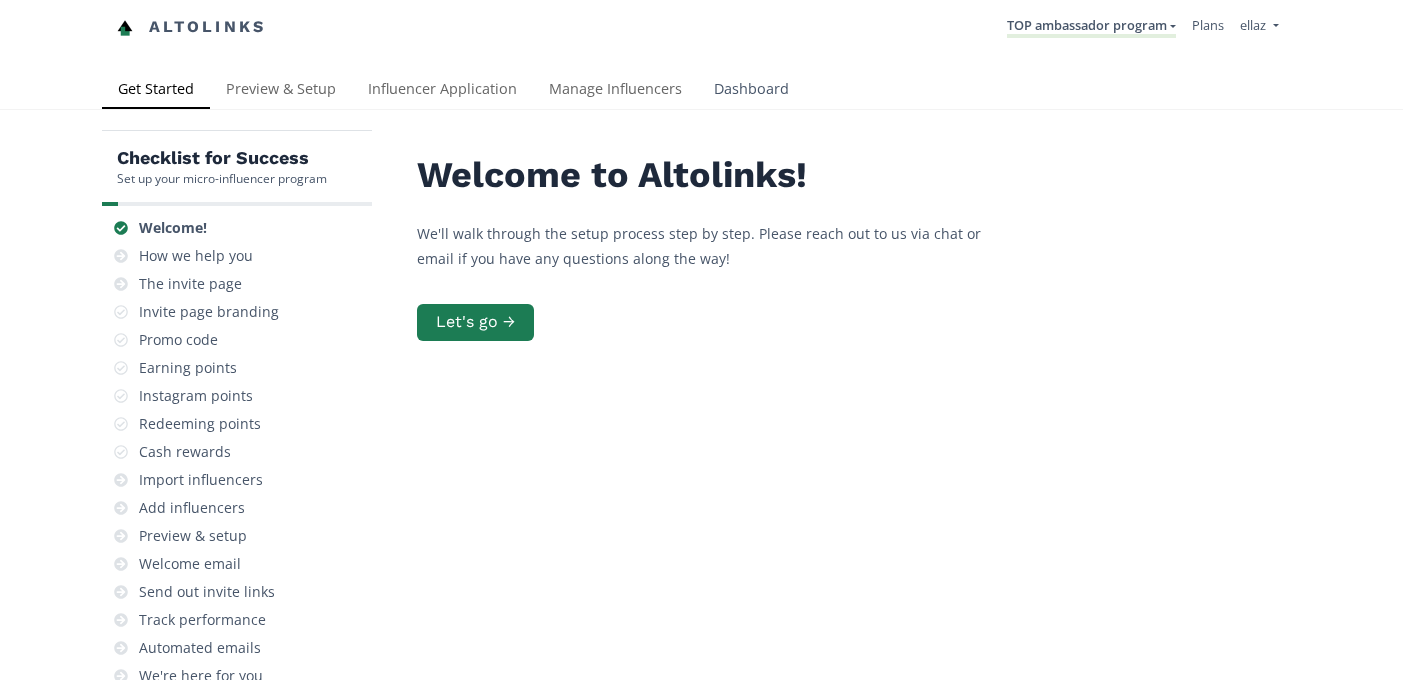 scroll, scrollTop: 0, scrollLeft: 0, axis: both 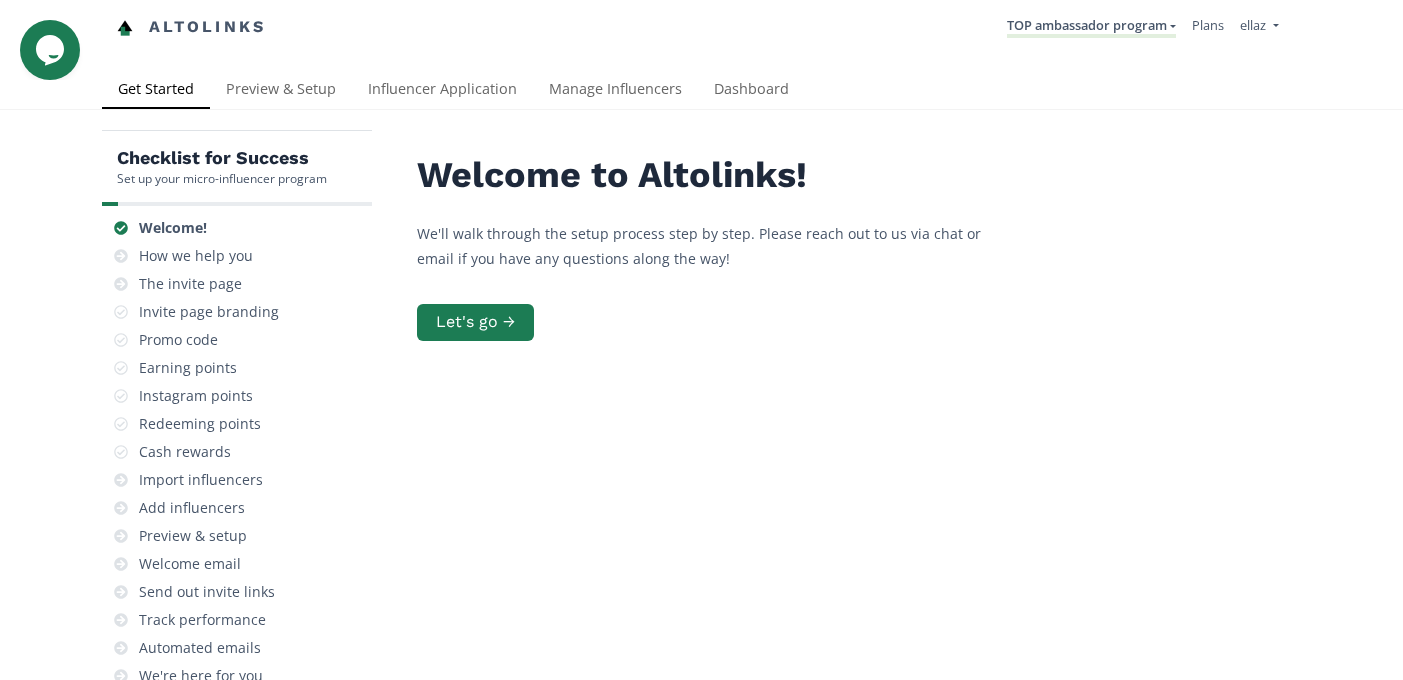 click on "Altolinks
TOP ambassador program
KINEDU
MACRO INFLUENCERS (prog ventas)
Ambassador Program ⭐️⭐️ TOP ambassador program Ambassador Program ★" at bounding box center (701, 35) 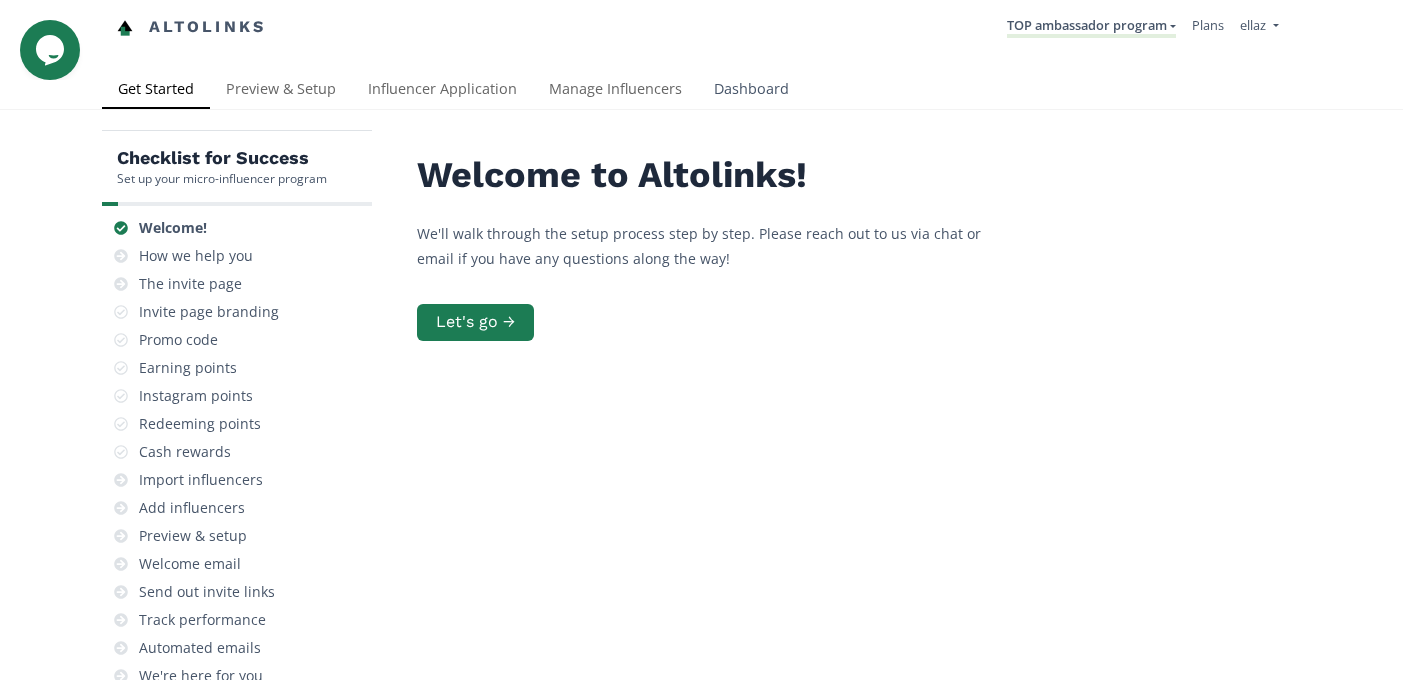 click on "Dashboard" at bounding box center (751, 91) 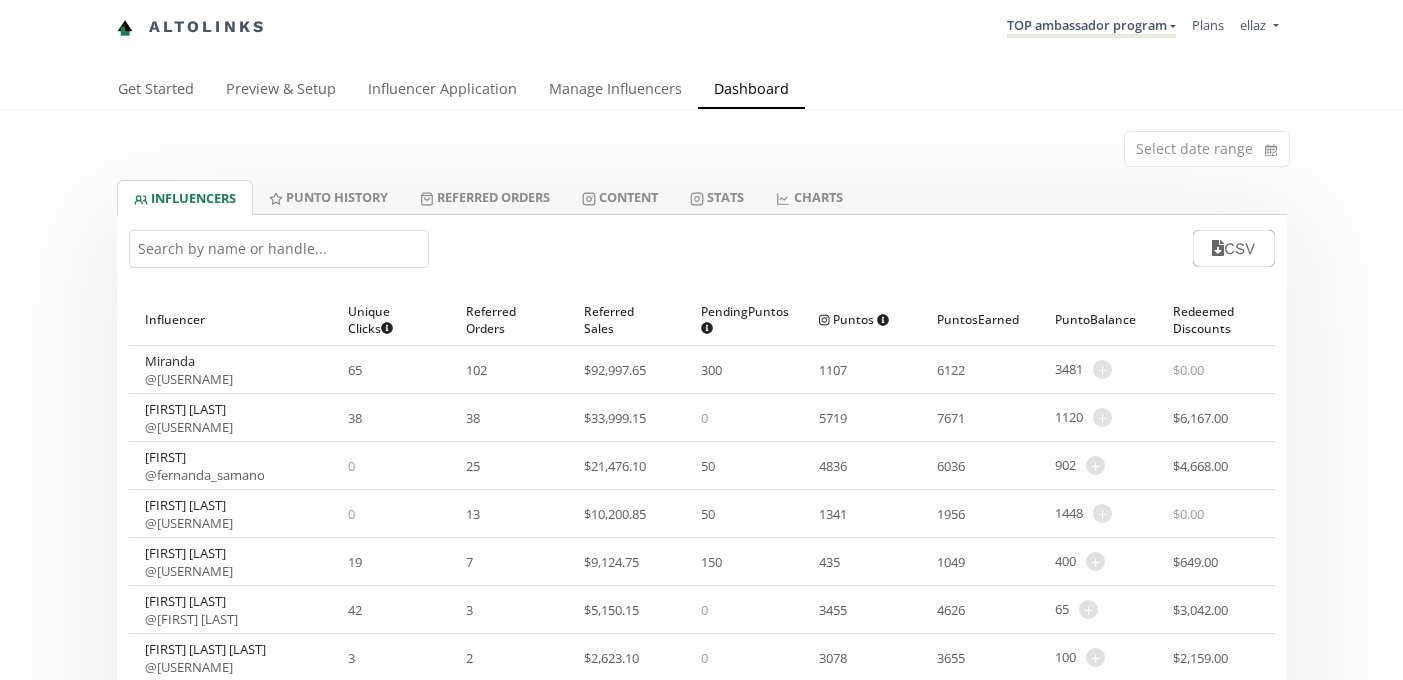 scroll, scrollTop: 0, scrollLeft: 0, axis: both 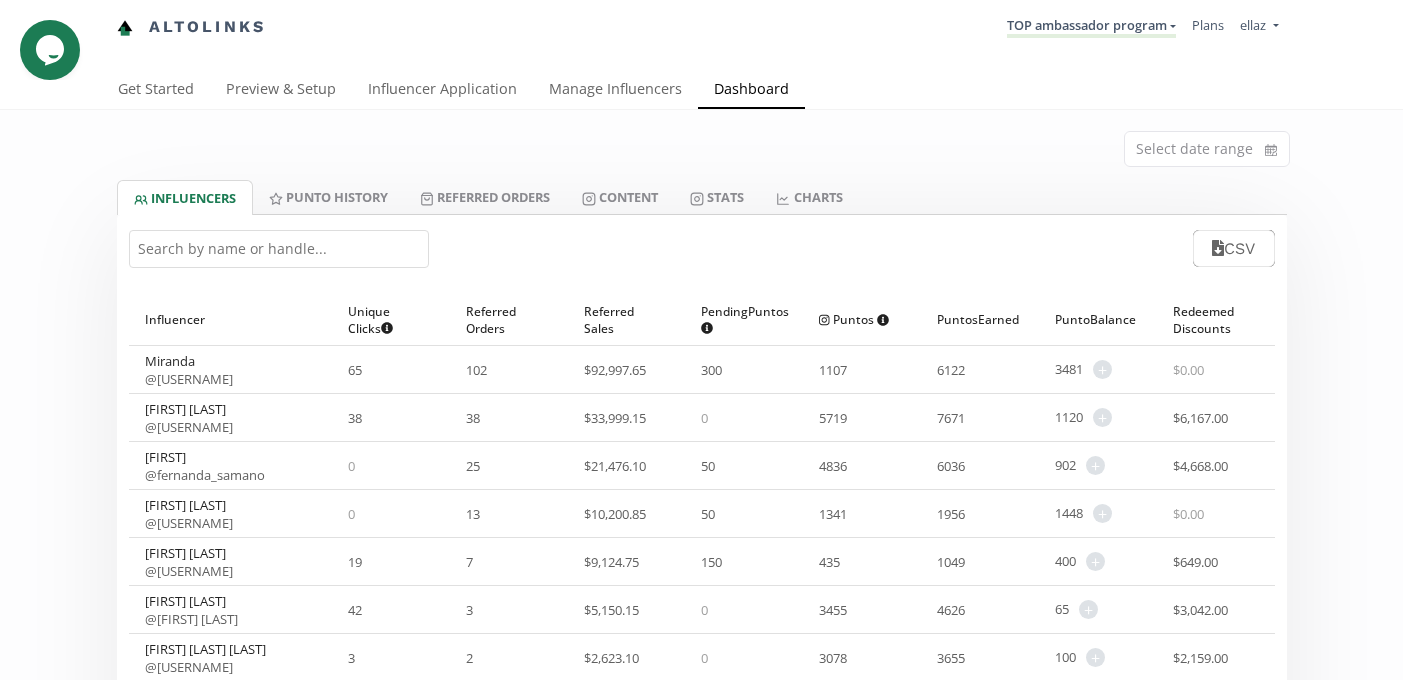 click at bounding box center (279, 249) 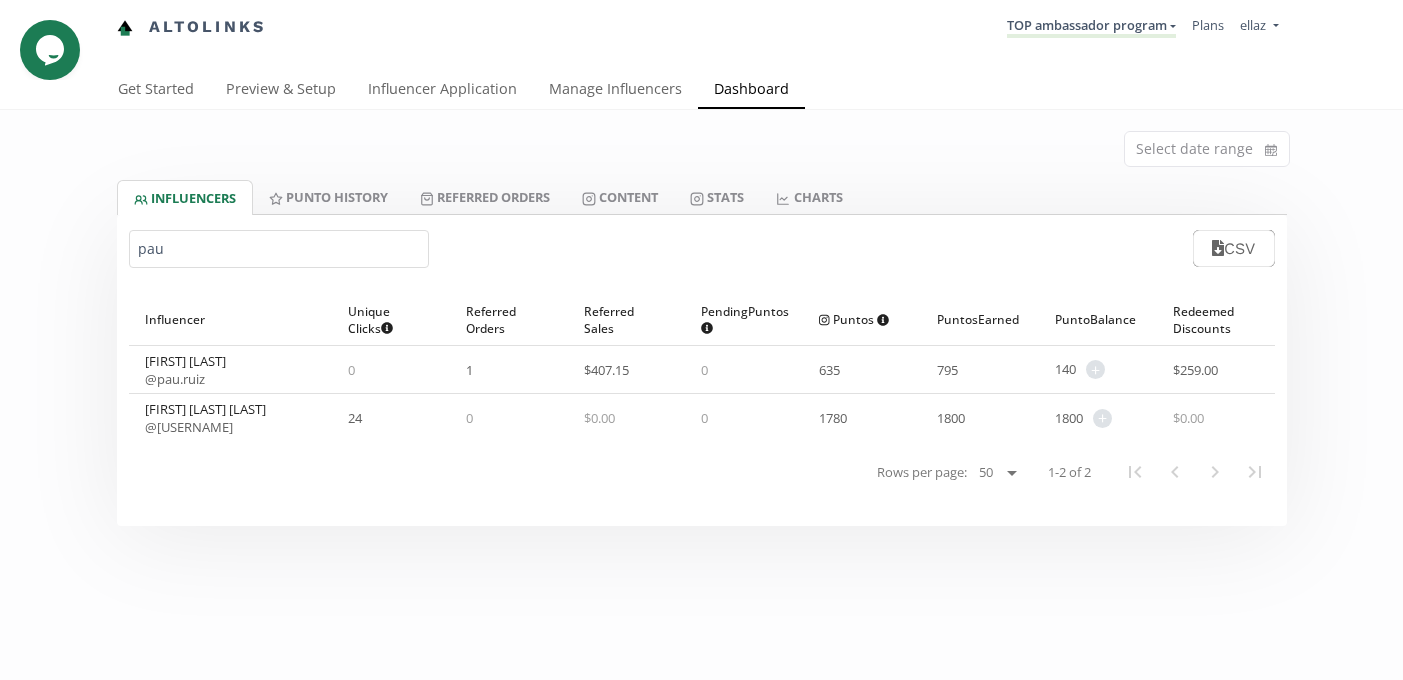 type on "pau" 